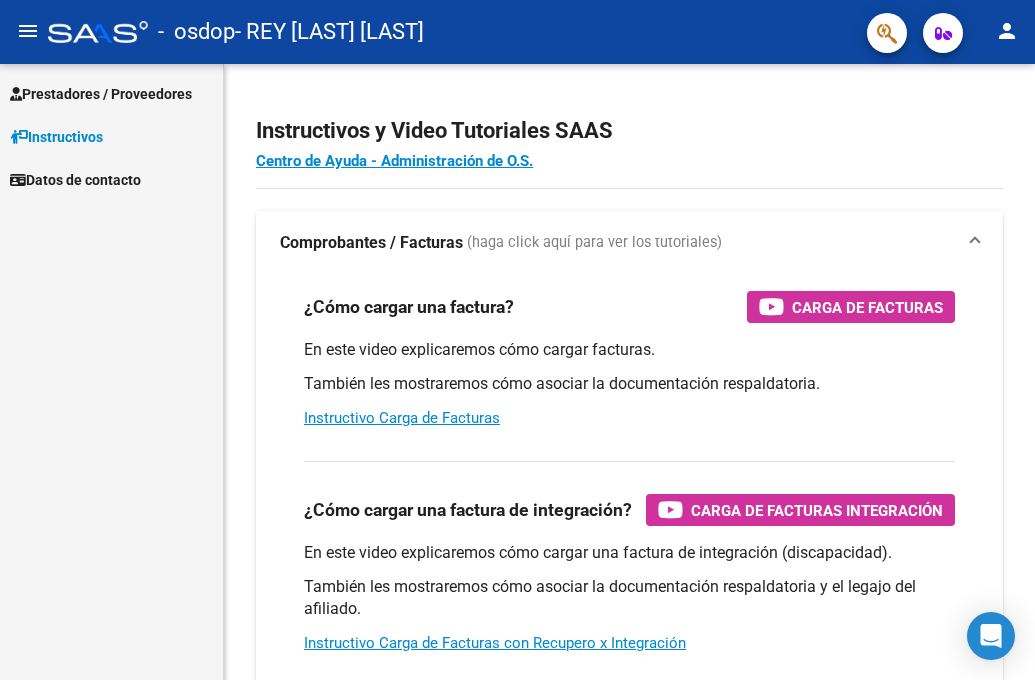 scroll, scrollTop: 0, scrollLeft: 0, axis: both 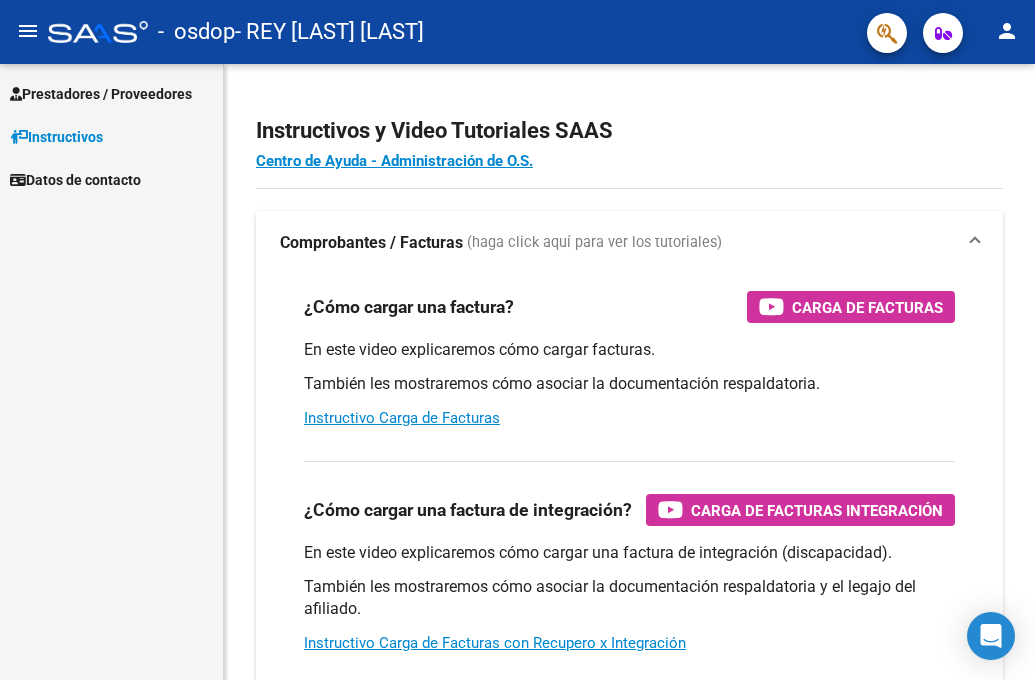 click on "menu" 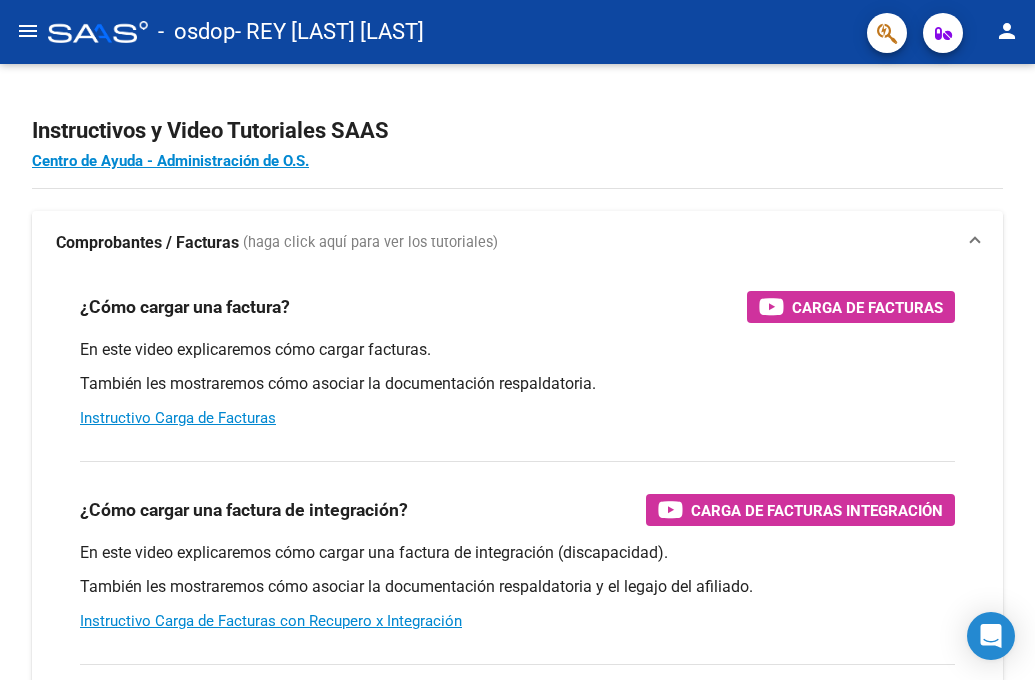 click on "menu" 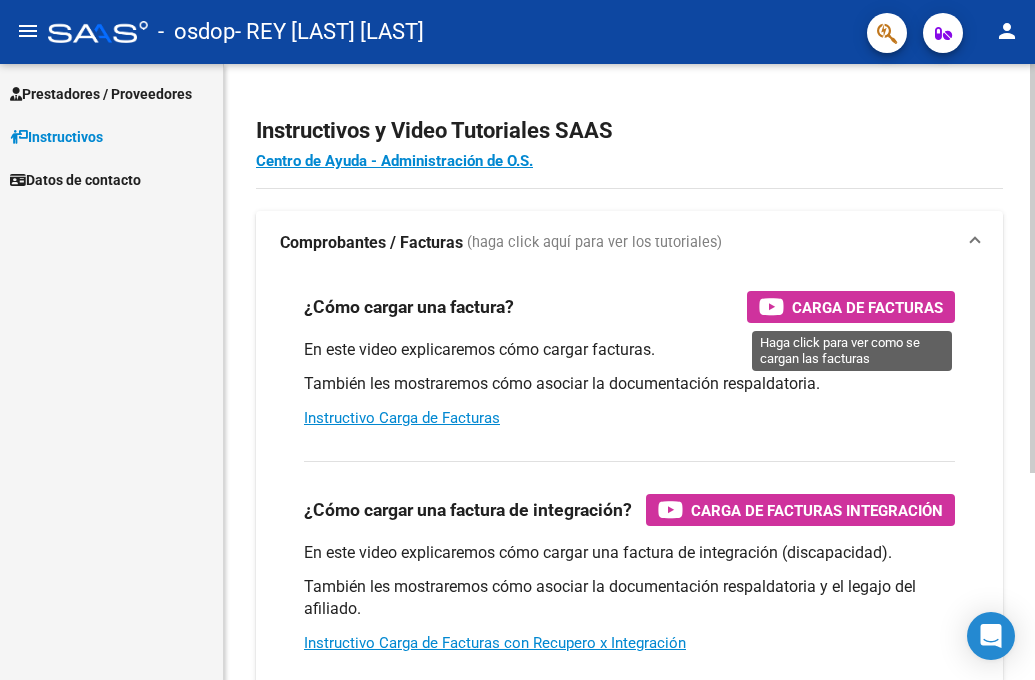 click on "Carga de Facturas" at bounding box center (867, 307) 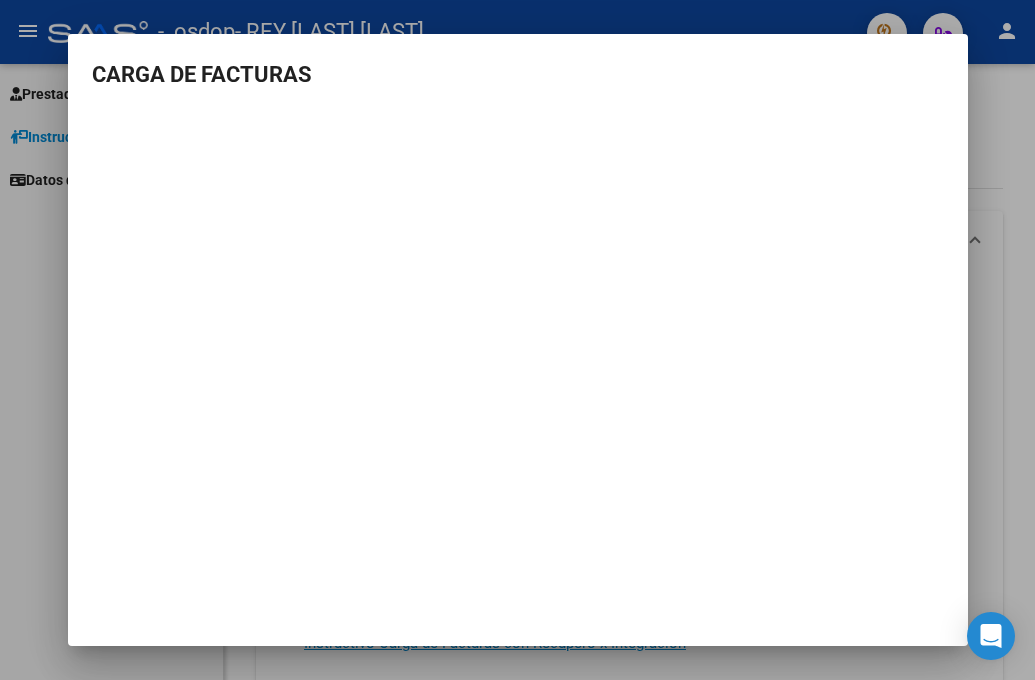 click at bounding box center (517, 340) 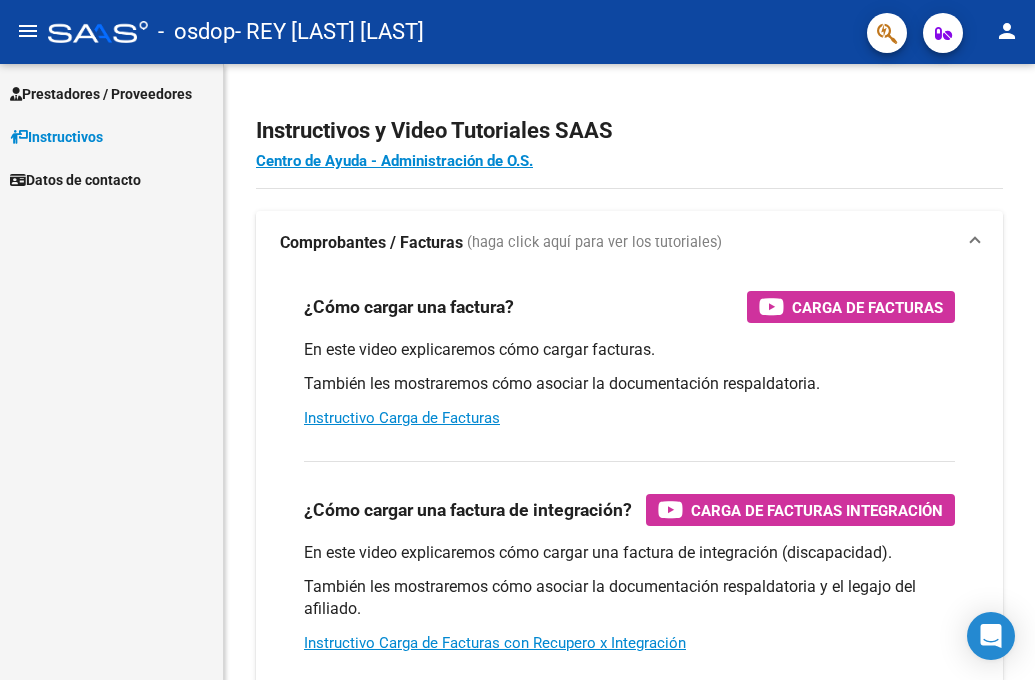 click on "Prestadores / Proveedores" at bounding box center [101, 94] 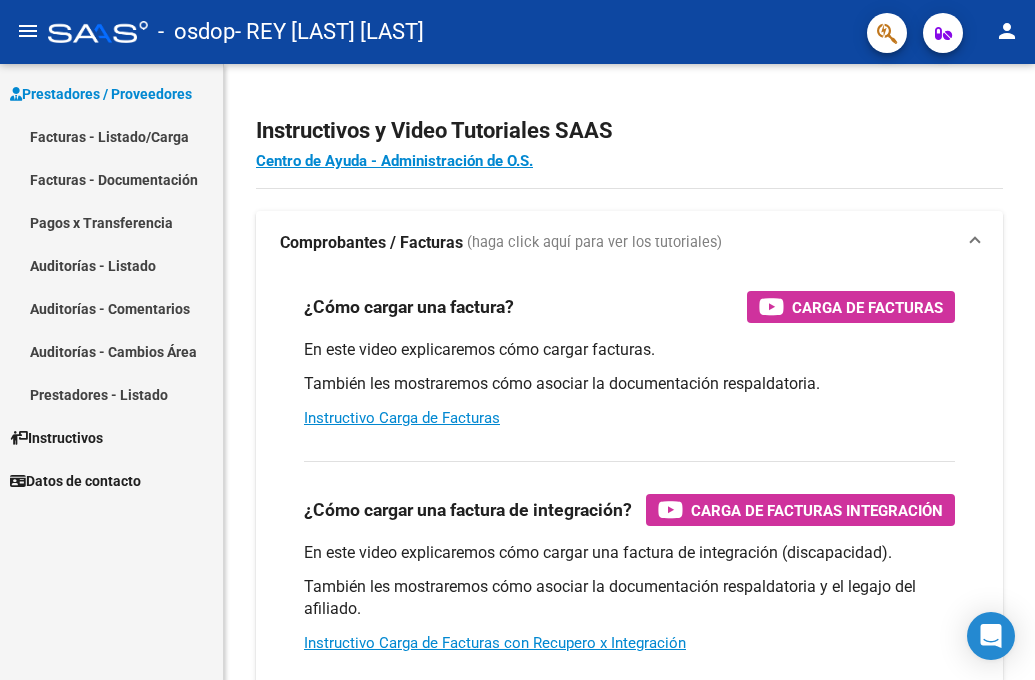 click on "Facturas - Listado/Carga" at bounding box center (111, 136) 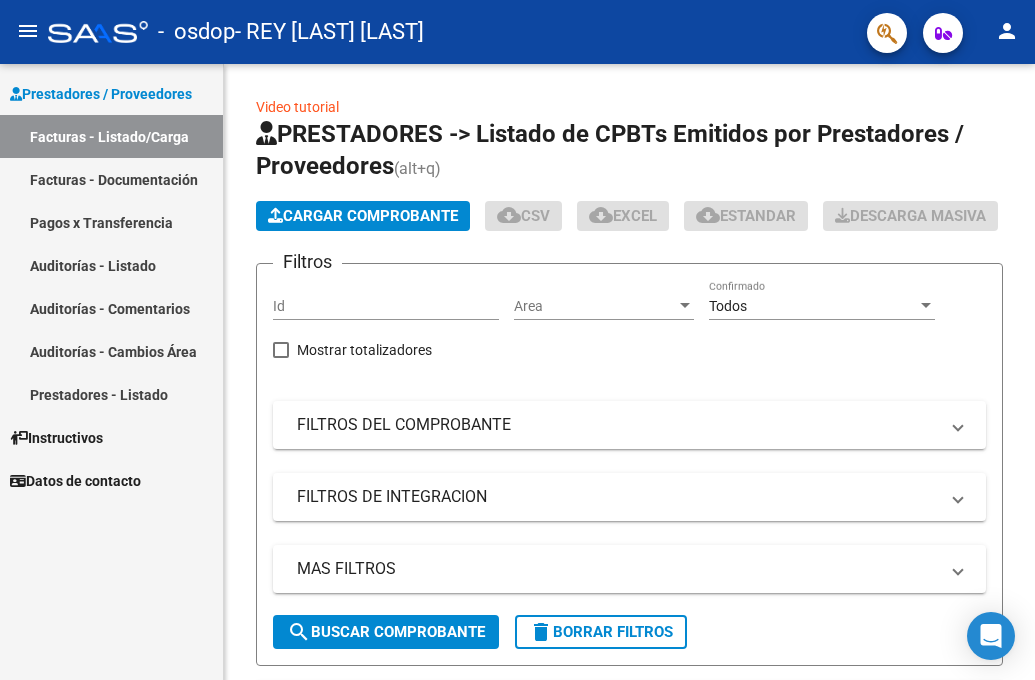 click on "person" 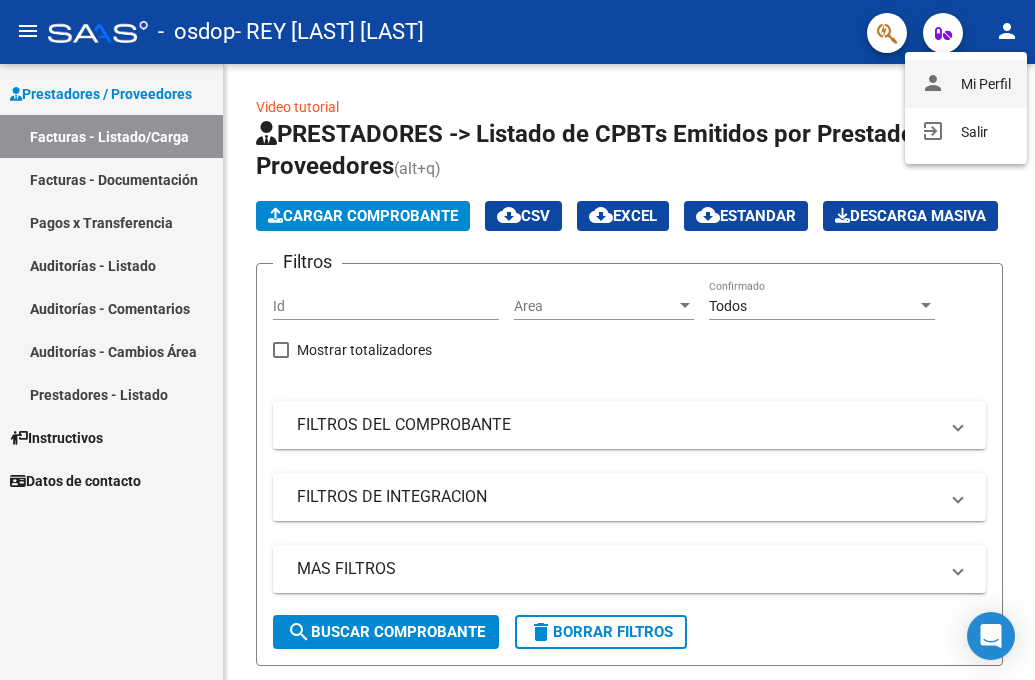 click on "person  Mi Perfil" at bounding box center (966, 84) 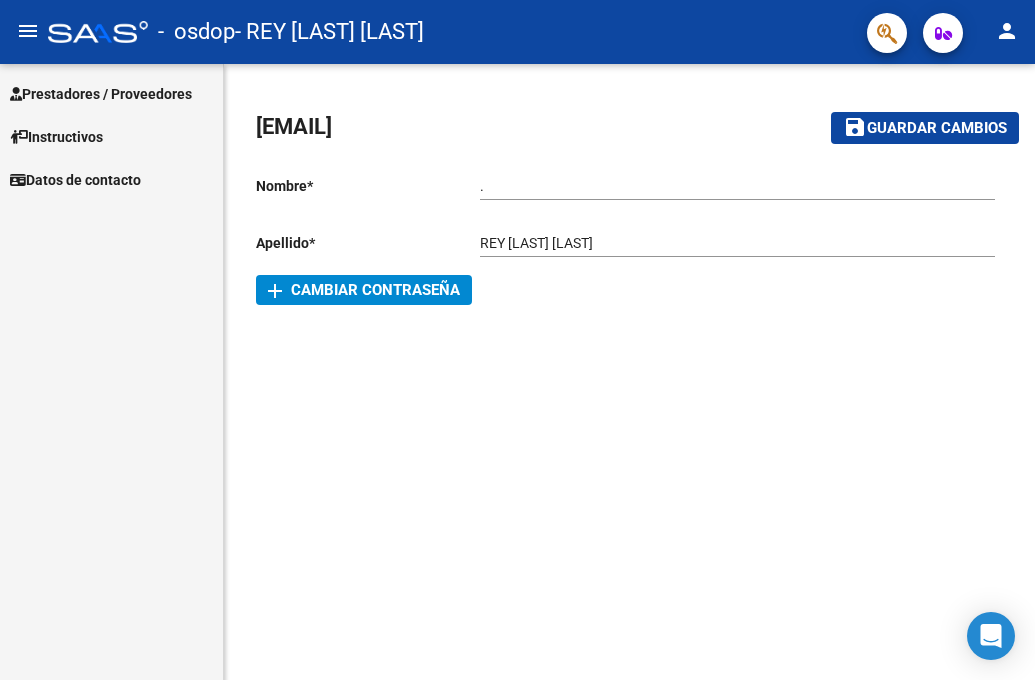 click on "Prestadores / Proveedores" at bounding box center [101, 94] 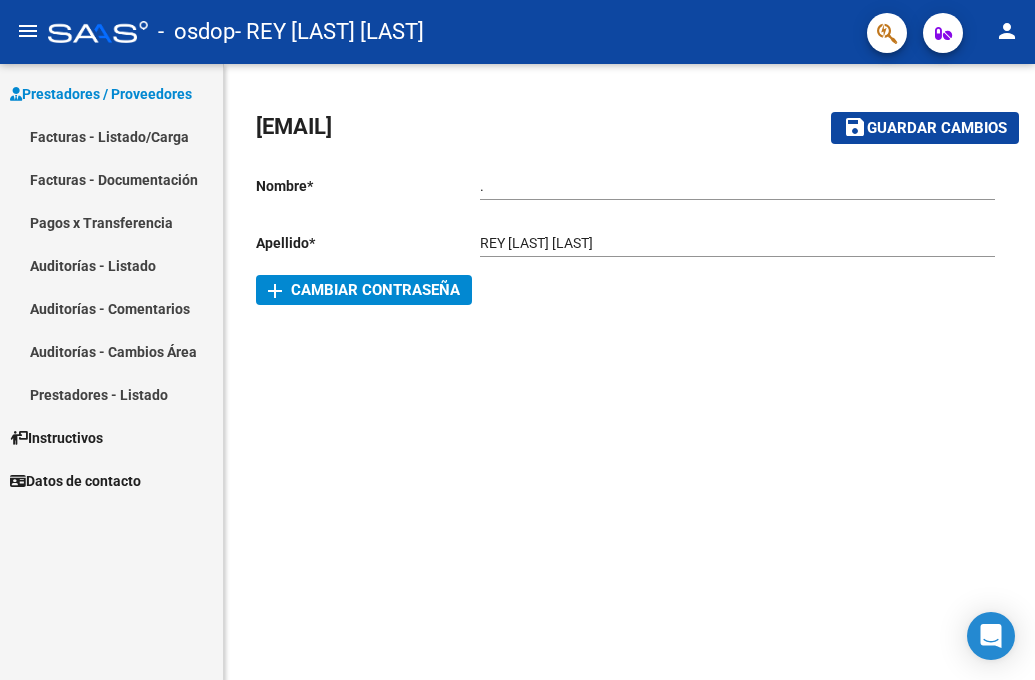 click on "Facturas - Listado/Carga" at bounding box center [111, 136] 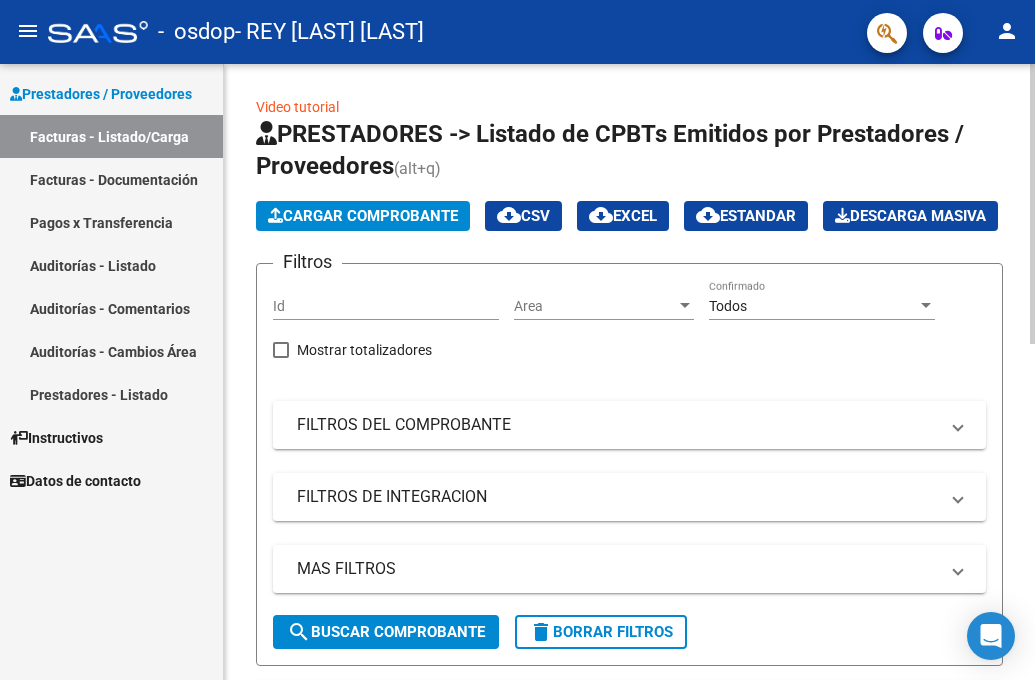 click on "Cargar Comprobante" 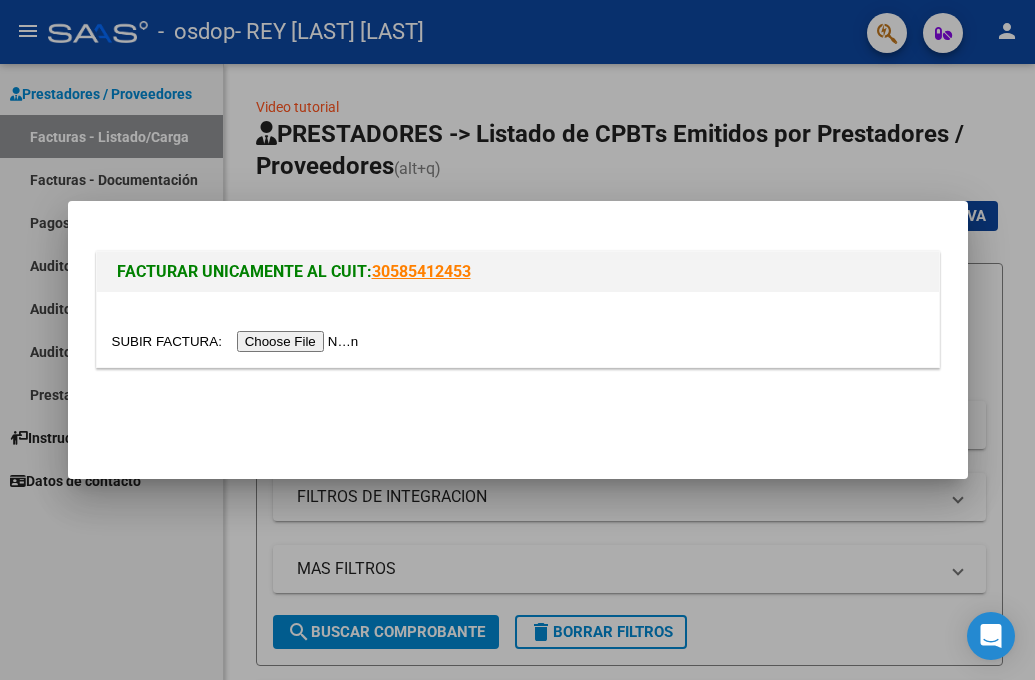 click at bounding box center [238, 341] 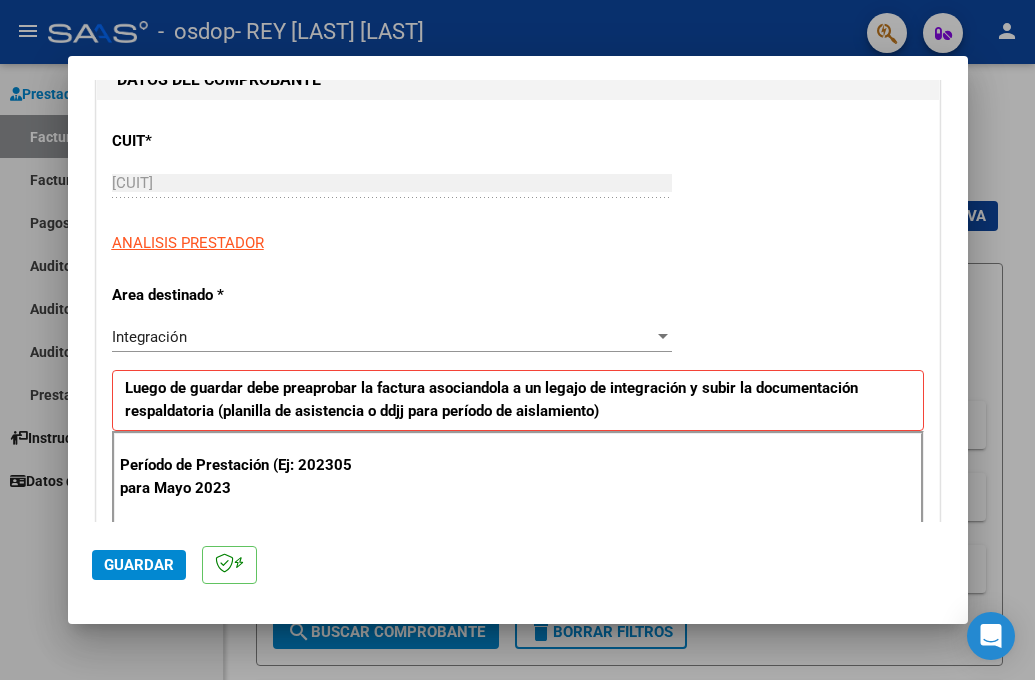 scroll, scrollTop: 240, scrollLeft: 0, axis: vertical 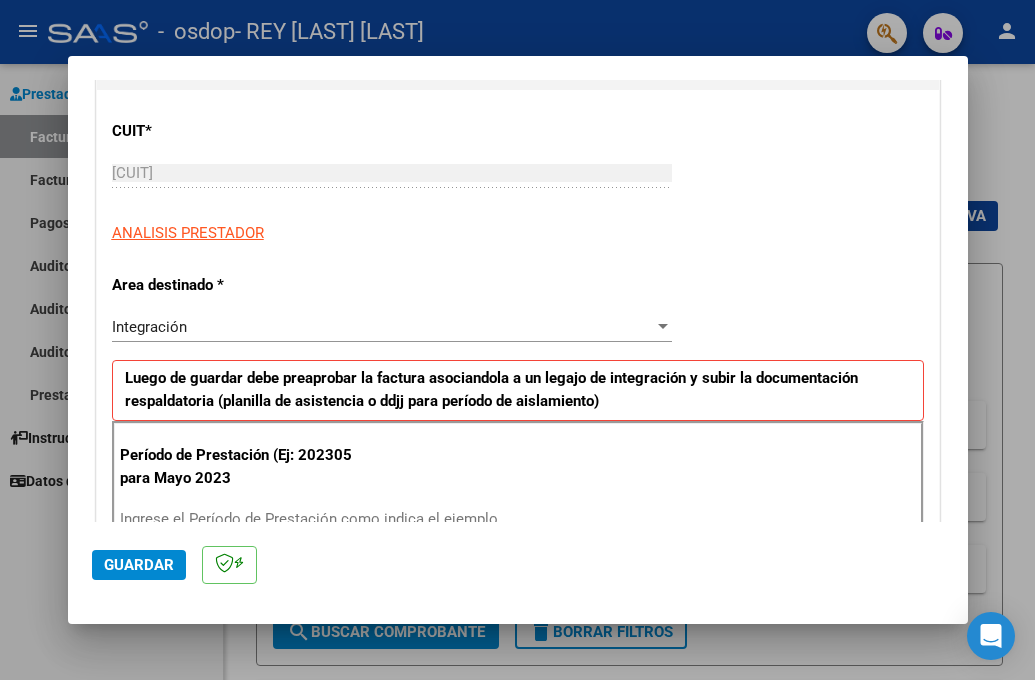 click on "Integración" at bounding box center (383, 327) 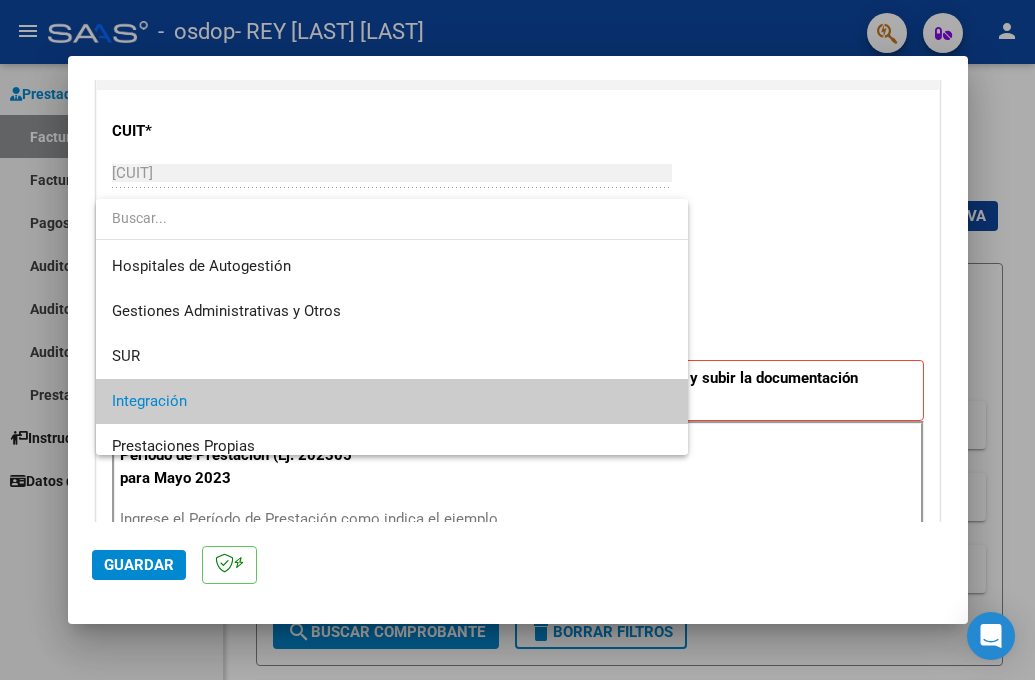 scroll, scrollTop: 74, scrollLeft: 0, axis: vertical 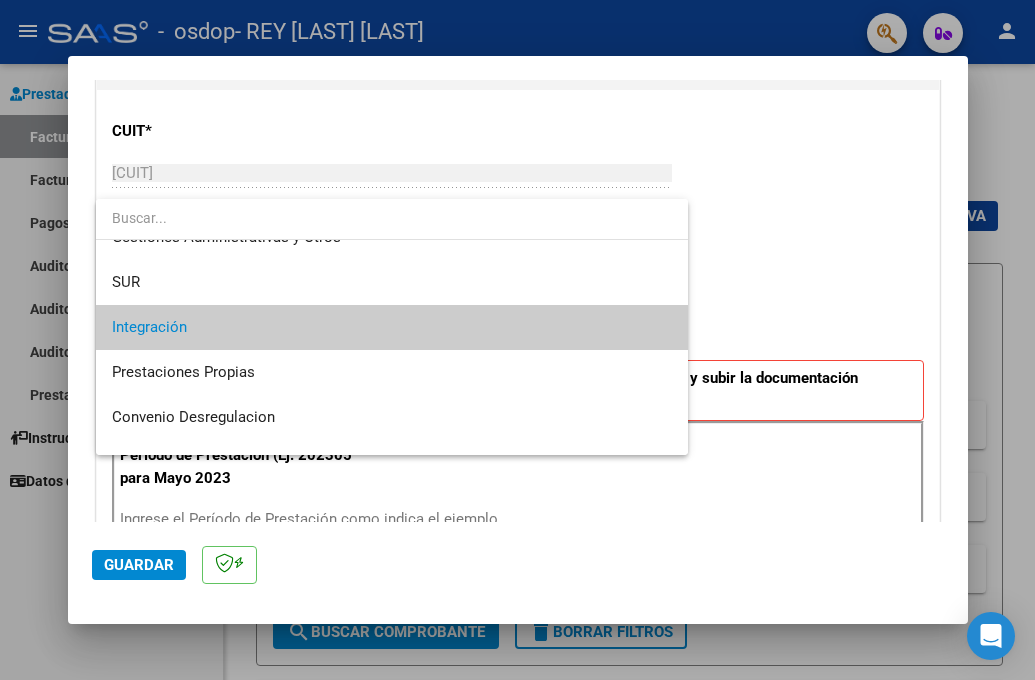 click on "Integración" at bounding box center [392, 327] 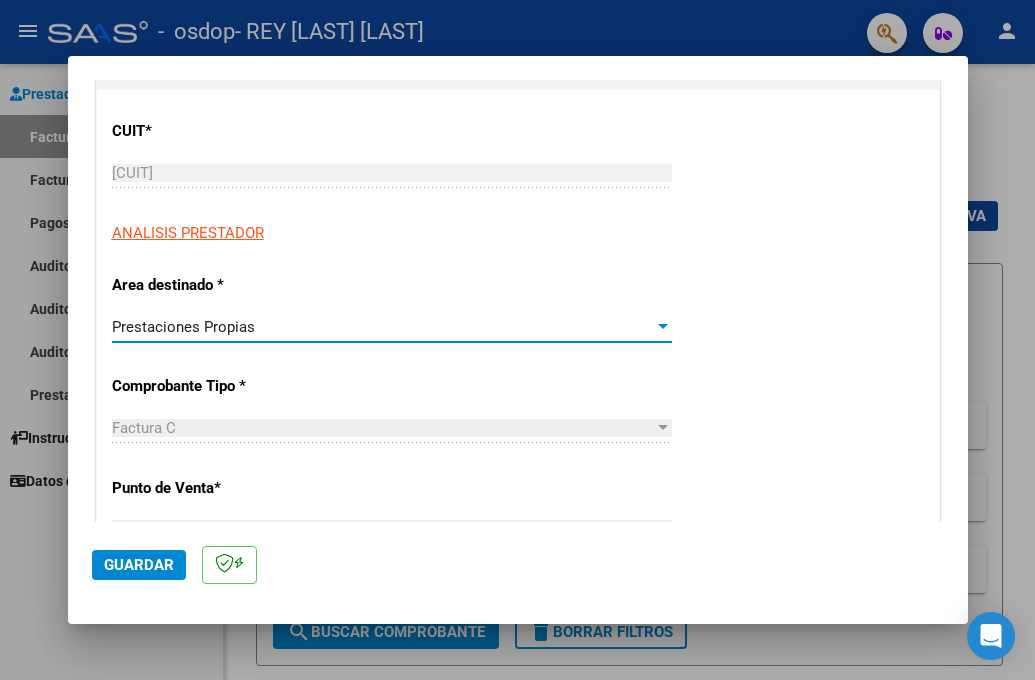 click on "CUIT  *   [CUIT] Ingresar CUIT  ANALISIS PRESTADOR" at bounding box center (518, 174) 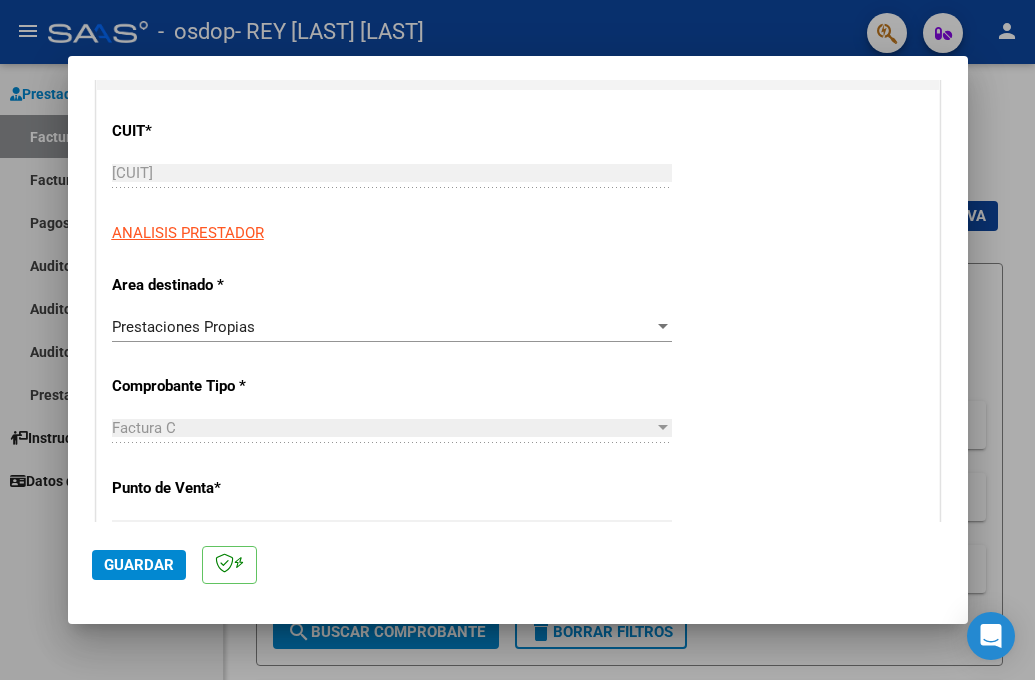 click on "Prestaciones Propias" at bounding box center (383, 327) 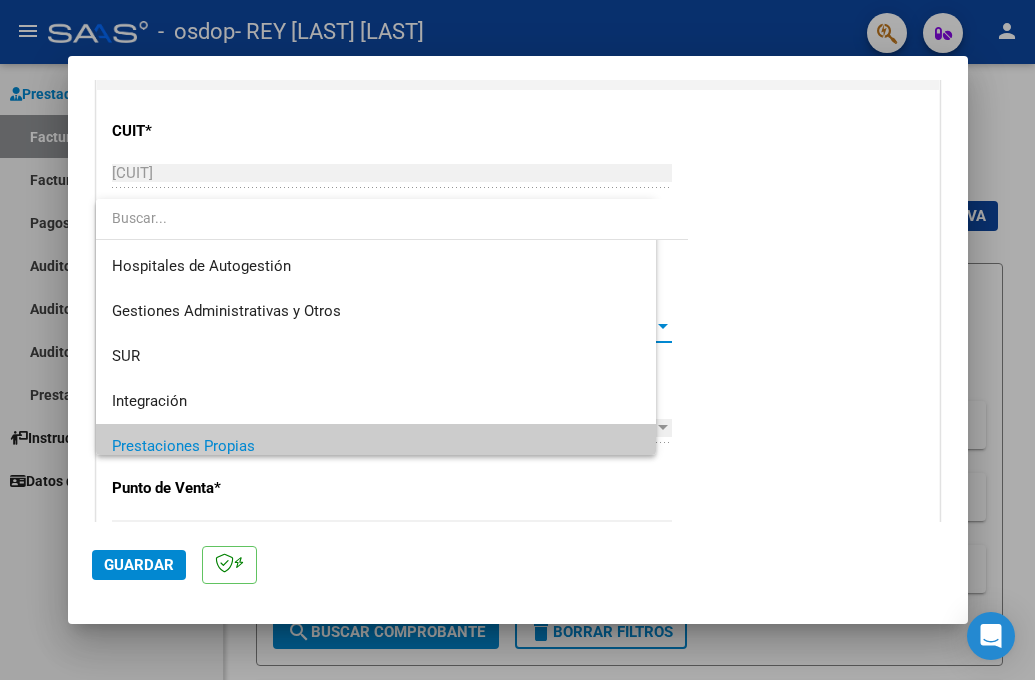 scroll, scrollTop: 119, scrollLeft: 0, axis: vertical 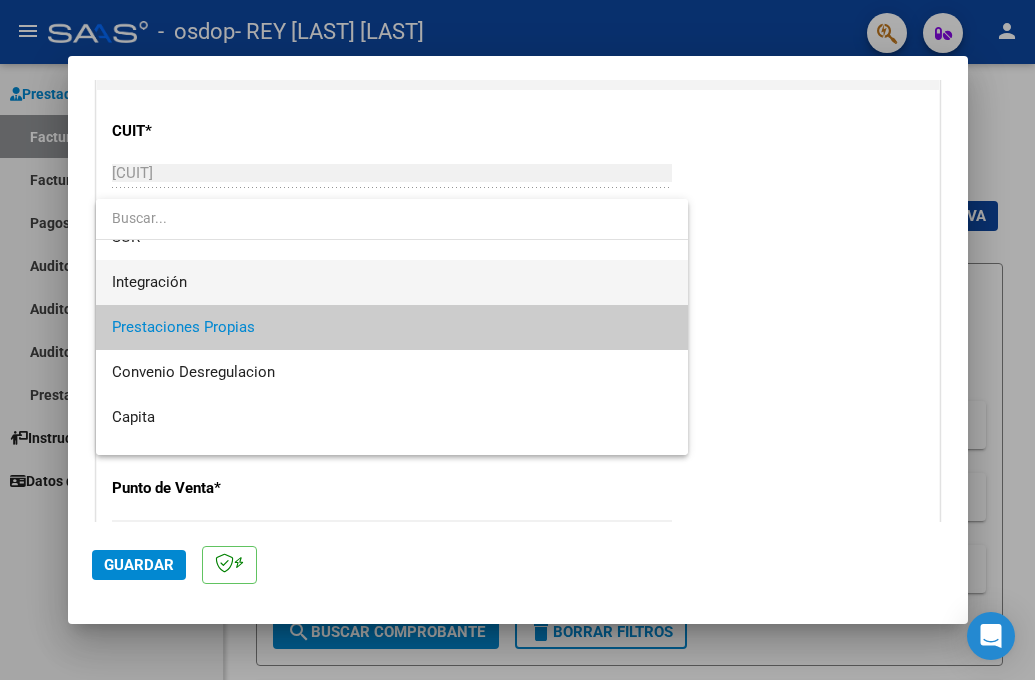 click on "Integración" at bounding box center [392, 282] 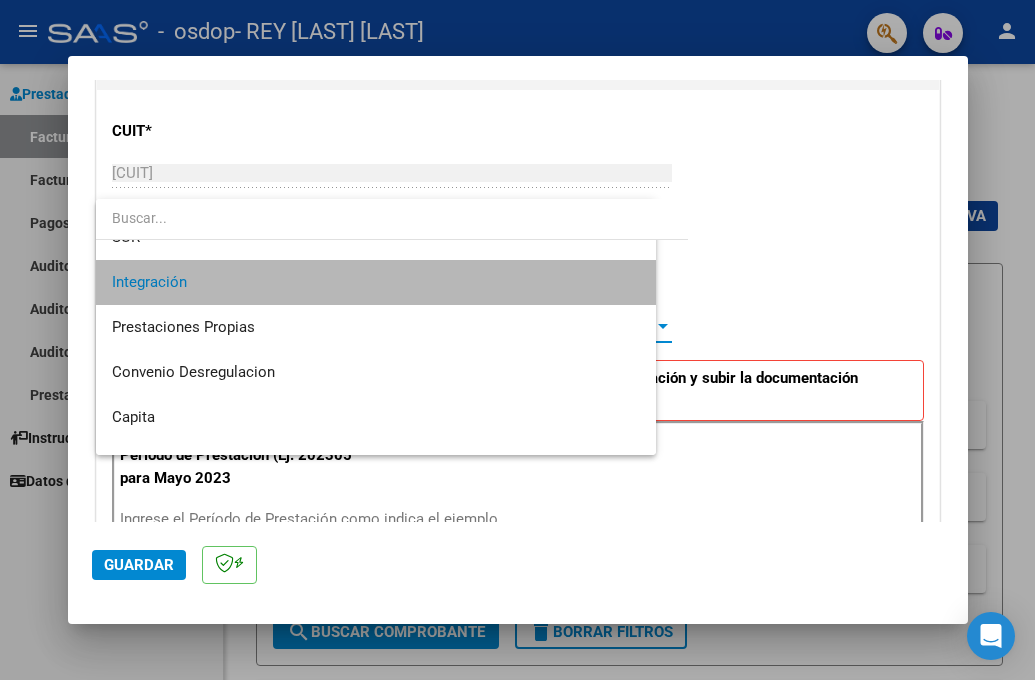 scroll, scrollTop: 135, scrollLeft: 0, axis: vertical 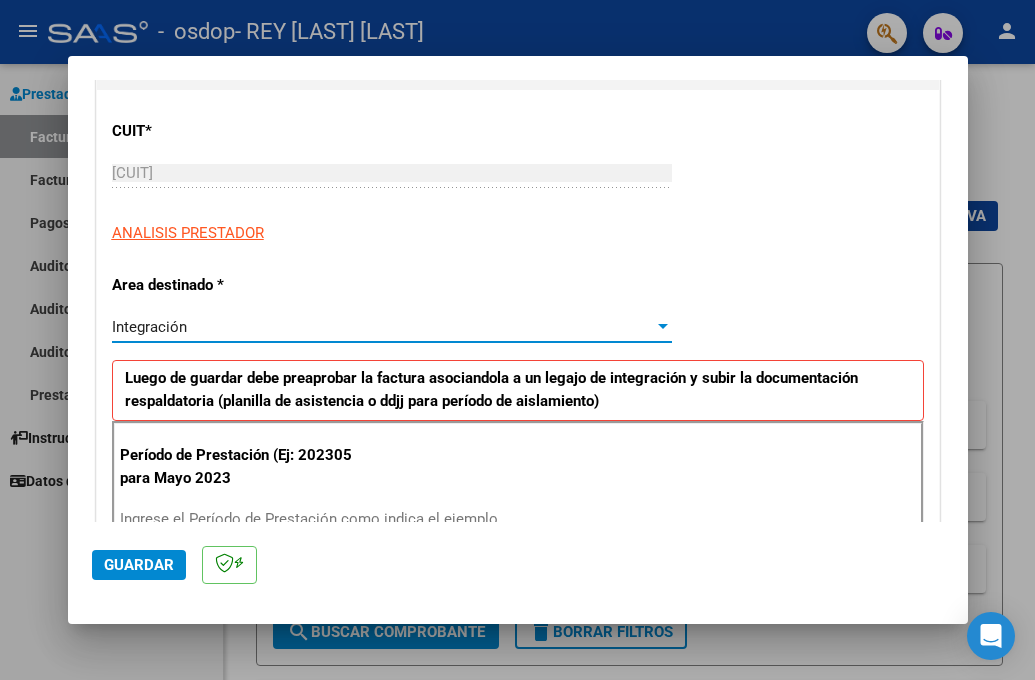 click on "COMPROBANTE VER COMPROBANTE          El comprobante fue leído exitosamente.  DATOS DEL COMPROBANTE CUIT  *   [CUIT] Ingresar CUIT  ANALISIS PRESTADOR  Area destinado * Integración Seleccionar Area Luego de guardar debe preaprobar la factura asociandola a un legajo de integración y subir la documentación respaldatoria (planilla de asistencia o ddjj para período de aislamiento)  Período de Prestación (Ej: 202305 para Mayo 2023    Ingrese el Período de Prestación como indica el ejemplo   Comprobante Tipo * Factura C Seleccionar Tipo Punto de Venta  *   2 Ingresar el Nro.  Número  *   568 Ingresar el Nro.  Monto  *   $ 98.964,88 Ingresar el monto  Fecha del Cpbt.  *   2025-08-05 Ingresar la fecha  CAE / CAEA (no ingrese CAI)    75317117413547 Ingresar el CAE o CAEA (no ingrese CAI)  Fecha de Vencimiento    Ingresar la fecha  Ref. Externa    Ingresar la ref.  N° Liquidación    Ingresar el N° Liquidación  COMENTARIOS Comentarios del Prestador / Gerenciador:" at bounding box center (518, 301) 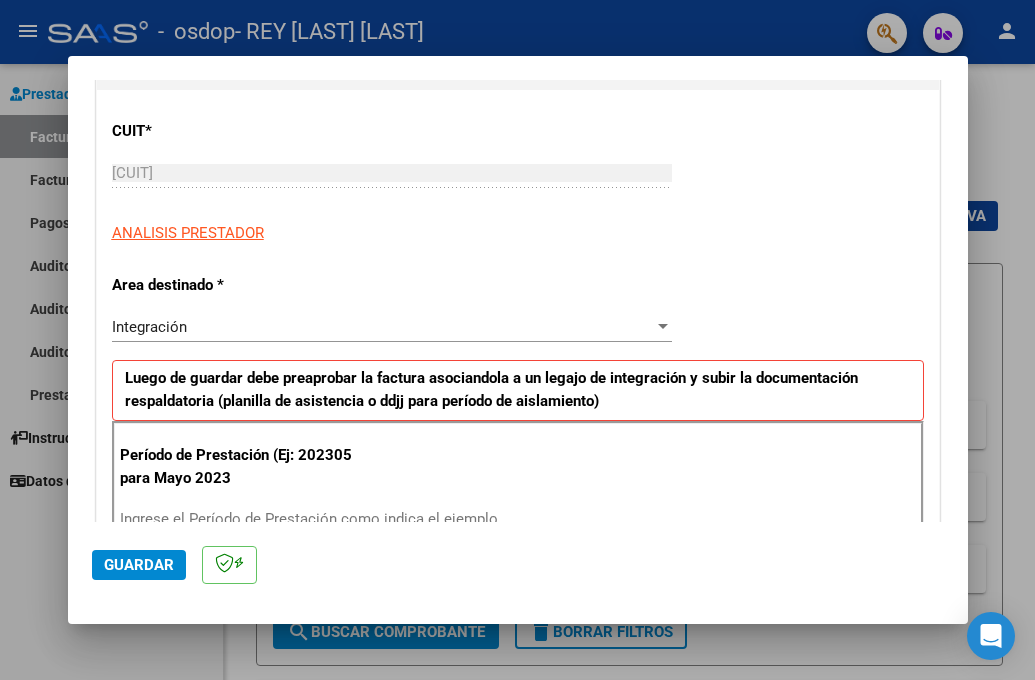 click on "COMPROBANTE VER COMPROBANTE          El comprobante fue leído exitosamente.  DATOS DEL COMPROBANTE CUIT  *   [CUIT] Ingresar CUIT  ANALISIS PRESTADOR  Area destinado * Integración Seleccionar Area Luego de guardar debe preaprobar la factura asociandola a un legajo de integración y subir la documentación respaldatoria (planilla de asistencia o ddjj para período de aislamiento)  Período de Prestación (Ej: 202305 para Mayo 2023    Ingrese el Período de Prestación como indica el ejemplo   Comprobante Tipo * Factura C Seleccionar Tipo Punto de Venta  *   2 Ingresar el Nro.  Número  *   568 Ingresar el Nro.  Monto  *   $ 98.964,88 Ingresar el monto  Fecha del Cpbt.  *   2025-08-05 Ingresar la fecha  CAE / CAEA (no ingrese CAI)    75317117413547 Ingresar el CAE o CAEA (no ingrese CAI)  Fecha de Vencimiento    Ingresar la fecha  Ref. Externa    Ingresar la ref.  N° Liquidación    Ingresar el N° Liquidación  COMENTARIOS Comentarios del Prestador / Gerenciador:" at bounding box center (518, 301) 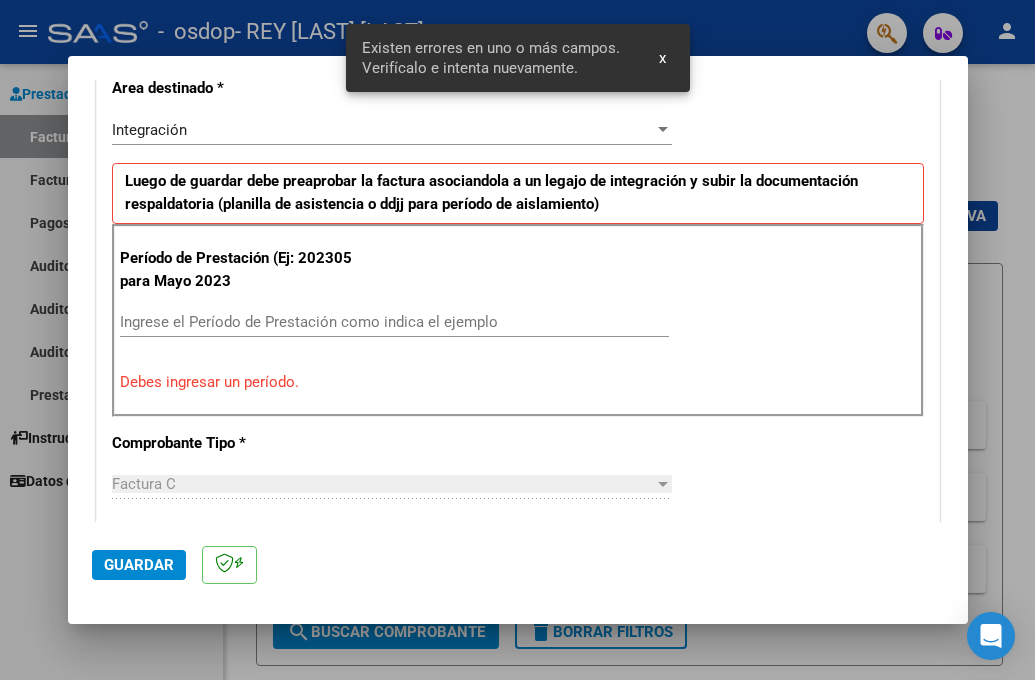 scroll, scrollTop: 438, scrollLeft: 0, axis: vertical 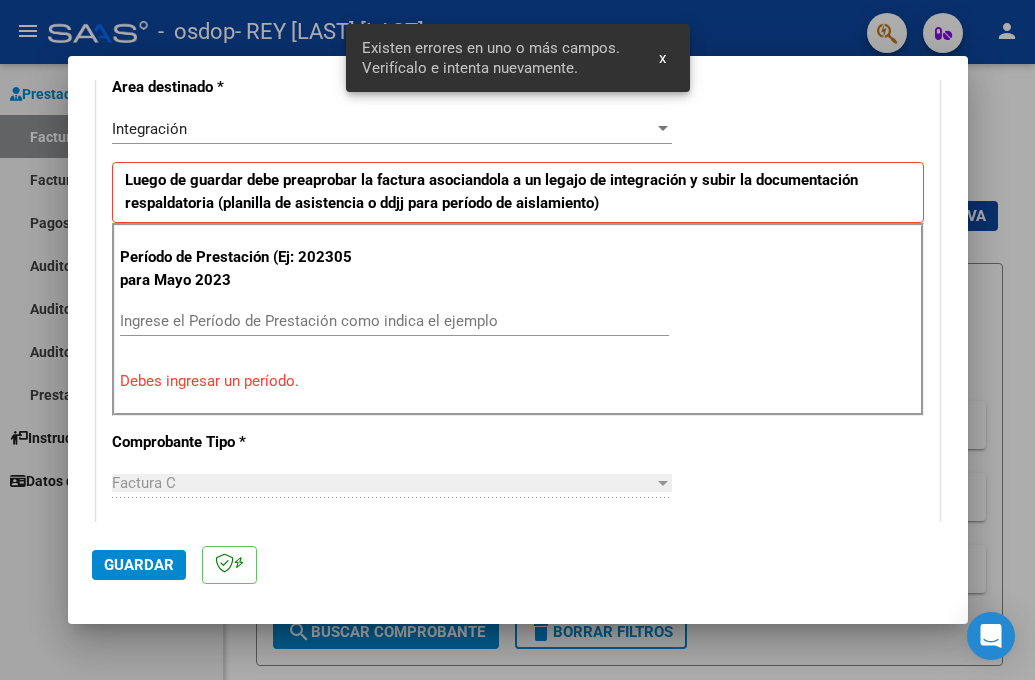 click on "CUIT  *   [CUIT] Ingresar CUIT  ANALISIS PRESTADOR  Area destinado * Integración Seleccionar Area Luego de guardar debe preaprobar la factura asociandola a un legajo de integración y subir la documentación respaldatoria (planilla de asistencia o ddjj para período de aislamiento)  Período de Prestación (Ej: 202305 para Mayo 2023    Ingrese el Período de Prestación como indica el ejemplo   Debes ingresar un período.   Comprobante Tipo * Factura C Seleccionar Tipo Punto de Venta  *   2 Ingresar el Nro.  Número  *   568 Ingresar el Nro.  Monto  *   $ 98.964,88 Ingresar el monto  Fecha del Cpbt.  *   2025-08-05 Ingresar la fecha  CAE / CAEA (no ingrese CAI)    75317117413547 Ingresar el CAE o CAEA (no ingrese CAI)  Fecha de Vencimiento    Ingresar la fecha  Ref. Externa    Ingresar la ref.  N° Liquidación    Ingresar el N° Liquidación" at bounding box center (518, 652) 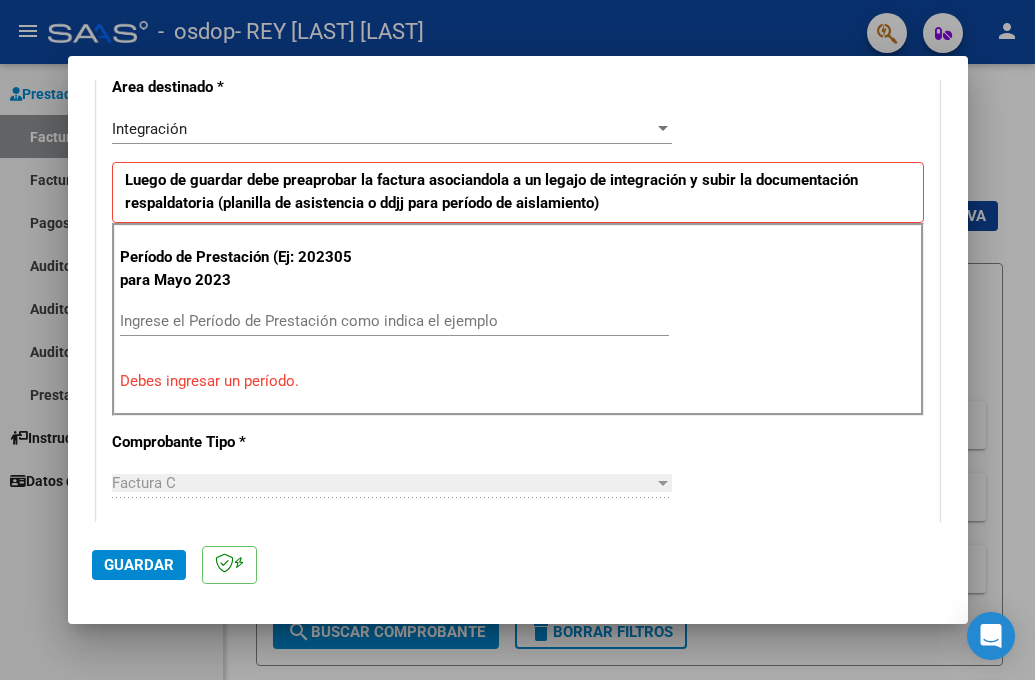 click on "Ingrese el Período de Prestación como indica el ejemplo" at bounding box center [394, 321] 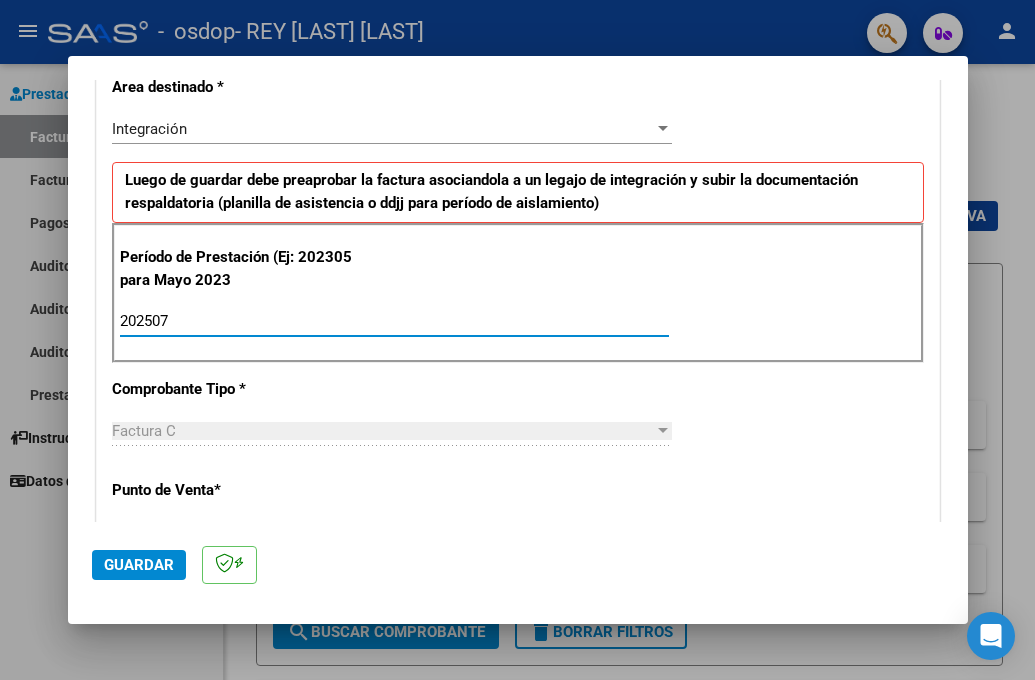 type on "202507" 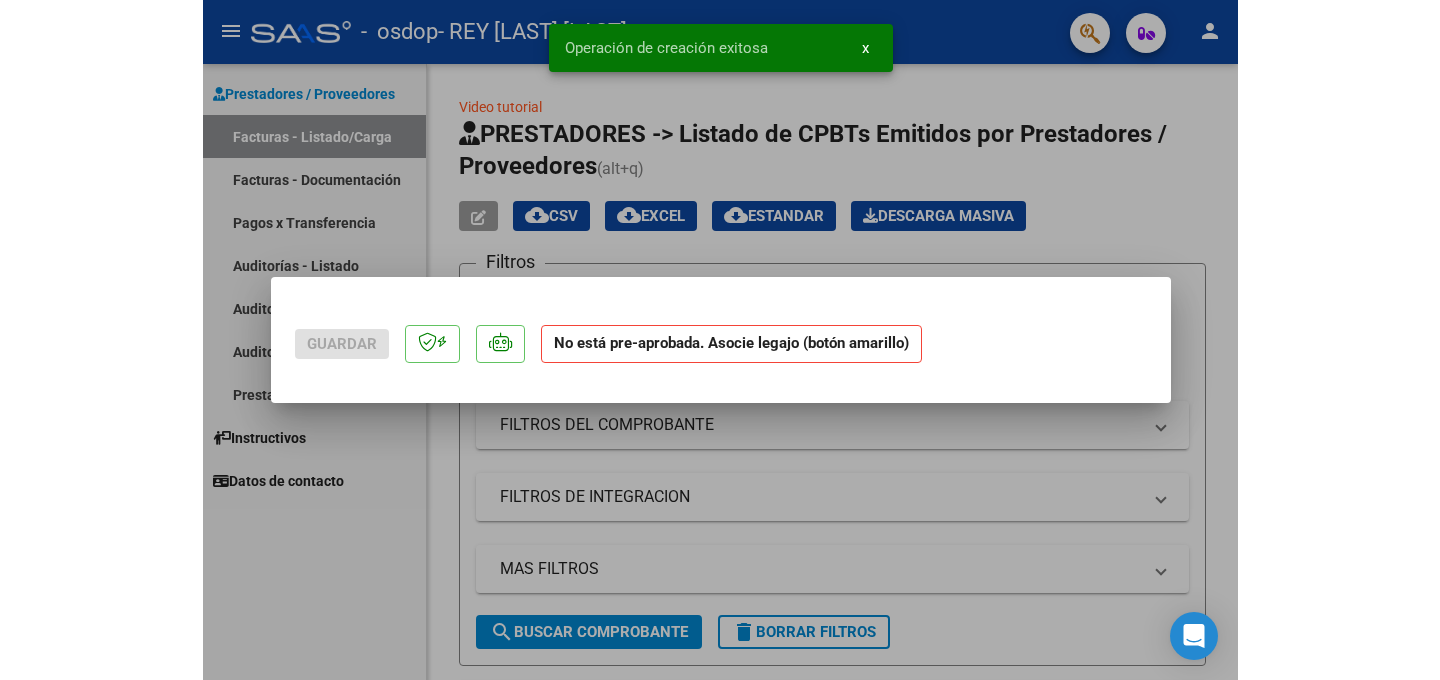 scroll, scrollTop: 0, scrollLeft: 0, axis: both 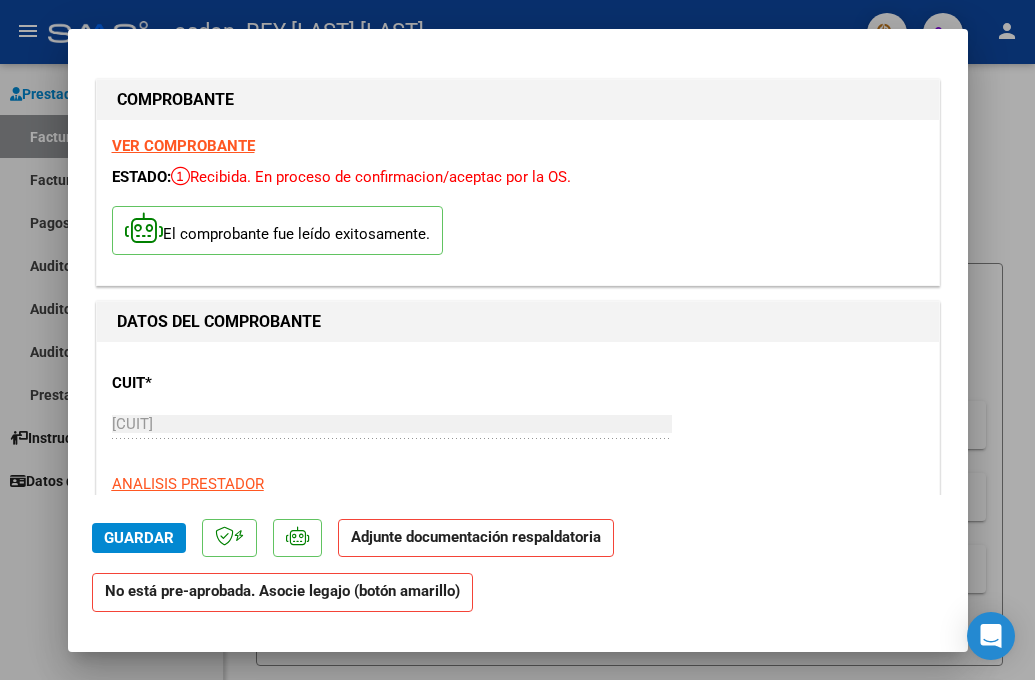 click on "Adjunte documentación respaldatoria" 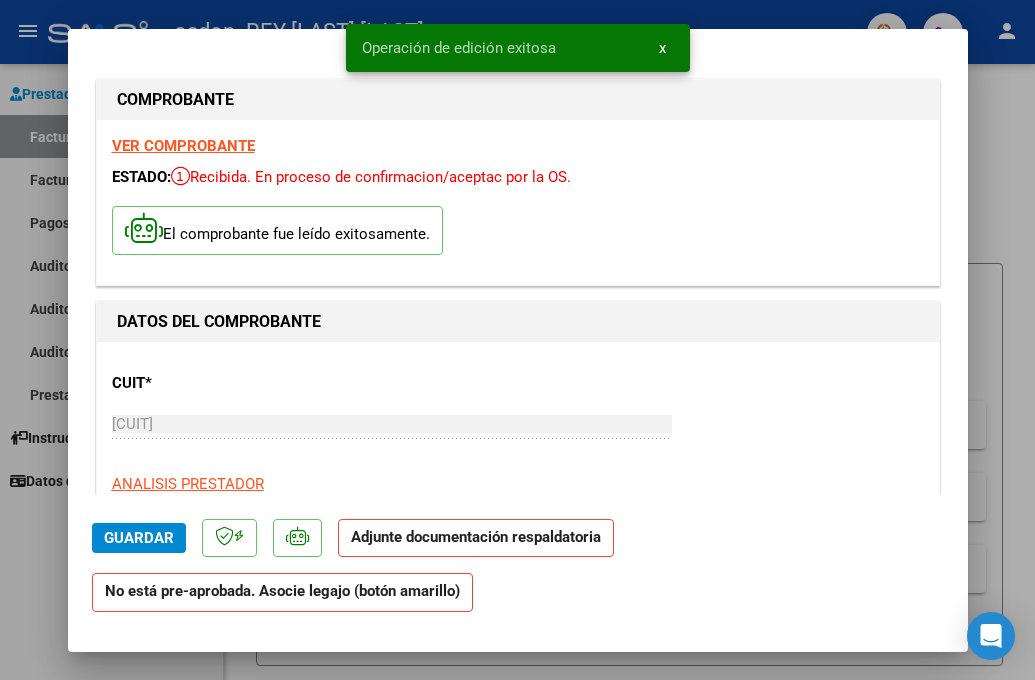 click on "Adjunte documentación respaldatoria" 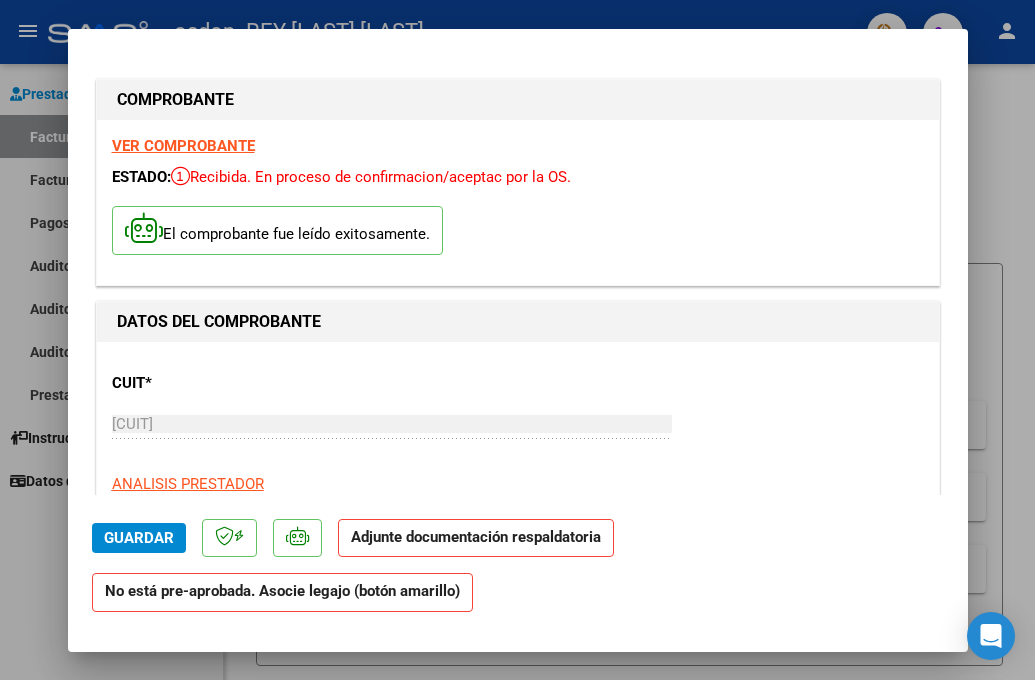 click at bounding box center [517, 340] 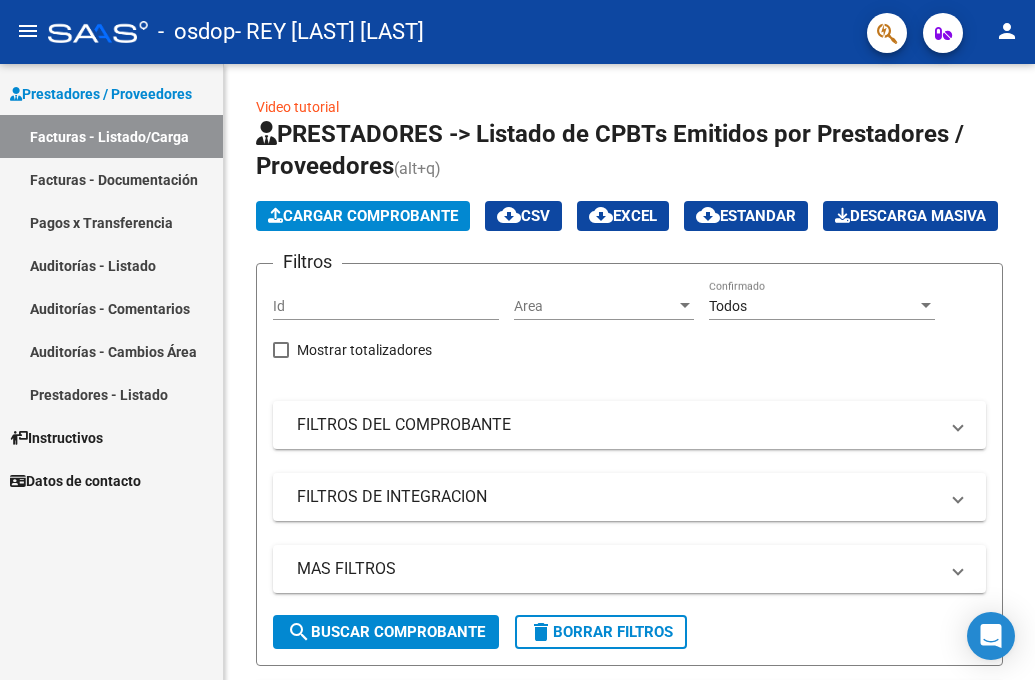 click on "Facturas - Documentación" at bounding box center (111, 179) 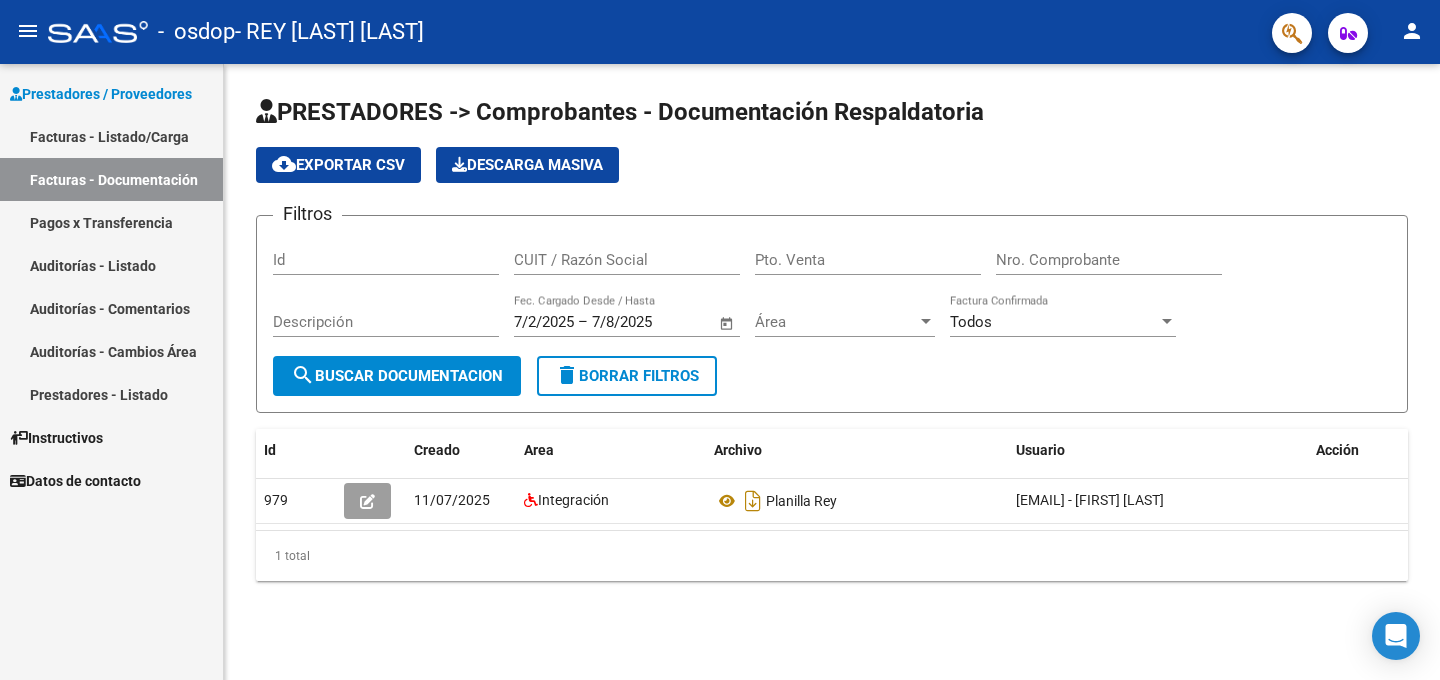 click on "Facturas - Listado/Carga" at bounding box center (111, 136) 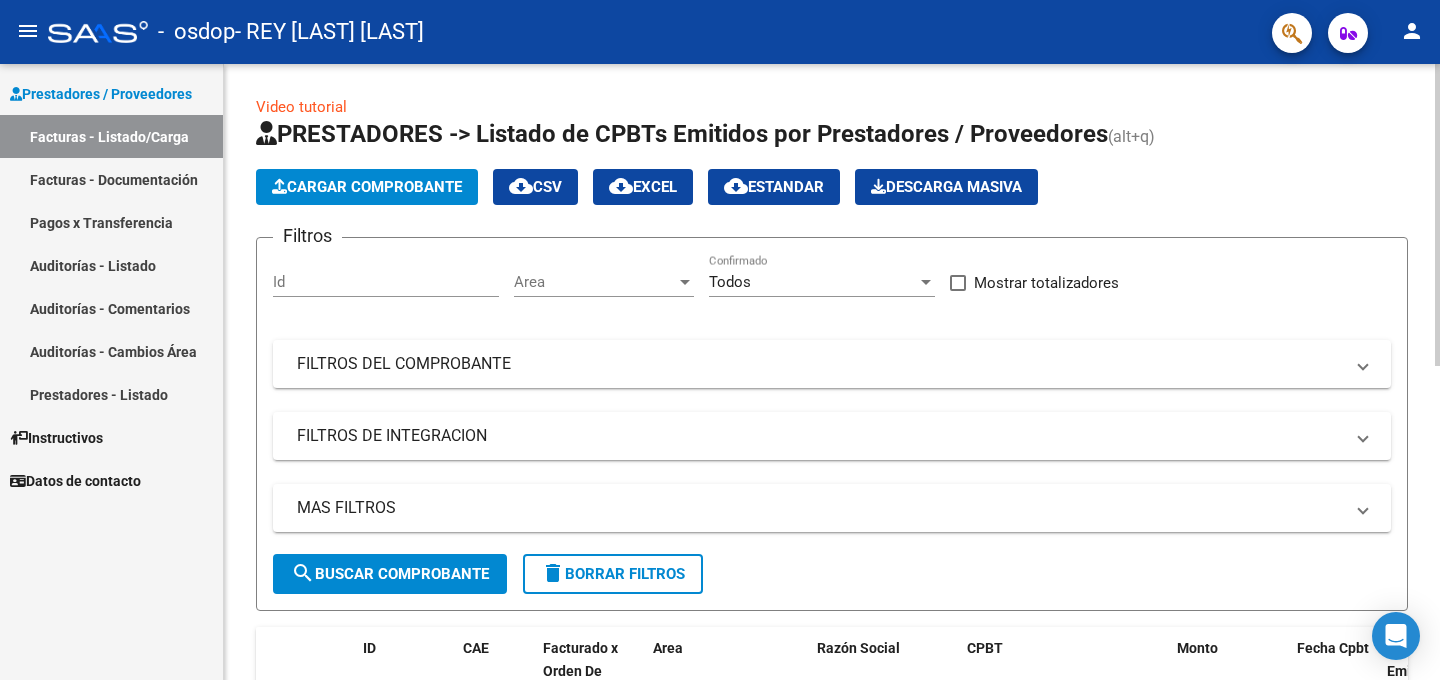 click on "Video tutorial   PRESTADORES -> Listado de CPBTs Emitidos por Prestadores / Proveedores (alt+q)   Cargar Comprobante
cloud_download  CSV  cloud_download  EXCEL  cloud_download  Estandar   Descarga Masiva
Filtros Id Area Area Todos Confirmado   Mostrar totalizadores   FILTROS DEL COMPROBANTE  Comprobante Tipo Comprobante Tipo Start date – End date Fec. Comprobante Desde / Hasta Días Emisión Desde(cant. días) Días Emisión Hasta(cant. días) CUIT / Razón Social Pto. Venta Nro. Comprobante Código SSS CAE Válido CAE Válido Todos Cargado Módulo Hosp. Todos Tiene facturacion Apócrifa Hospital Refes  FILTROS DE INTEGRACION  Período De Prestación Campos del Archivo de Rendición Devuelto x SSS (dr_envio) Todos Rendido x SSS (dr_envio) Tipo de Registro Tipo de Registro Período Presentación Período Presentación Campos del Legajo Asociado (preaprobación) Afiliado Legajo (cuil/nombre) Todos Solo facturas preaprobadas  MAS FILTROS  Todos Con Doc. Respaldatoria Todos Con Trazabilidad Todos – – 2" 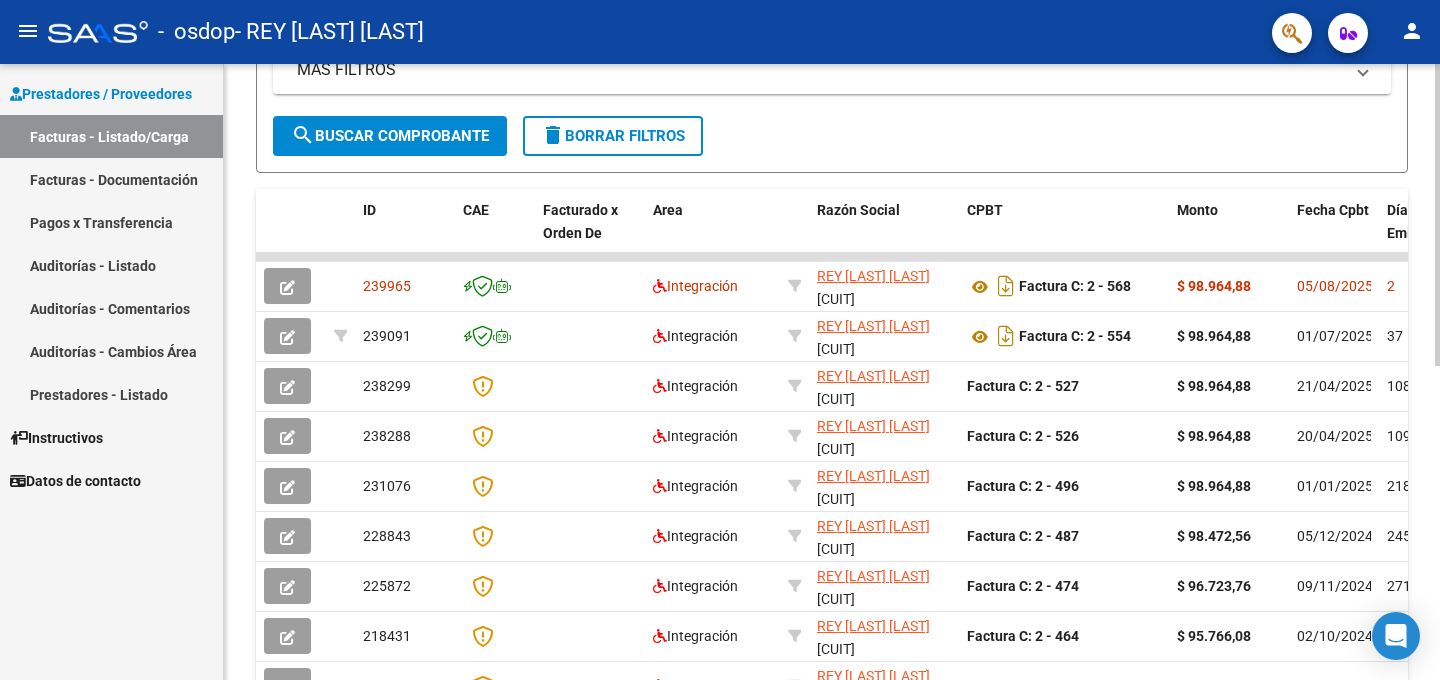 scroll, scrollTop: 440, scrollLeft: 0, axis: vertical 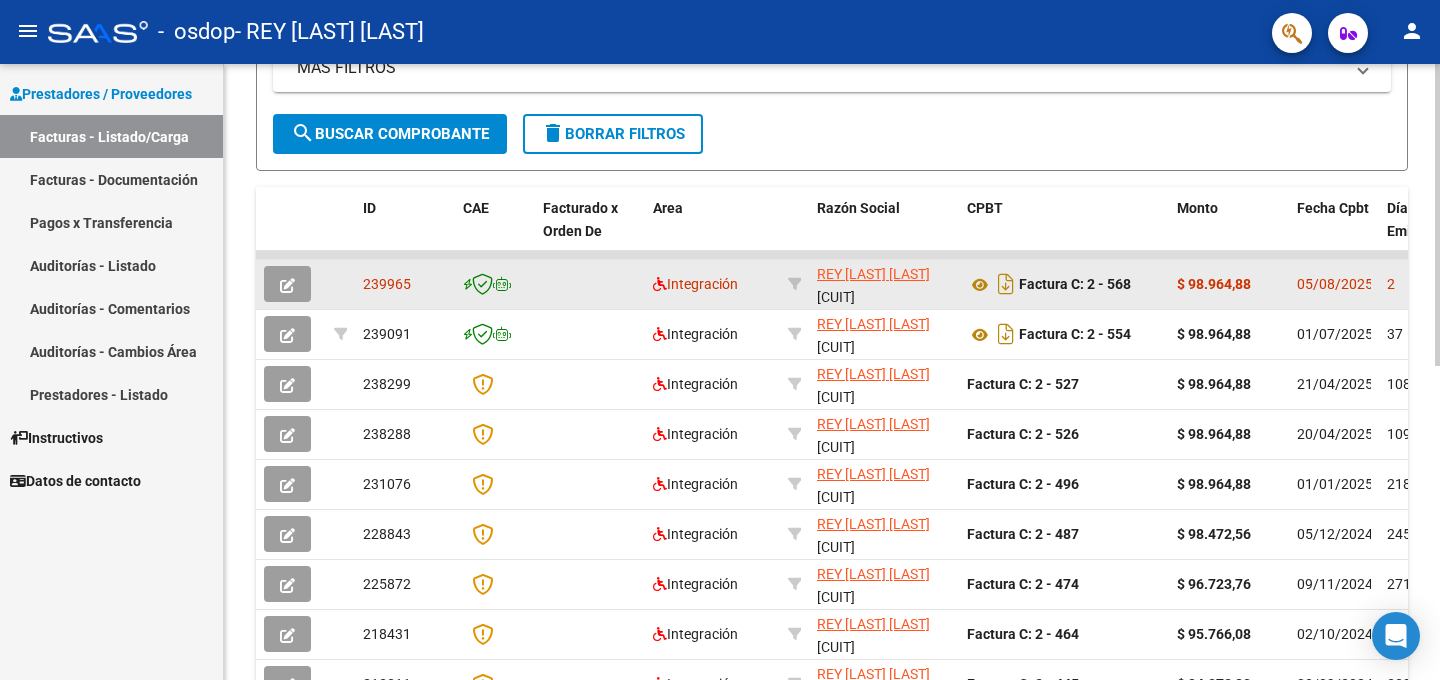 click on "05/08/2025" 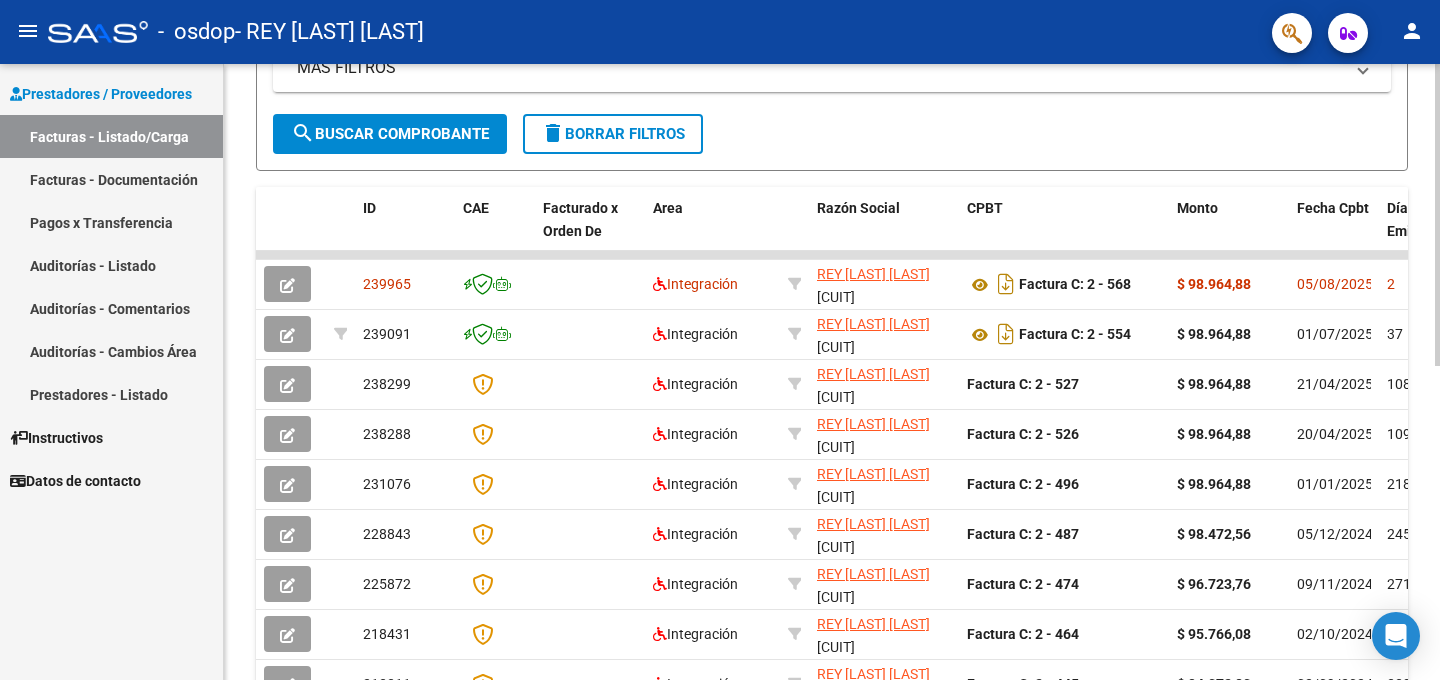 click on "Video tutorial   PRESTADORES -> Listado de CPBTs Emitidos por Prestadores / Proveedores (alt+q)   Cargar Comprobante
cloud_download  CSV  cloud_download  EXCEL  cloud_download  Estandar   Descarga Masiva
Filtros Id Area Area Todos Confirmado   Mostrar totalizadores   FILTROS DEL COMPROBANTE  Comprobante Tipo Comprobante Tipo Start date – End date Fec. Comprobante Desde / Hasta Días Emisión Desde(cant. días) Días Emisión Hasta(cant. días) CUIT / Razón Social Pto. Venta Nro. Comprobante Código SSS CAE Válido CAE Válido Todos Cargado Módulo Hosp. Todos Tiene facturacion Apócrifa Hospital Refes  FILTROS DE INTEGRACION  Período De Prestación Campos del Archivo de Rendición Devuelto x SSS (dr_envio) Todos Rendido x SSS (dr_envio) Tipo de Registro Tipo de Registro Período Presentación Período Presentación Campos del Legajo Asociado (preaprobación) Afiliado Legajo (cuil/nombre) Todos Solo facturas preaprobadas  MAS FILTROS  Todos Con Doc. Respaldatoria Todos Con Trazabilidad Todos – – 2" 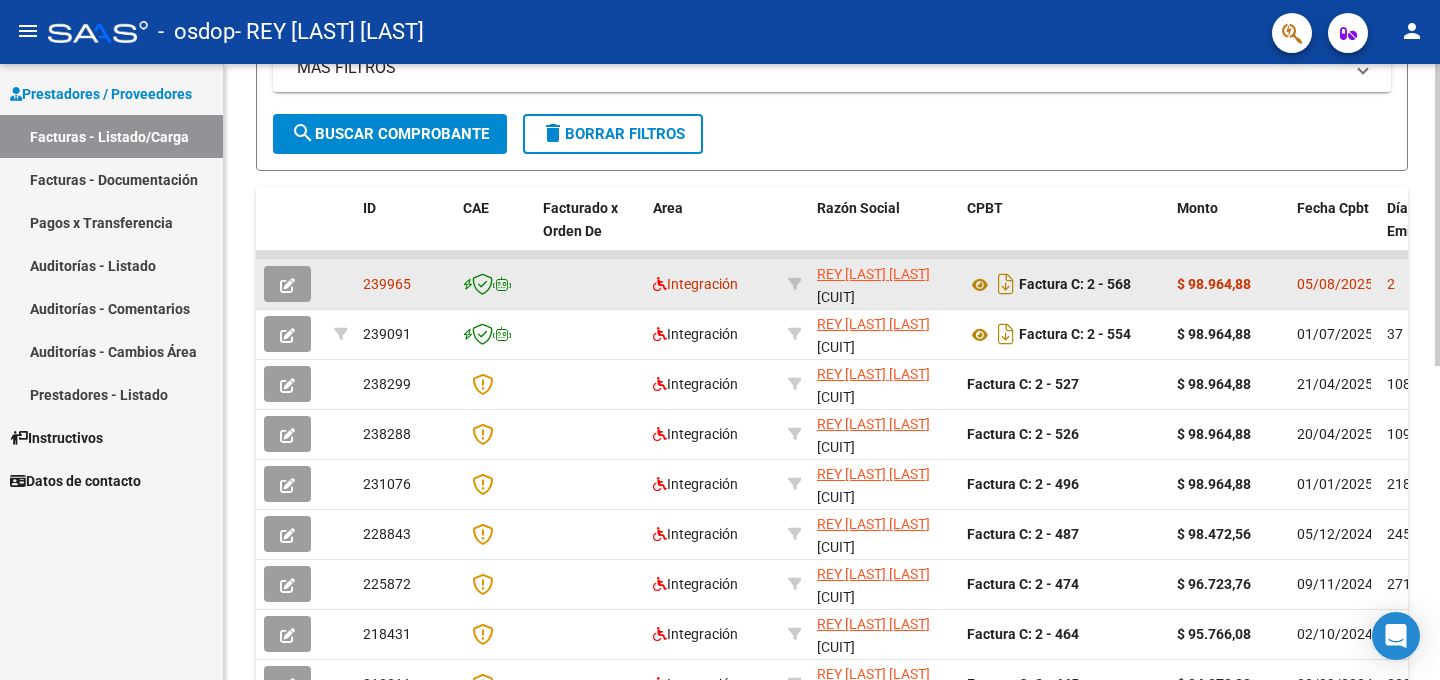 click on "2" 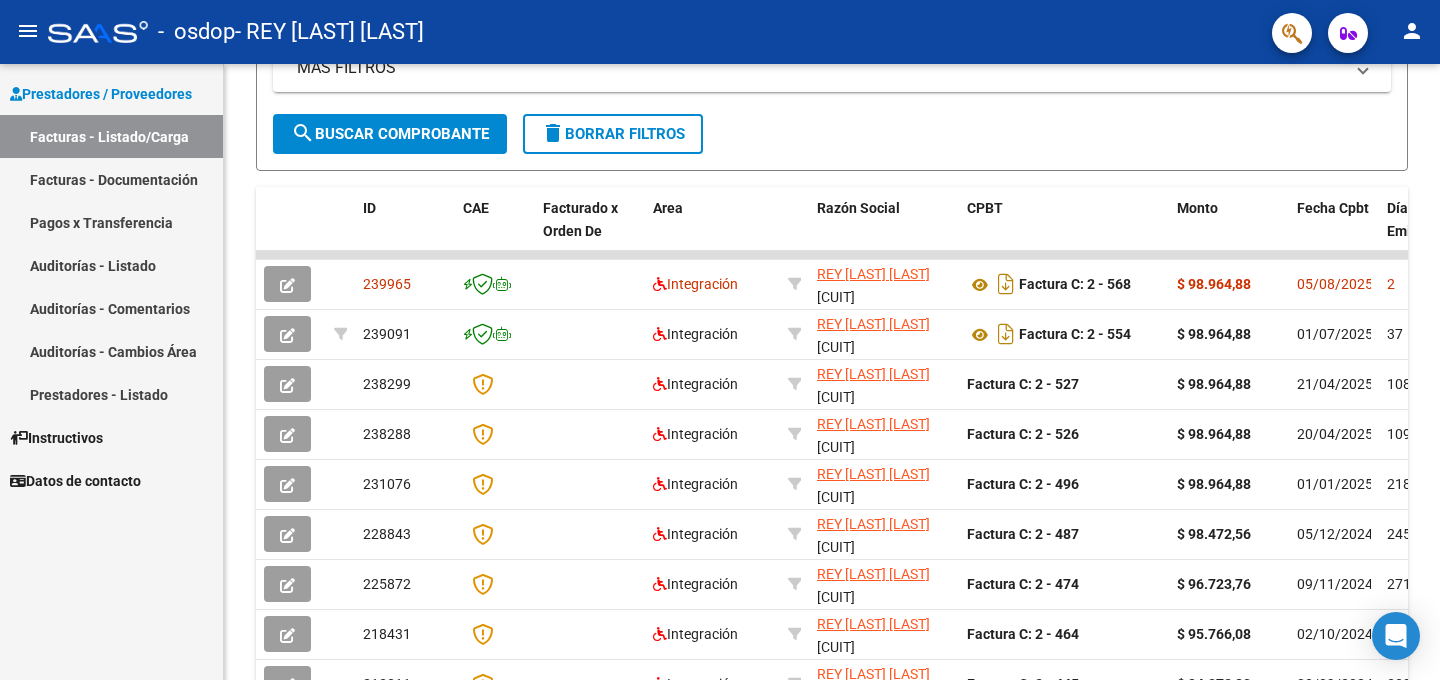 click on "Facturas - Listado/Carga" at bounding box center (111, 136) 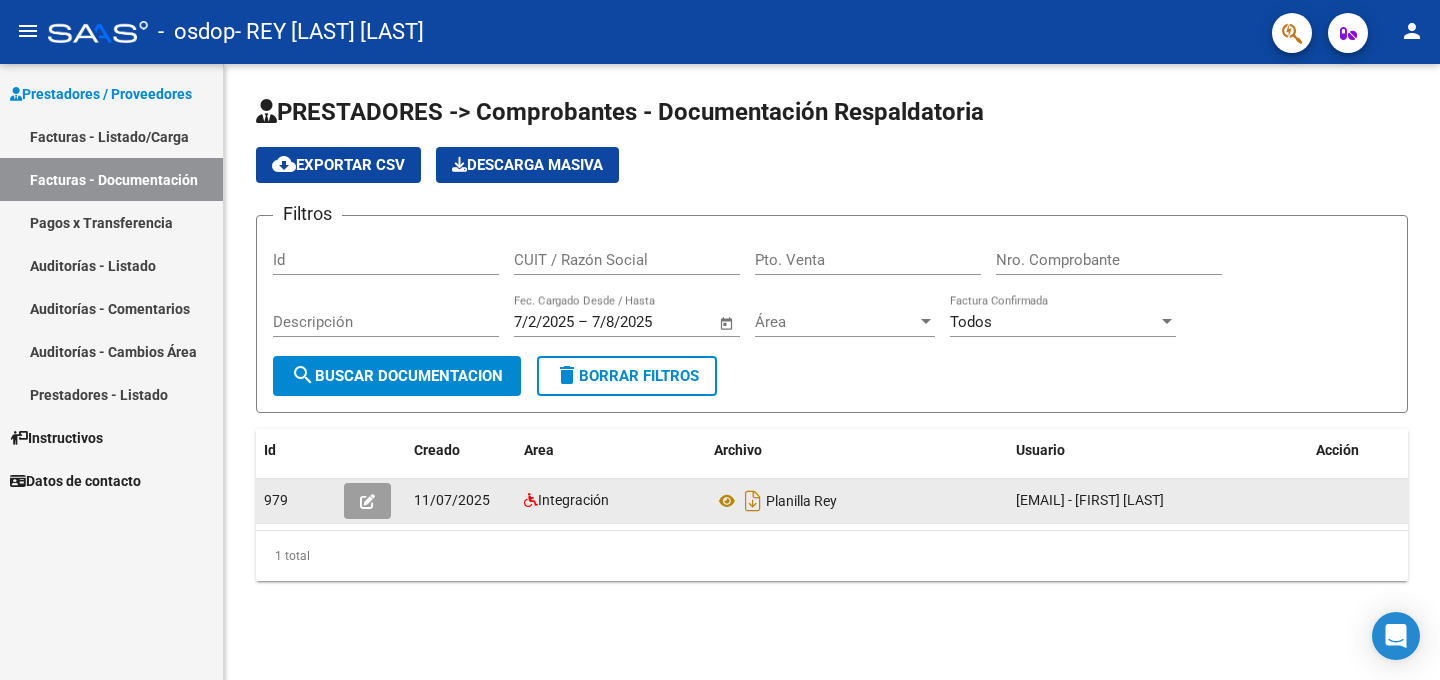 click 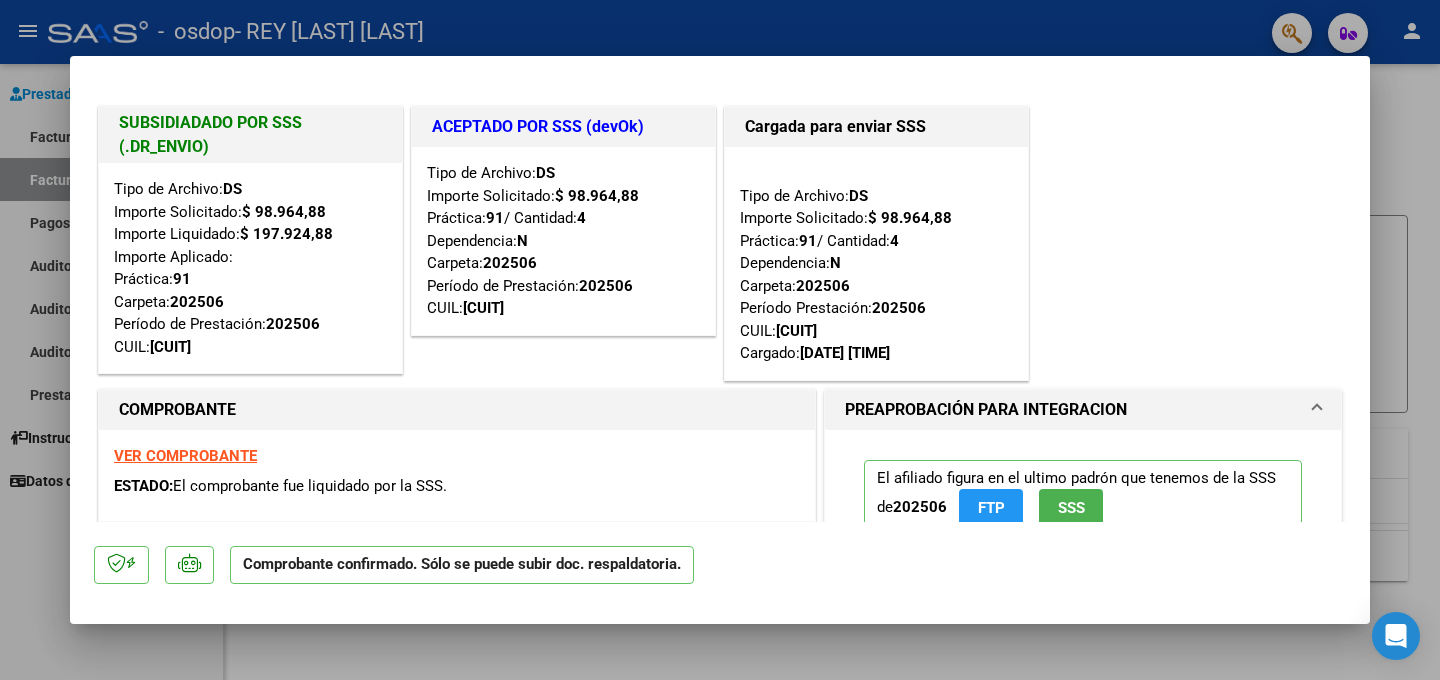 click on "Comprobante confirmado. Sólo se puede subir doc. respaldatoria." 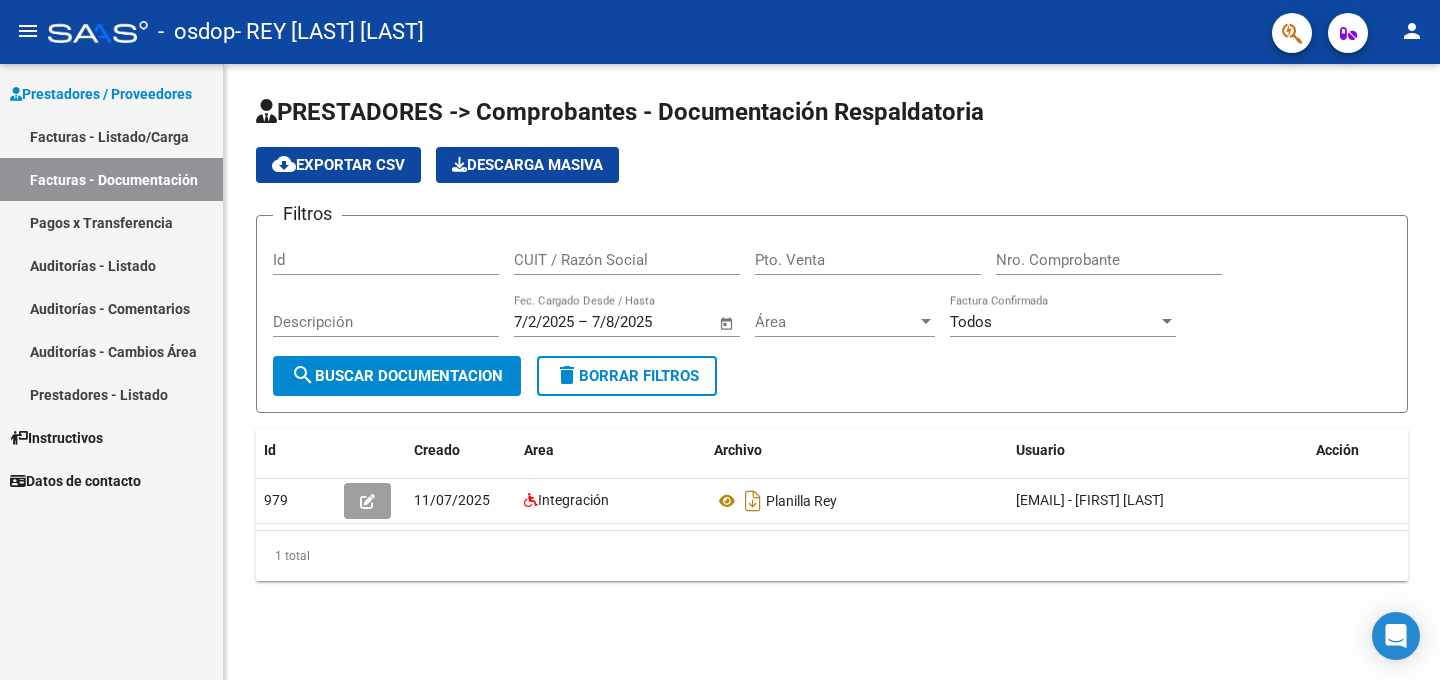 click on "Facturas - Listado/Carga" at bounding box center [111, 136] 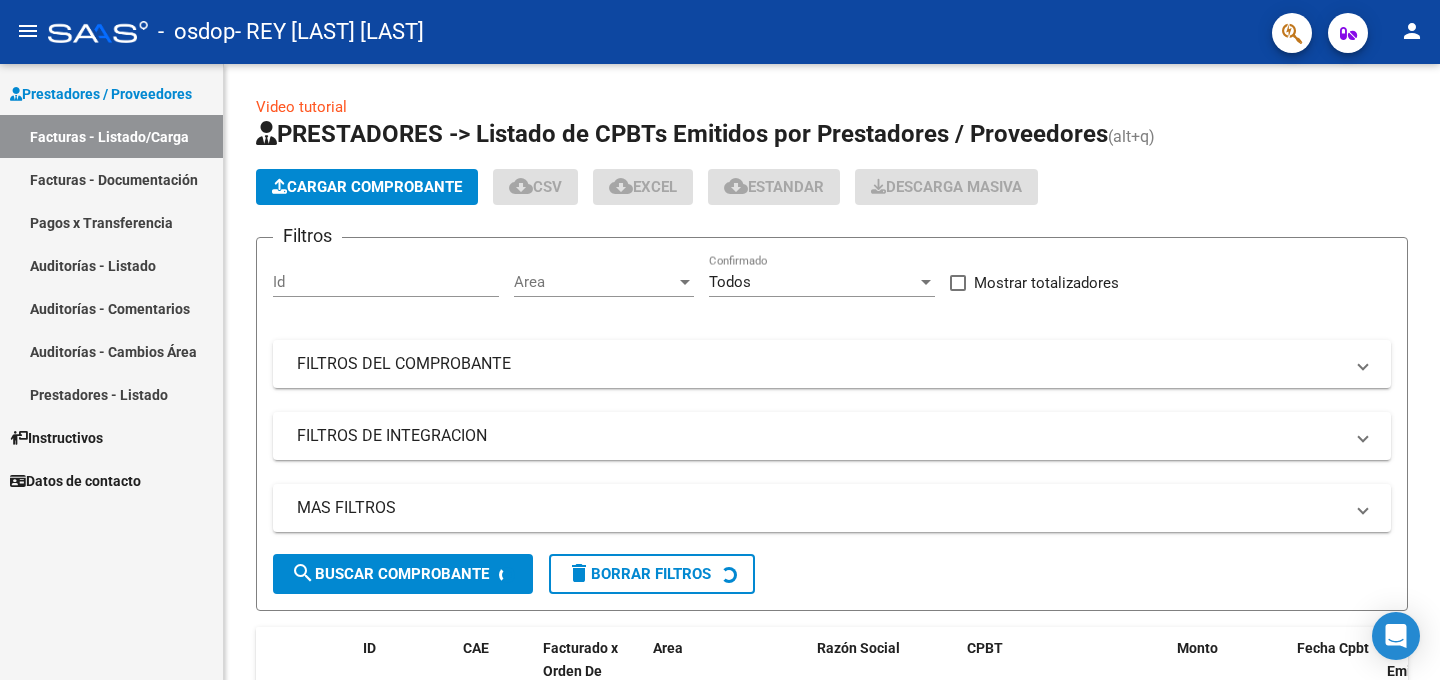 click on "Prestadores / Proveedores" at bounding box center [101, 94] 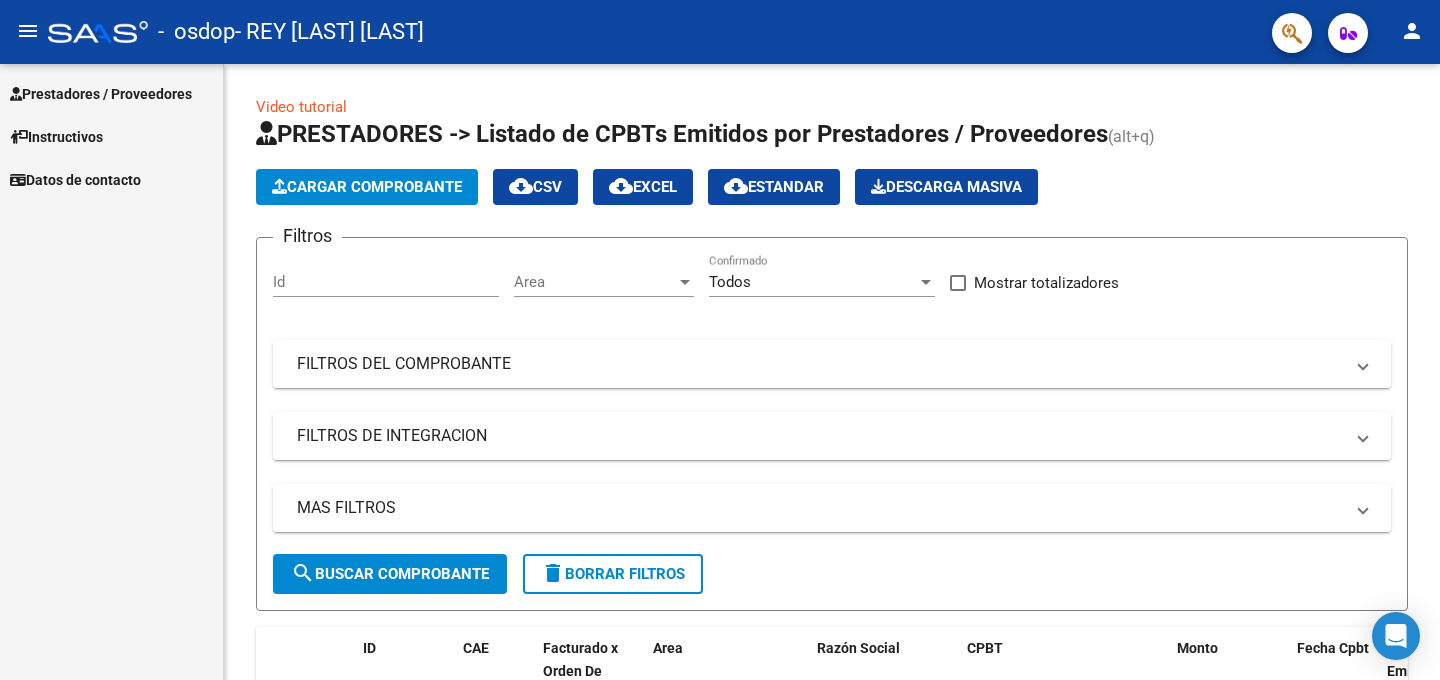 click on "Prestadores / Proveedores" at bounding box center [111, 93] 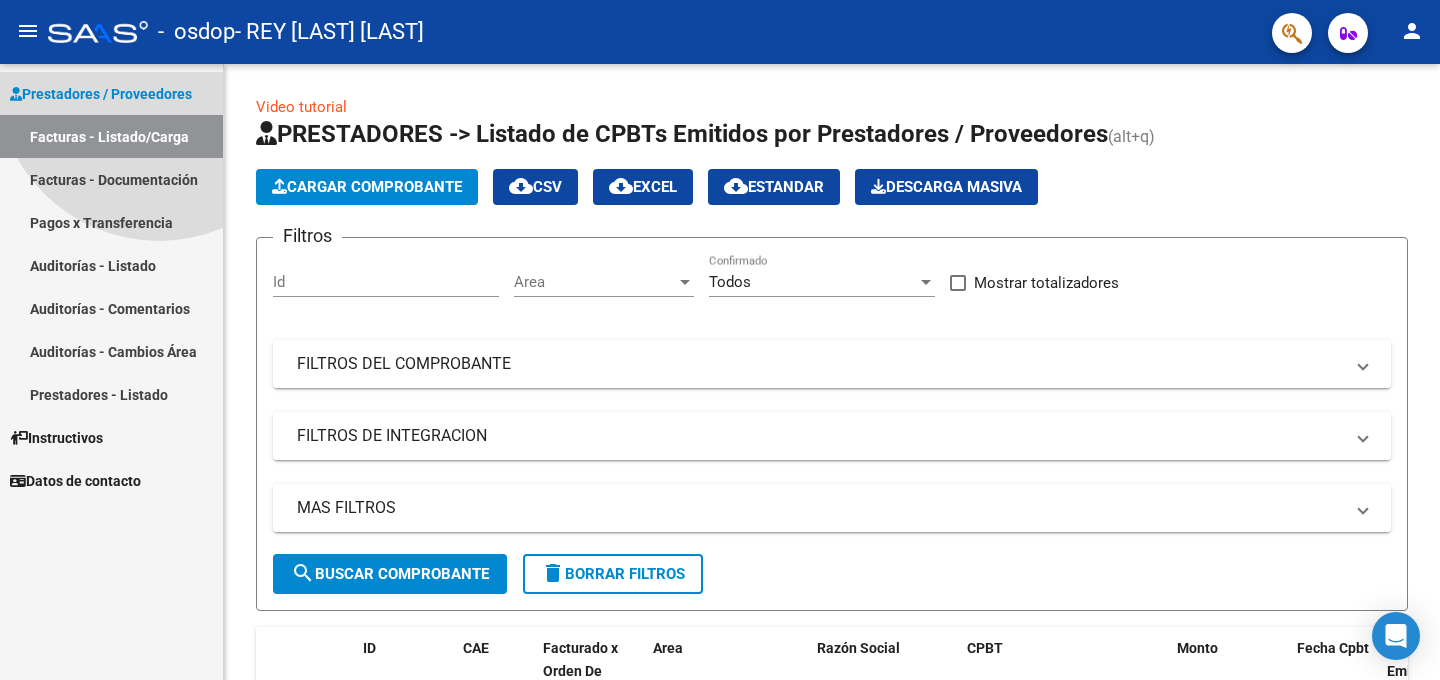 click on "Prestadores / Proveedores" at bounding box center [111, 93] 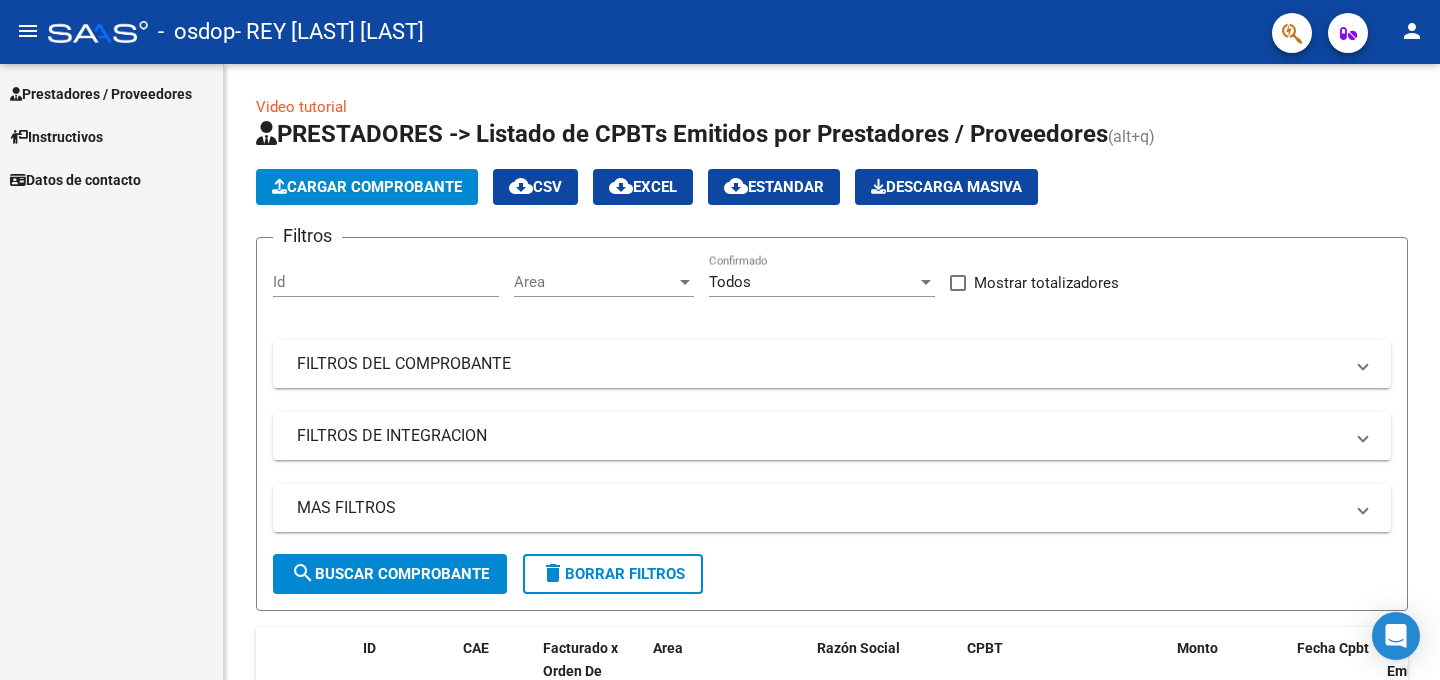 click on "Prestadores / Proveedores" at bounding box center (101, 94) 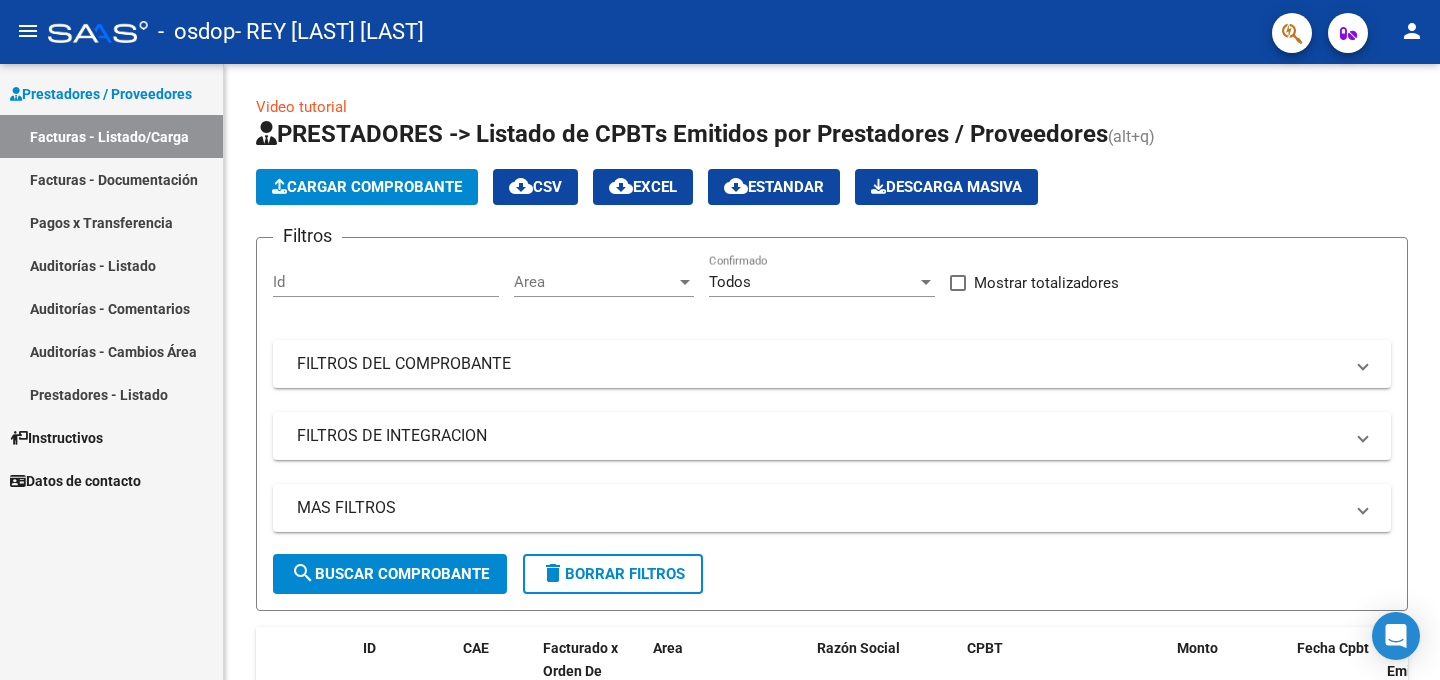 click on "Facturas - Listado/Carga" at bounding box center (111, 136) 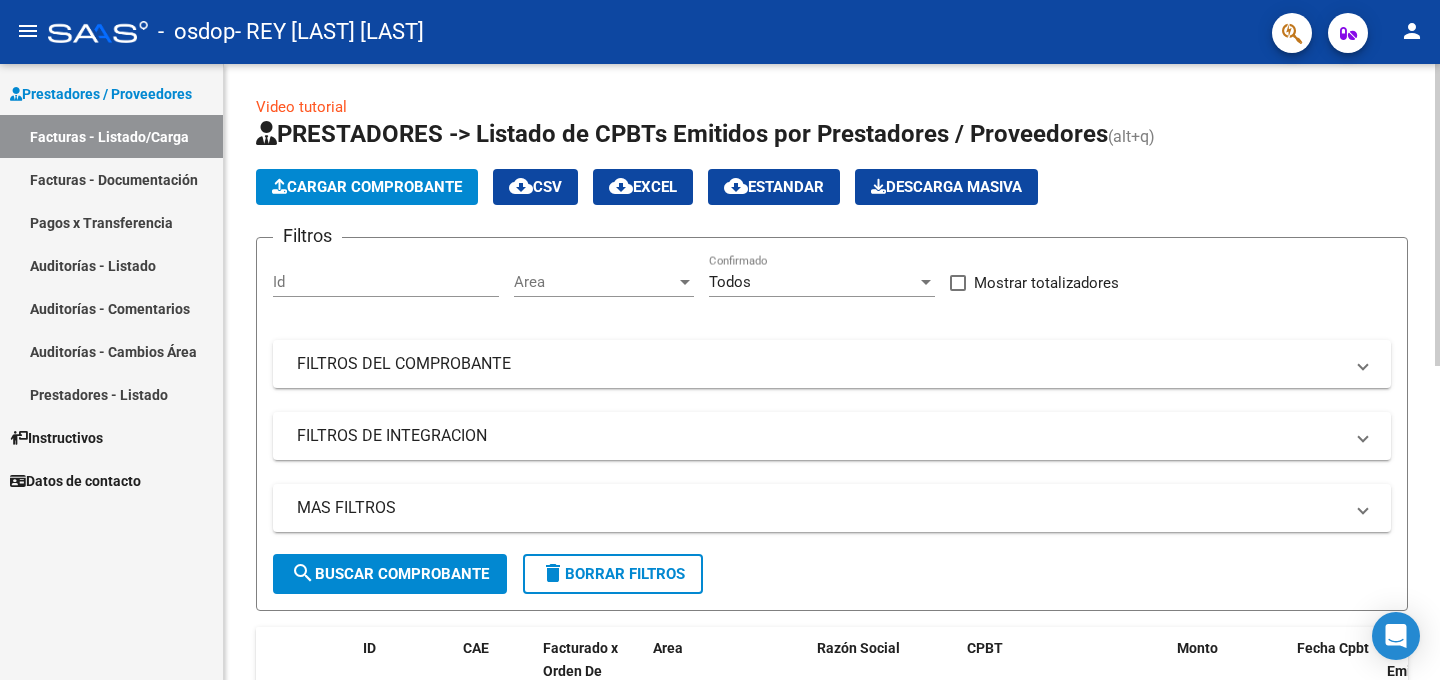 click on "Cargar Comprobante" 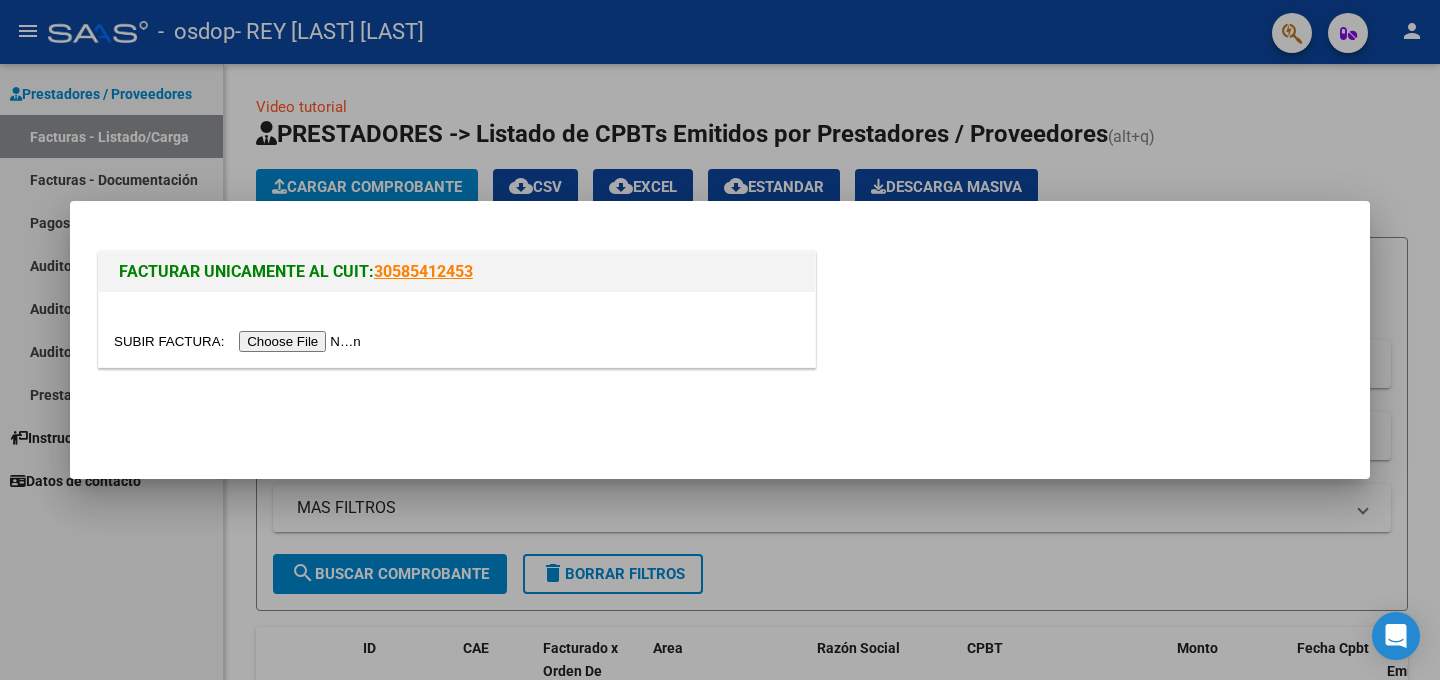 click at bounding box center [240, 341] 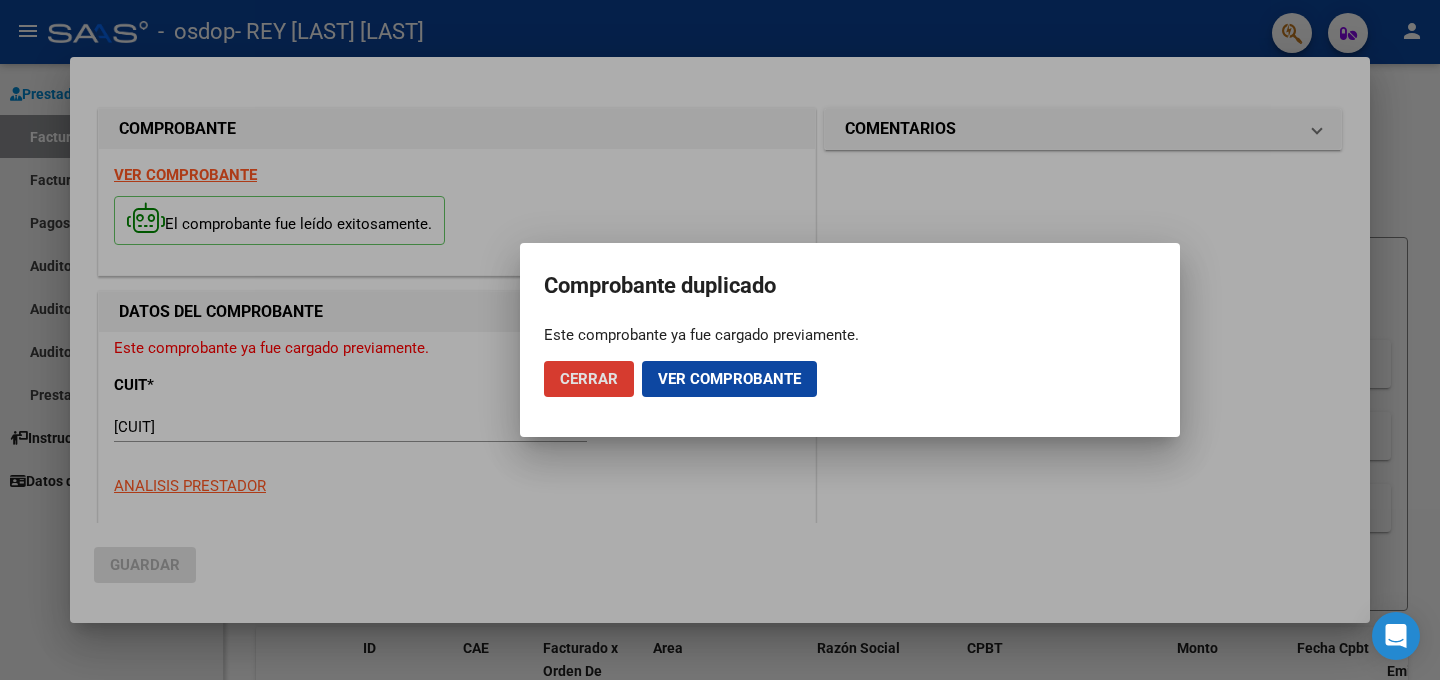 click on "Ver comprobante" 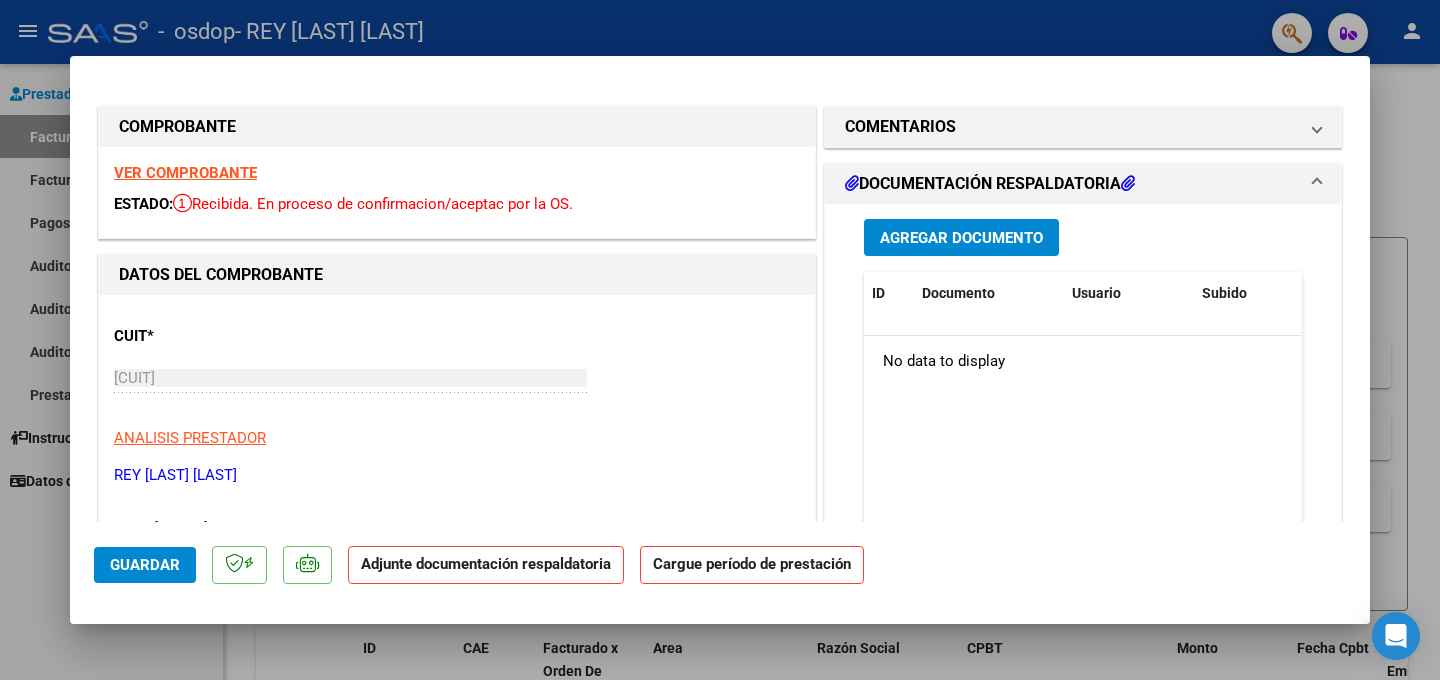 click on "COMPROBANTE VER COMPROBANTE       ESTADO:   Recibida. En proceso de confirmacion/aceptac por la OS.  DATOS DEL COMPROBANTE CUIT  *   [CUIT] Ingresar CUIT  ANALISIS PRESTADOR  REY [LAST] [LAST]  ARCA Padrón  Area destinado * Integración Seleccionar Area Período de Prestación (Ej: 202305 para Mayo 2023    202507 Ingrese el Período de Prestación como indica el ejemplo   El período es inválido.   Comprobante Tipo * Factura C Seleccionar Tipo Punto de Venta  *   2 Ingresar el Nro.  Número  *   568 Ingresar el Nro.  Monto  *   $ 98.964,88 Ingresar el monto  Fecha del Cpbt.  *   2025-08-05 Ingresar la fecha  CAE / CAEA (no ingrese CAI)    75317117413547 Ingresar el CAE o CAEA (no ingrese CAI)  Fecha de Vencimiento    Ingresar la fecha  Ref. Externa    Ingresar la ref.  N° Liquidación    Ingresar el N° Liquidación  COMENTARIOS Comentarios del Prestador / Gerenciador:   DOCUMENTACIÓN RESPALDATORIA  Agregar Documento ID Documento Usuario Subido Acción No data to display  0 total   1" at bounding box center [720, 301] 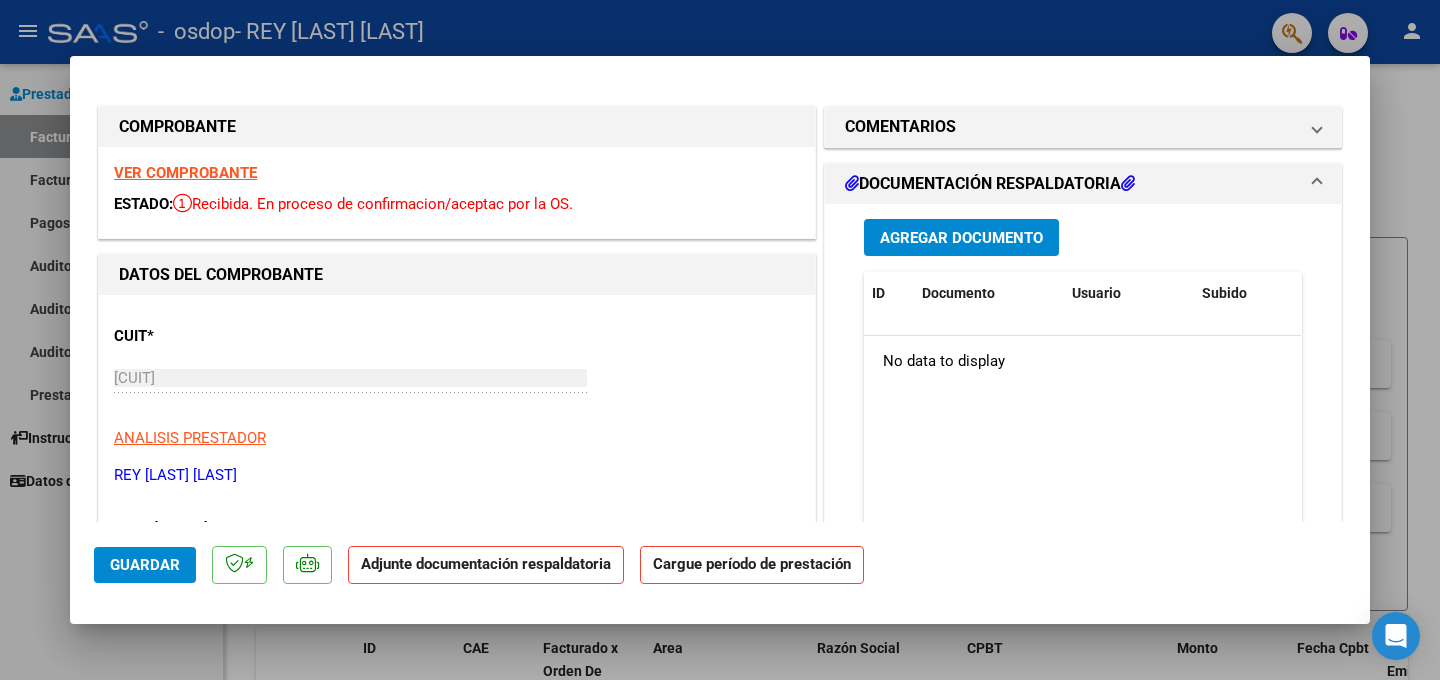 click at bounding box center [1128, 183] 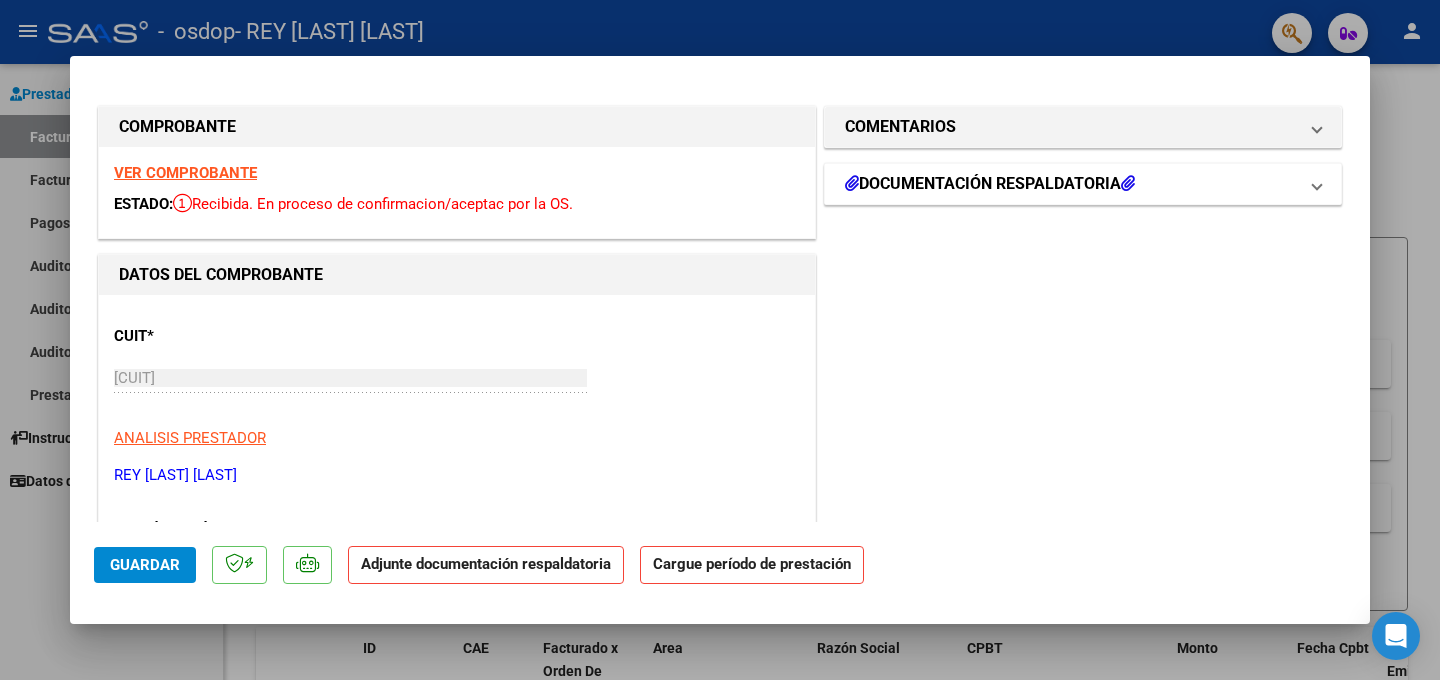 click at bounding box center (1128, 183) 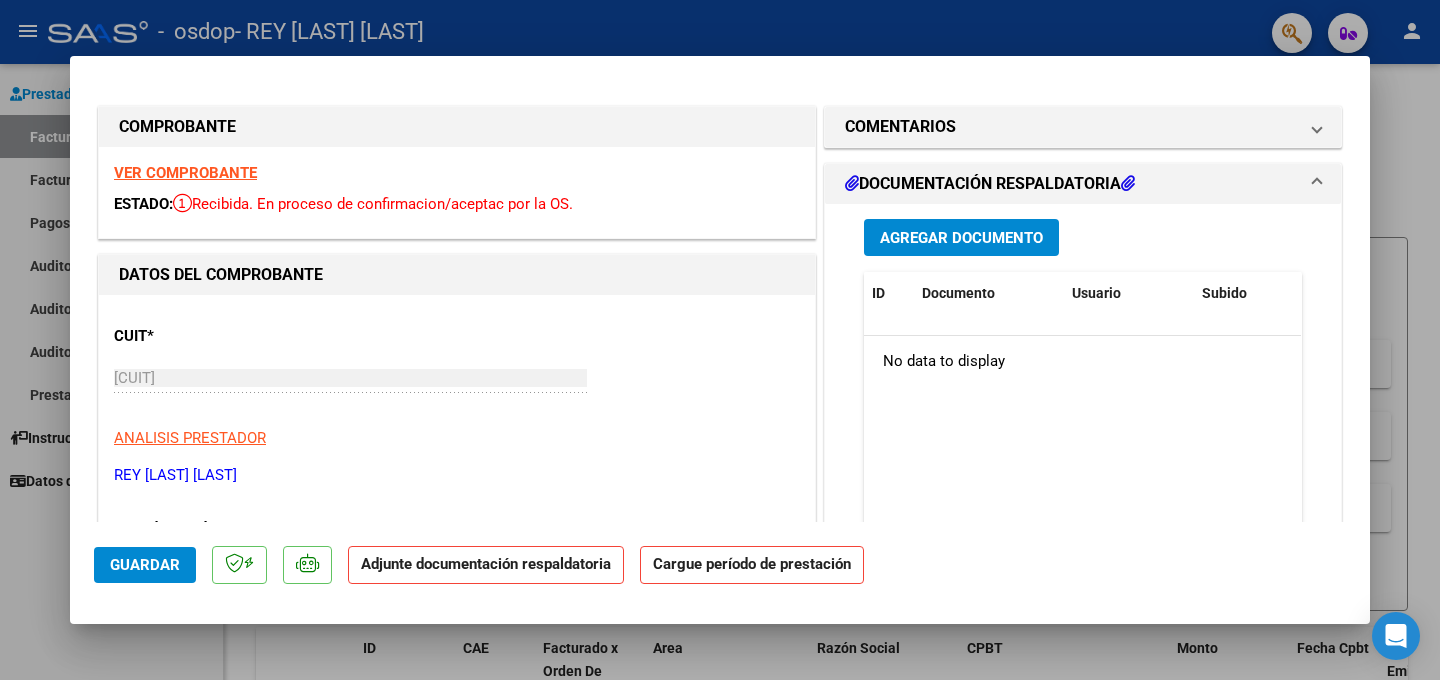 click on "Agregar Documento" at bounding box center (961, 238) 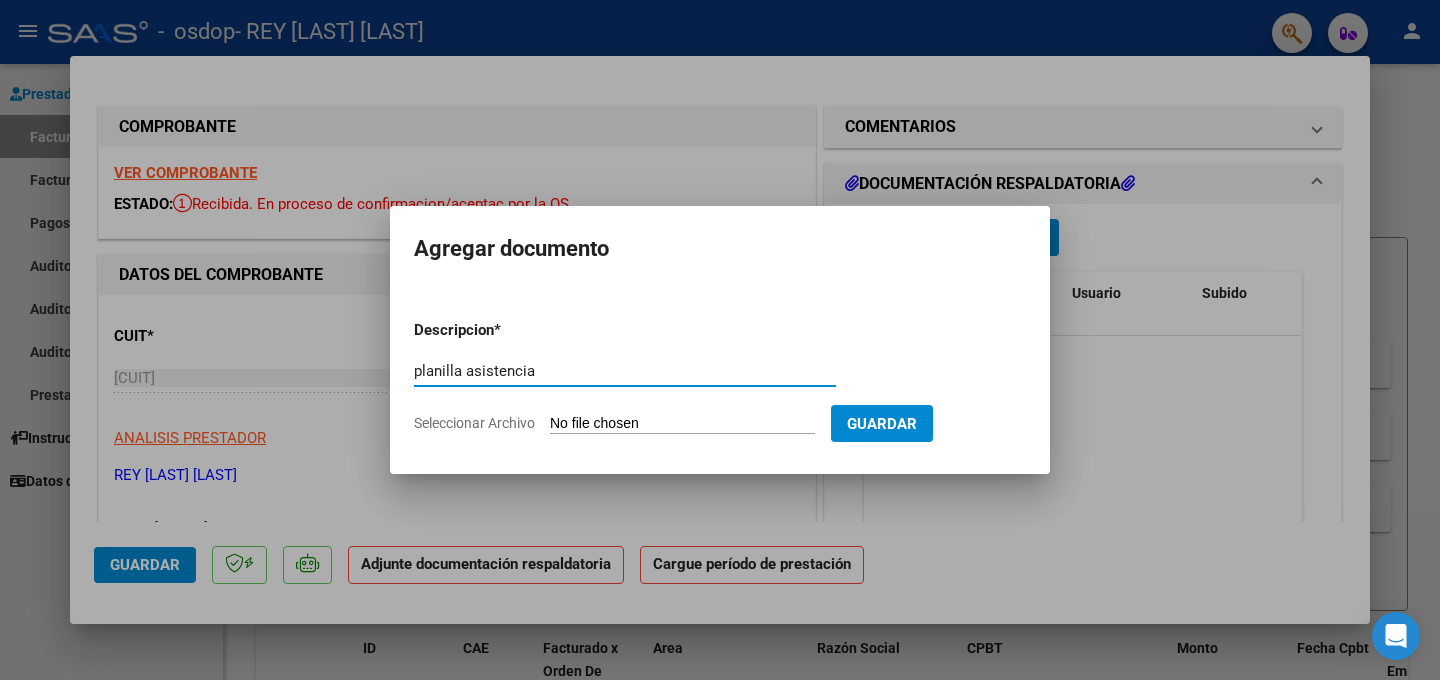 type on "planilla asistencia" 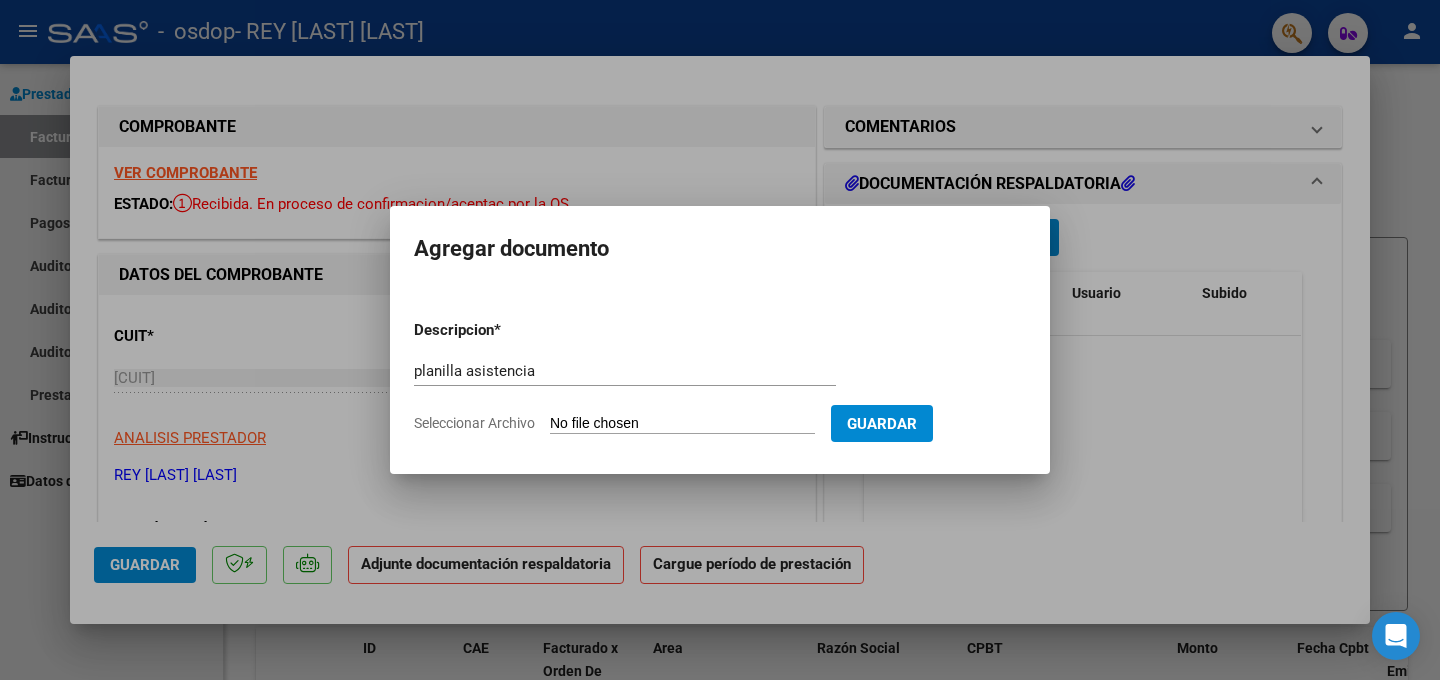 type on "C:\fakepath\Galeanoasisjul.pdf" 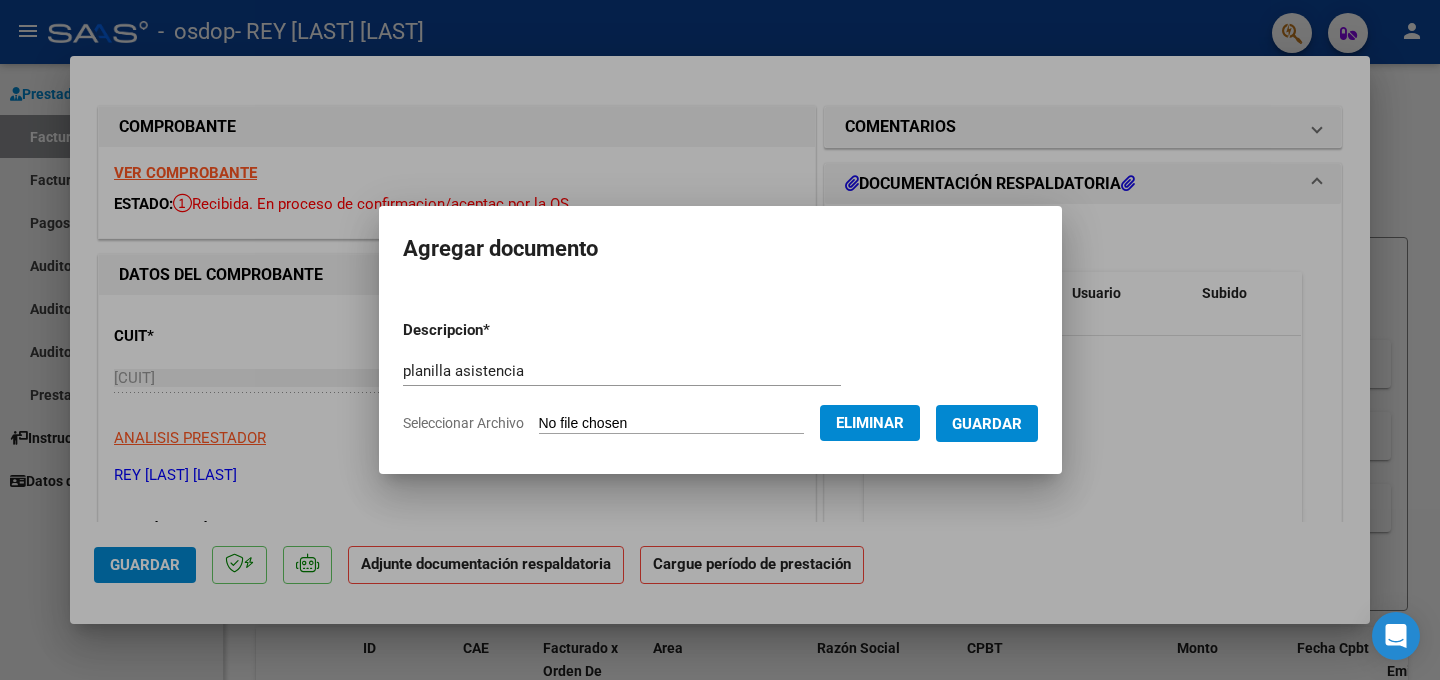 click on "Guardar" at bounding box center (987, 424) 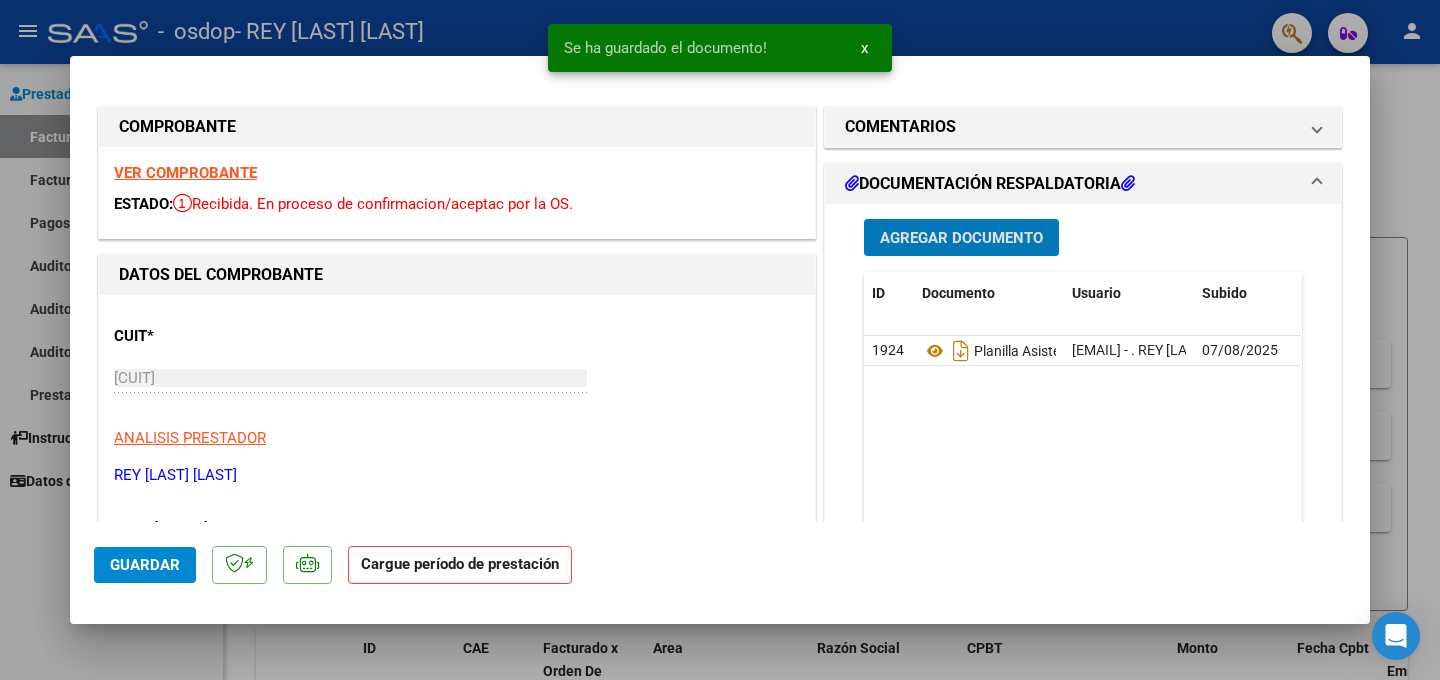click on "DOCUMENTACIÓN RESPALDATORIA" at bounding box center (990, 184) 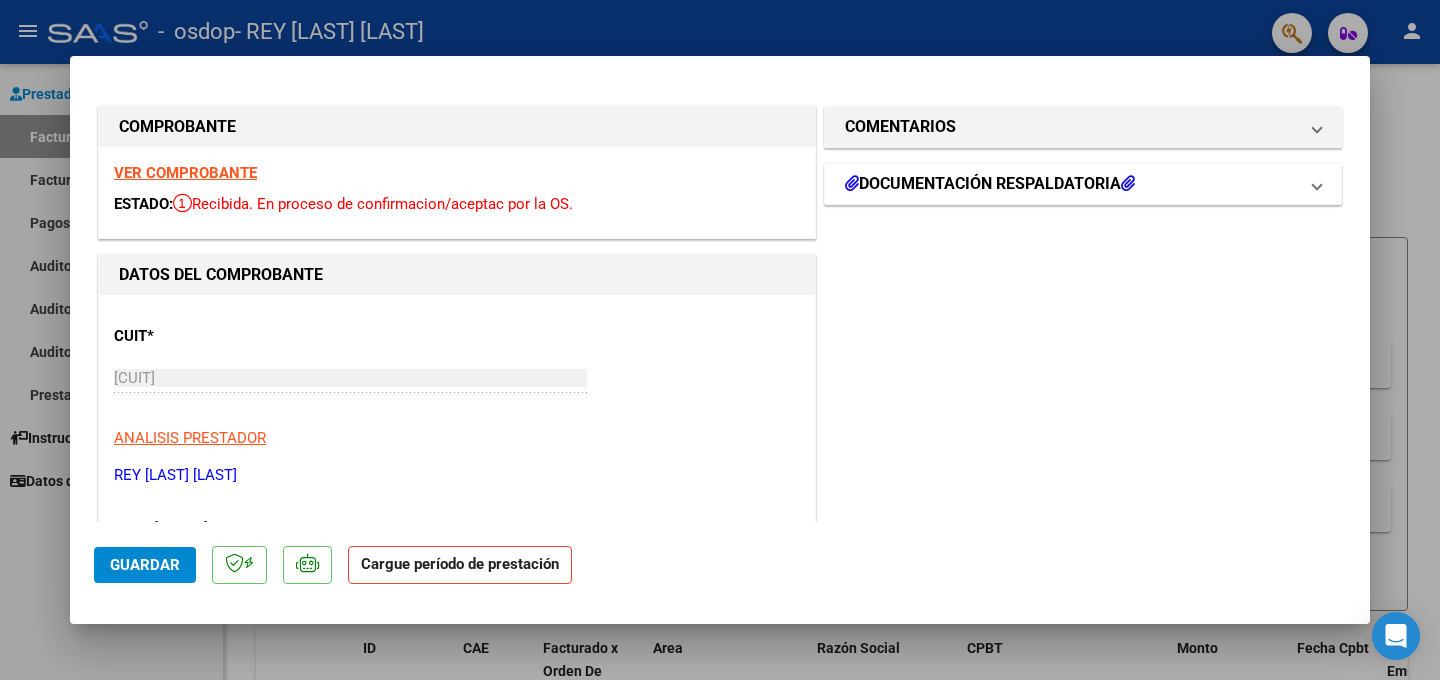 click on "DOCUMENTACIÓN RESPALDATORIA" at bounding box center (990, 184) 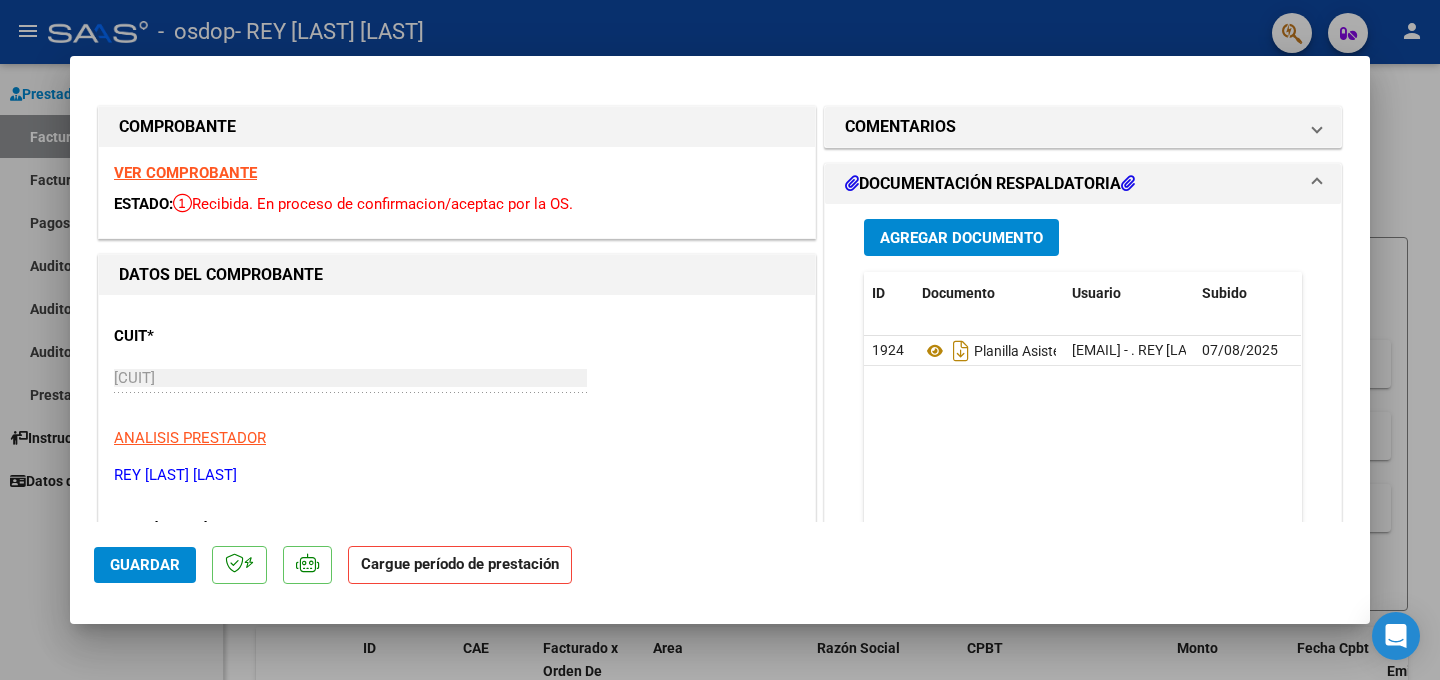 click on "Agregar Documento" at bounding box center [961, 237] 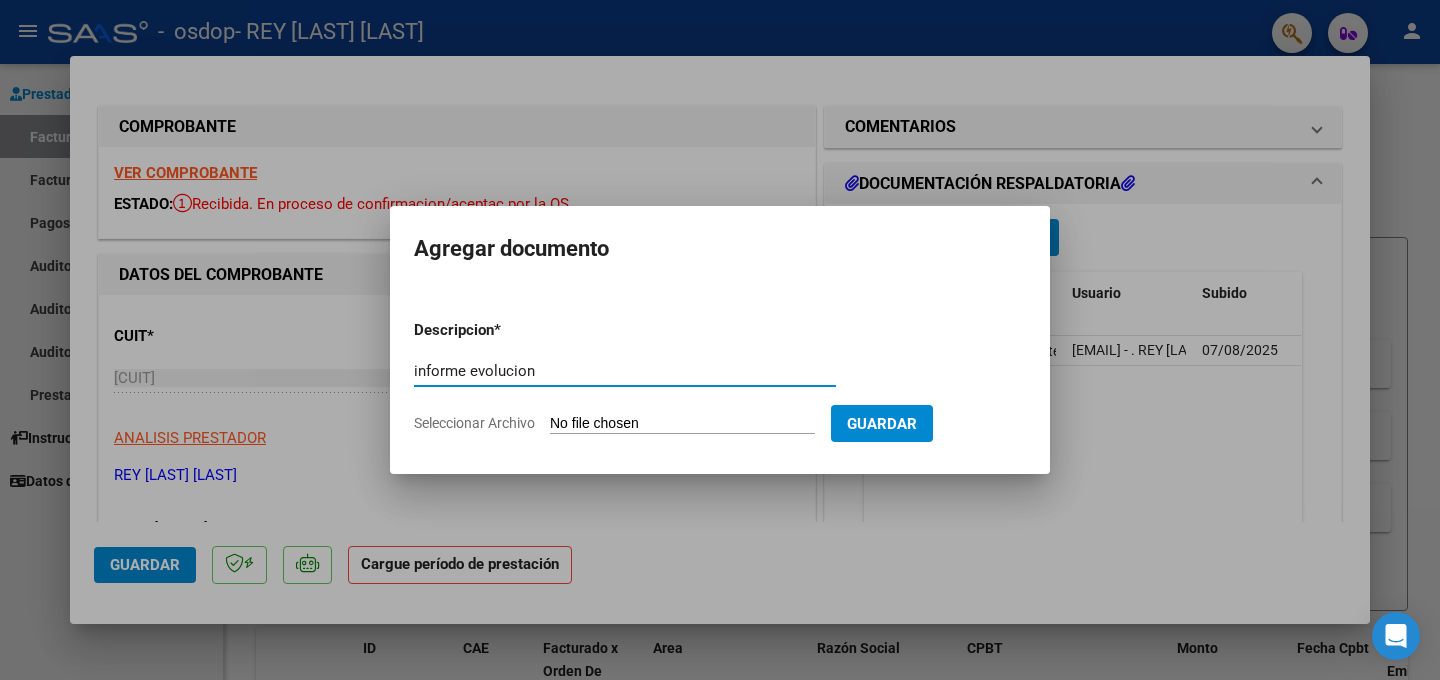 type on "informe evolucion" 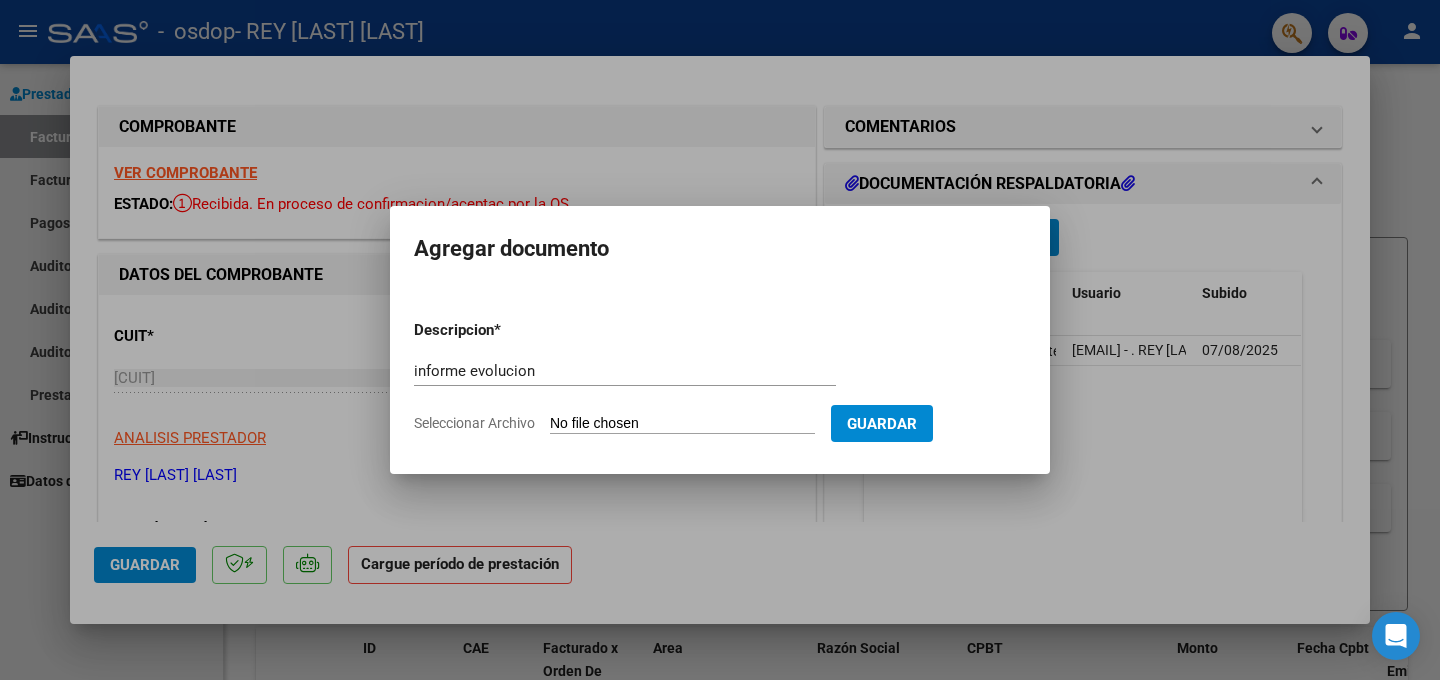 type on "C:\fakepath\inf ev 24final.pdf" 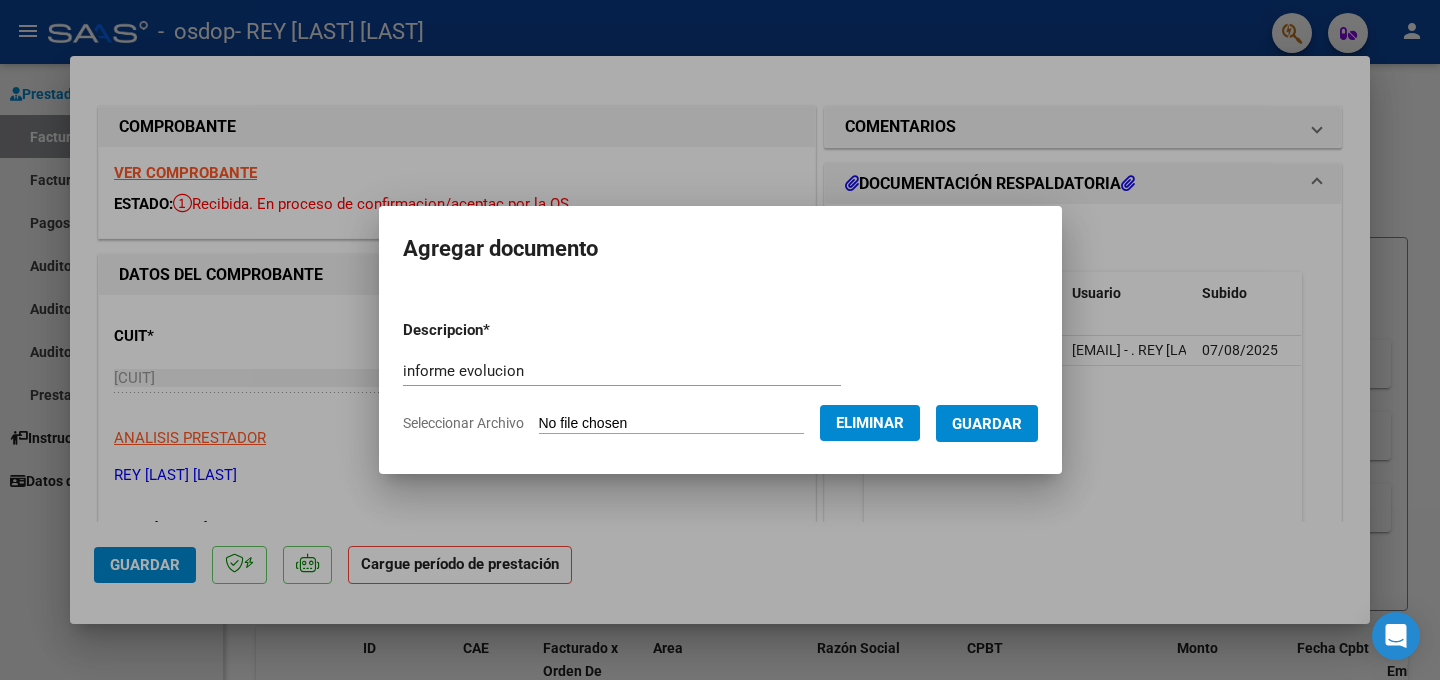 click on "Guardar" at bounding box center (987, 424) 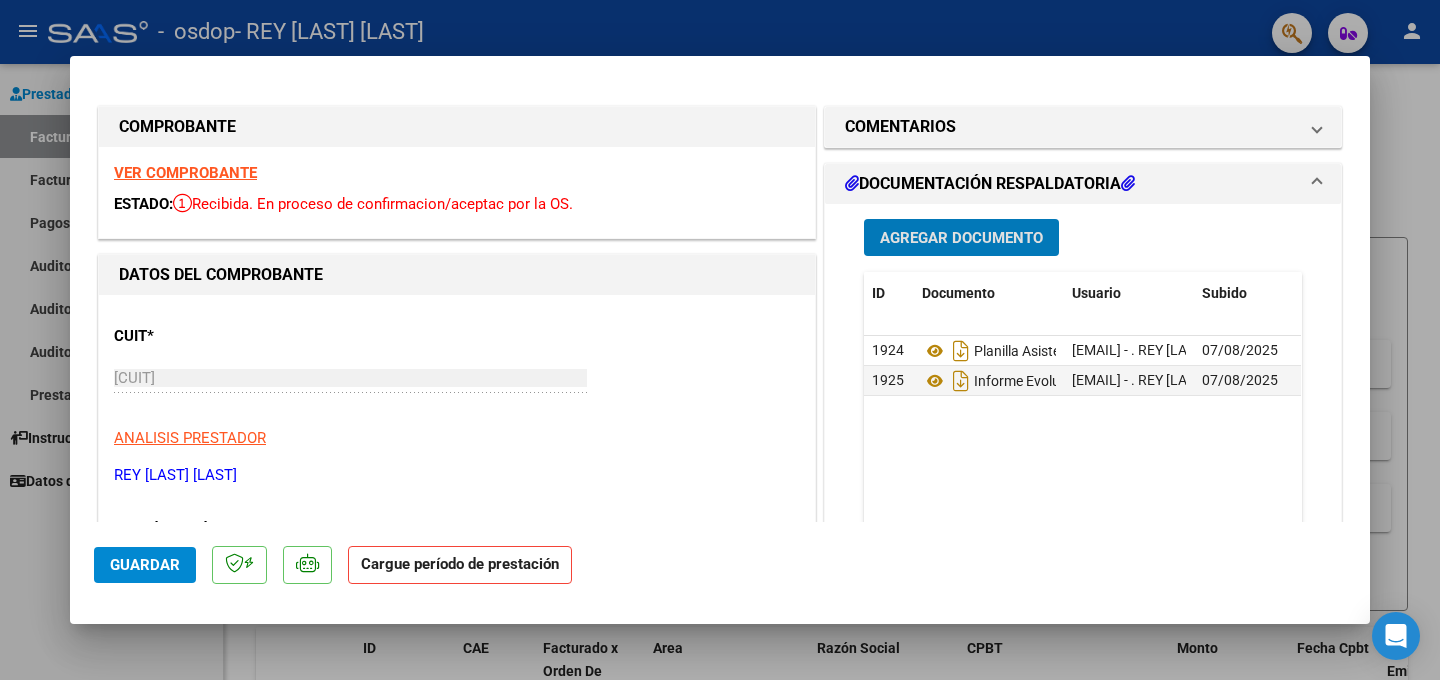 click on "COMPROBANTE VER COMPROBANTE       ESTADO:   Recibida. En proceso de confirmacion/aceptac por la OS.  DATOS DEL COMPROBANTE CUIT  *   [CUIT] Ingresar CUIT  ANALISIS PRESTADOR  REY [LAST] [LAST]  ARCA Padrón  Area destinado * Integración Seleccionar Area Período de Prestación (Ej: 202305 para Mayo 2023    202507 Ingrese el Período de Prestación como indica el ejemplo   El período es inválido.   Comprobante Tipo * Factura C Seleccionar Tipo Punto de Venta  *   2 Ingresar el Nro.  Número  *   568 Ingresar el Nro.  Monto  *   $ 98.964,88 Ingresar el monto  Fecha del Cpbt.  *   2025-08-05 Ingresar la fecha  CAE / CAEA (no ingrese CAI)    75317117413547 Ingresar el CAE o CAEA (no ingrese CAI)  Fecha de Vencimiento    Ingresar la fecha  Ref. Externa    Ingresar la ref.  N° Liquidación    Ingresar el N° Liquidación  COMENTARIOS Comentarios del Prestador / Gerenciador:   DOCUMENTACIÓN RESPALDATORIA  Agregar Documento ID Documento Usuario Subido Acción 1924  Planilla Asistencia   07/08/2025" at bounding box center [720, 301] 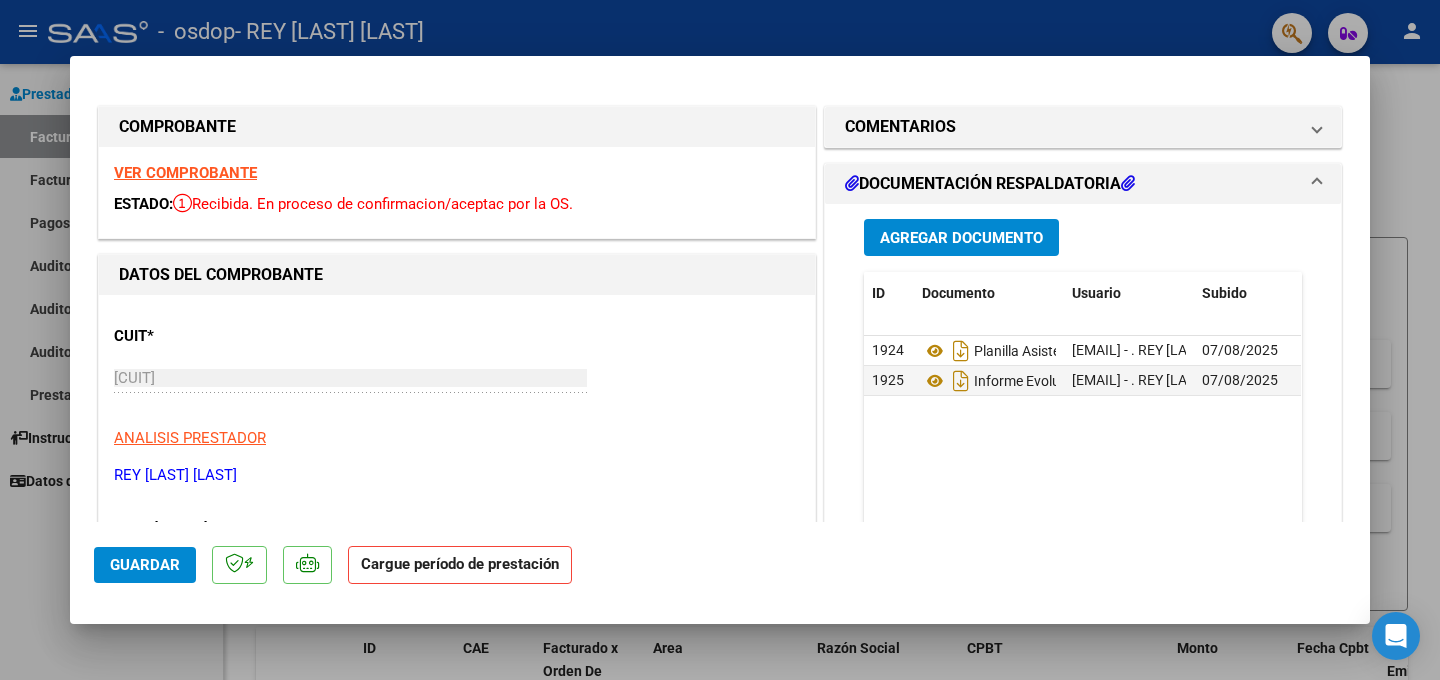 click on "Guardar" 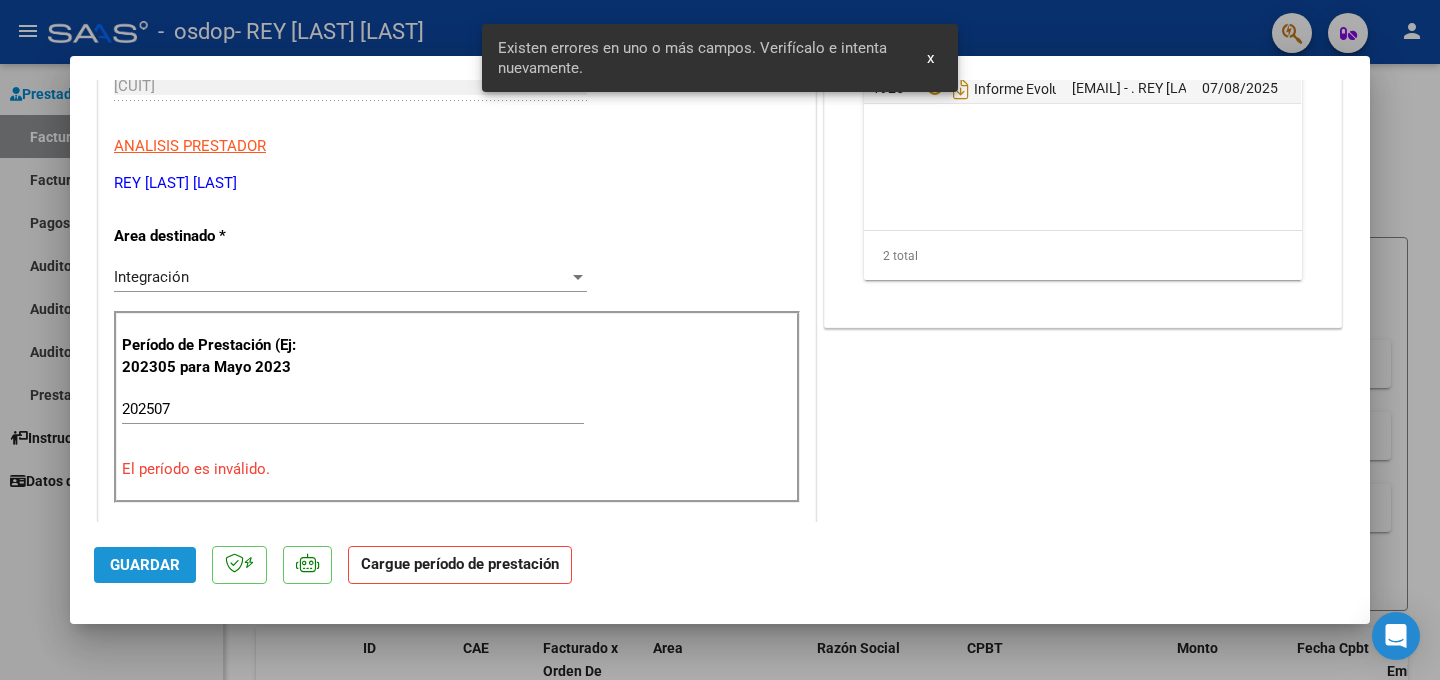 scroll, scrollTop: 379, scrollLeft: 0, axis: vertical 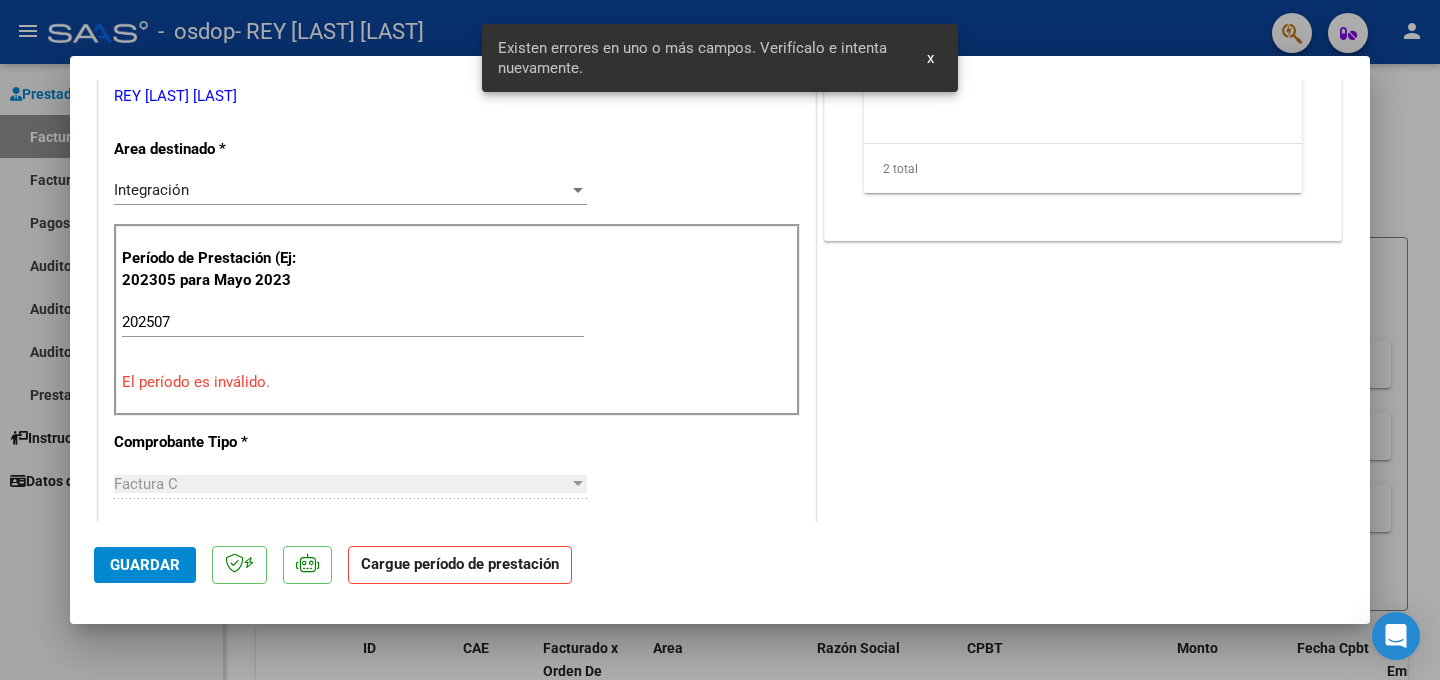 click on "202507" at bounding box center (353, 322) 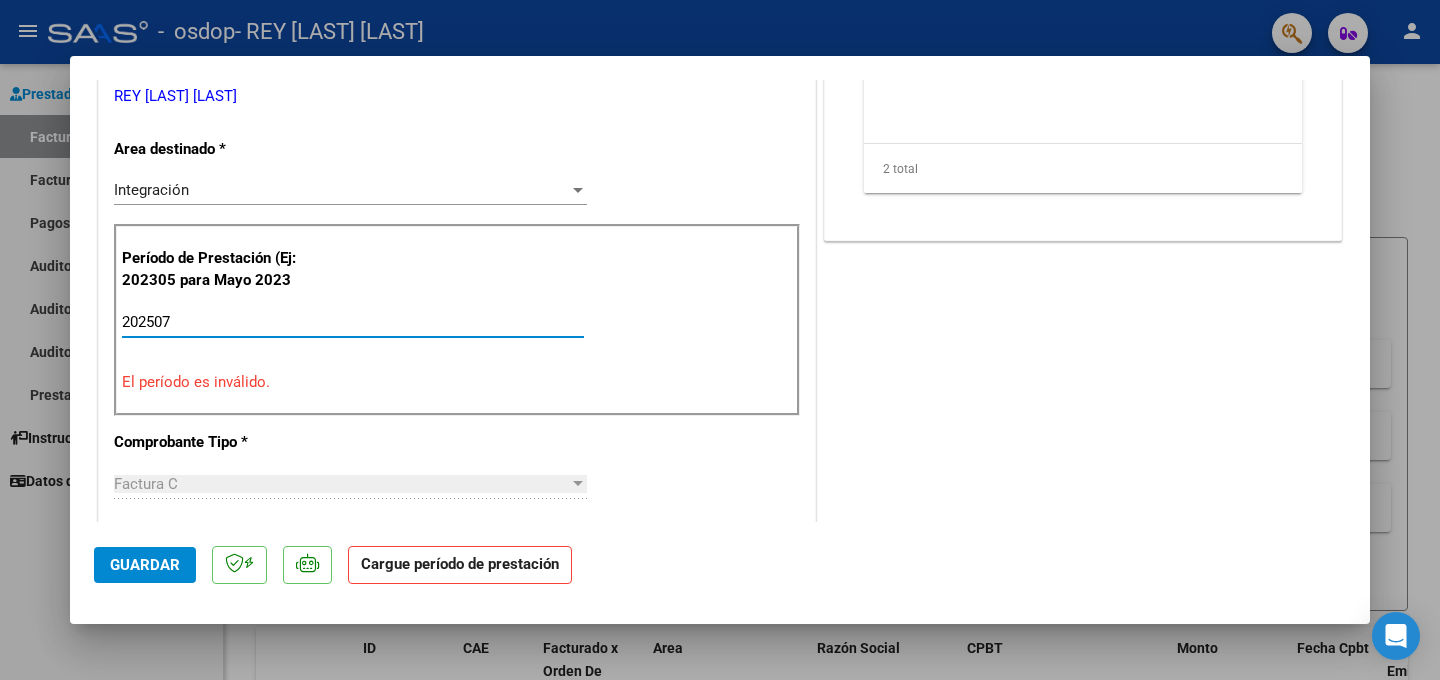click on "202507" at bounding box center [353, 322] 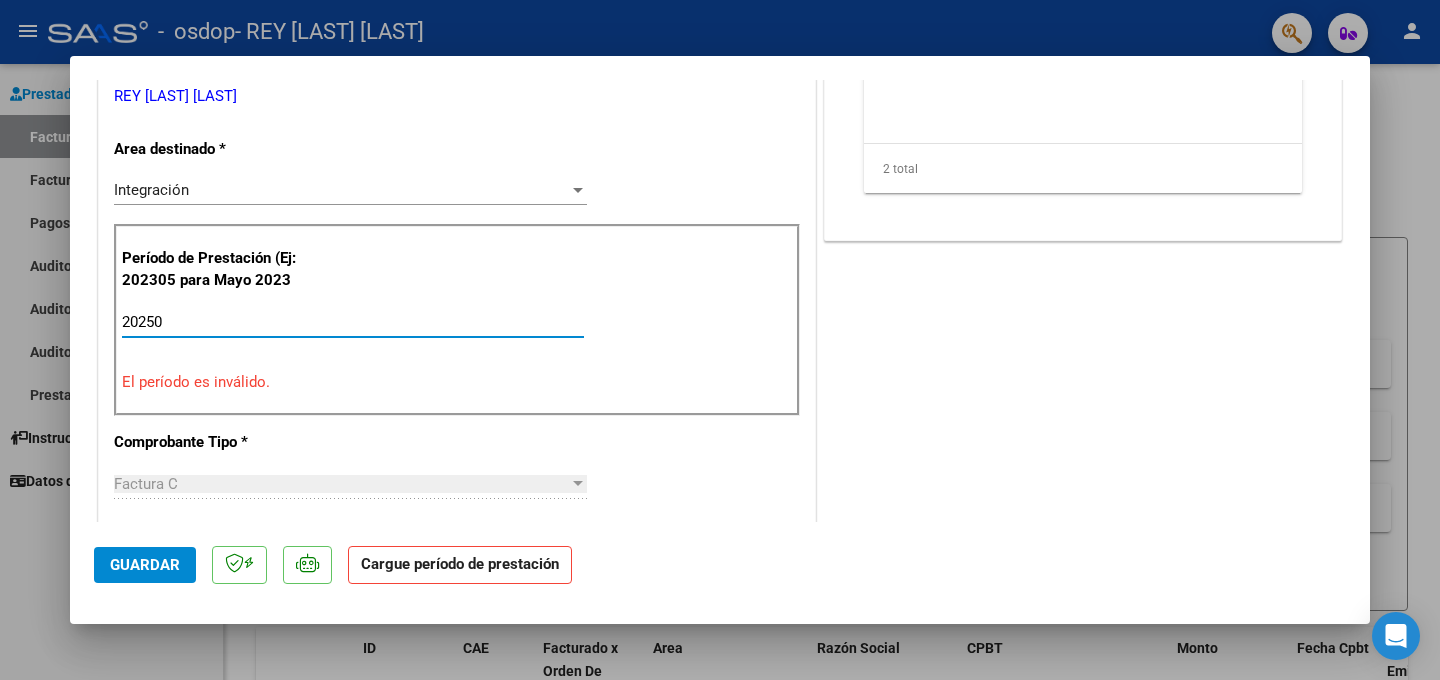 type on "202507" 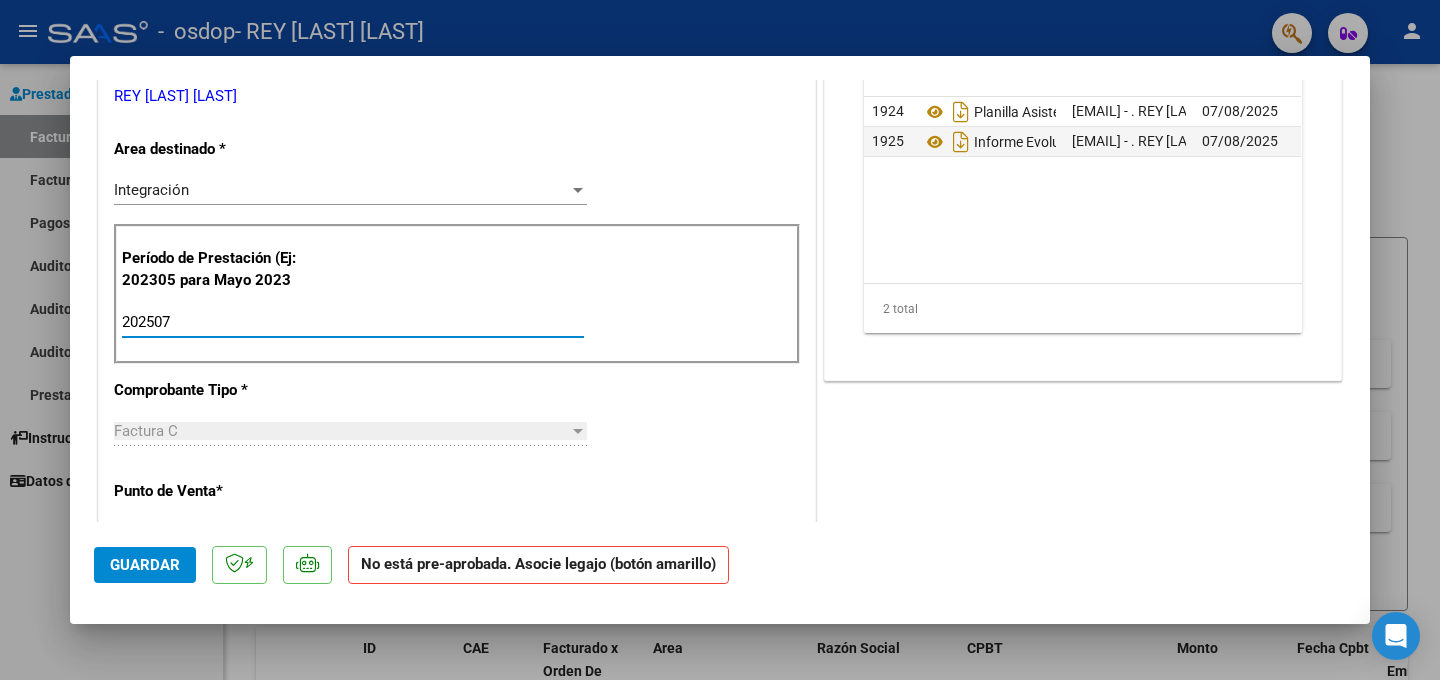 click on "Guardar" 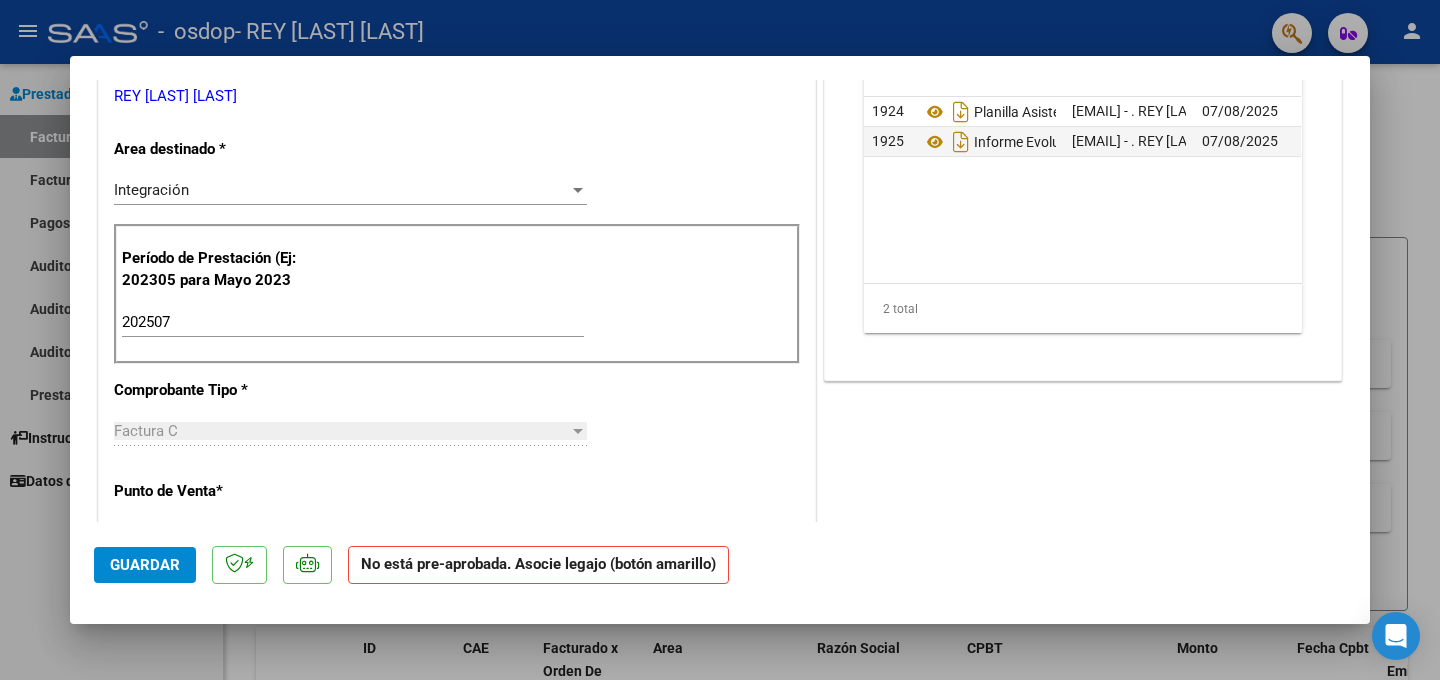 click on "Guardar" 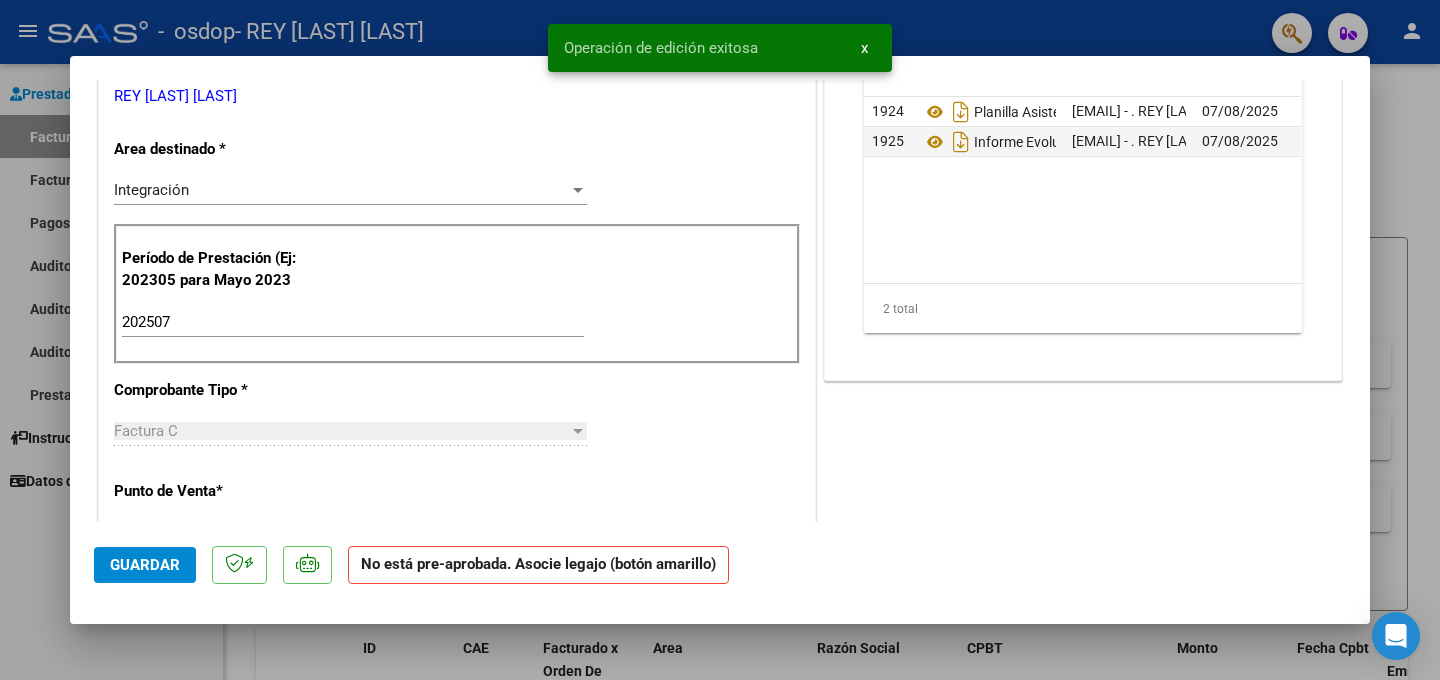 click on "No está pre-aprobada. Asocie legajo (botón amarillo)" 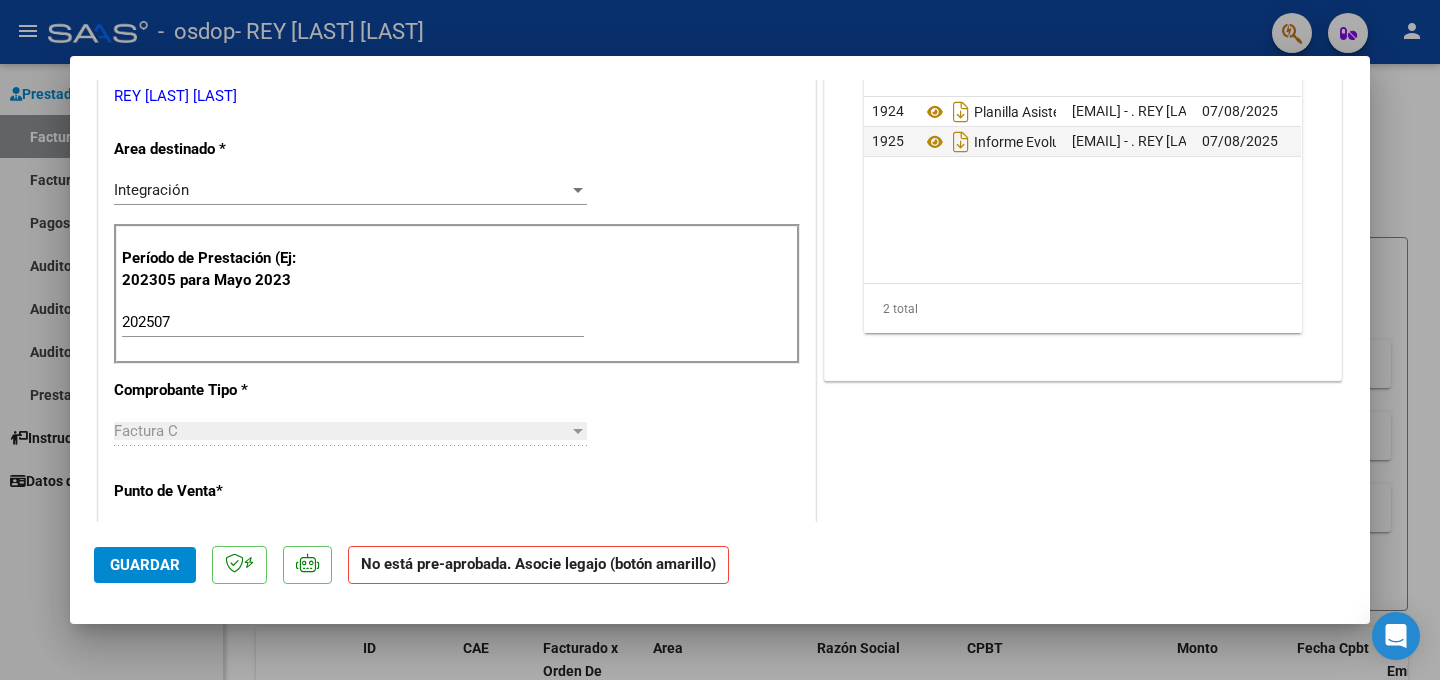 click on "COMENTARIOS Comentarios del Prestador / Gerenciador:  PREAPROBACIÓN PARA INTEGRACION add Asociar Legajo  DOCUMENTACIÓN RESPALDATORIA  Agregar Documento ID Documento Usuario Subido Acción 1924  Planilla Asistencia   [EMAIL] - . REY [LAST] [LAST]   07/08/2025  1925  Informe Evolucion   [EMAIL] - . REY [LAST] [LAST]   07/08/2025   2 total   1" at bounding box center (1083, 544) 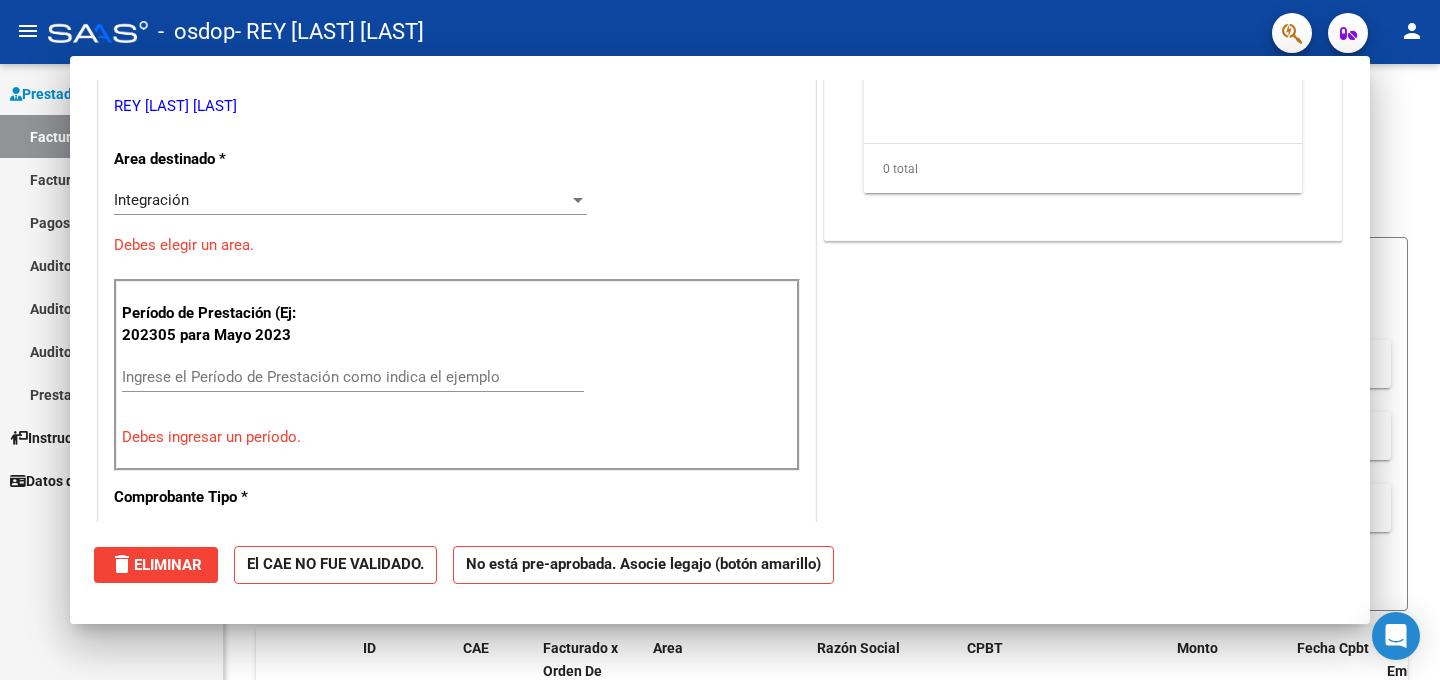 scroll, scrollTop: 389, scrollLeft: 0, axis: vertical 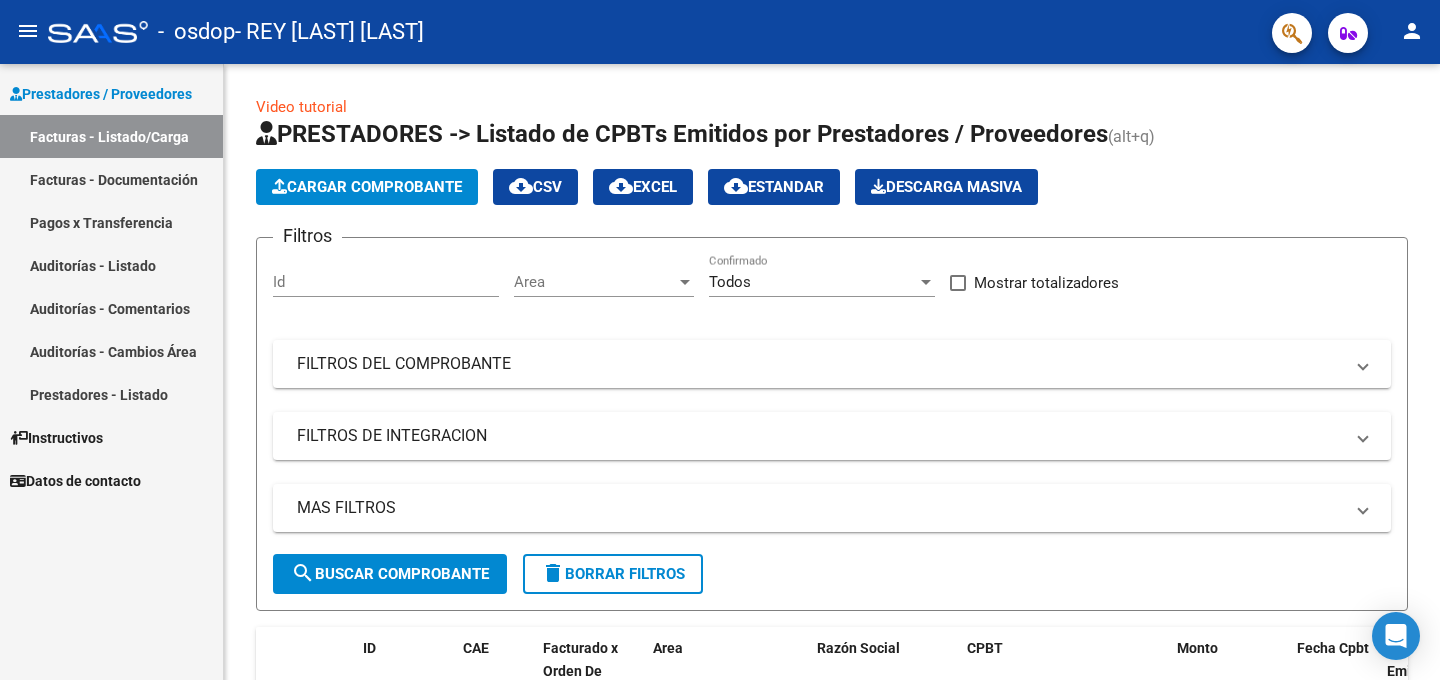 click on "Facturas - Documentación" at bounding box center (111, 179) 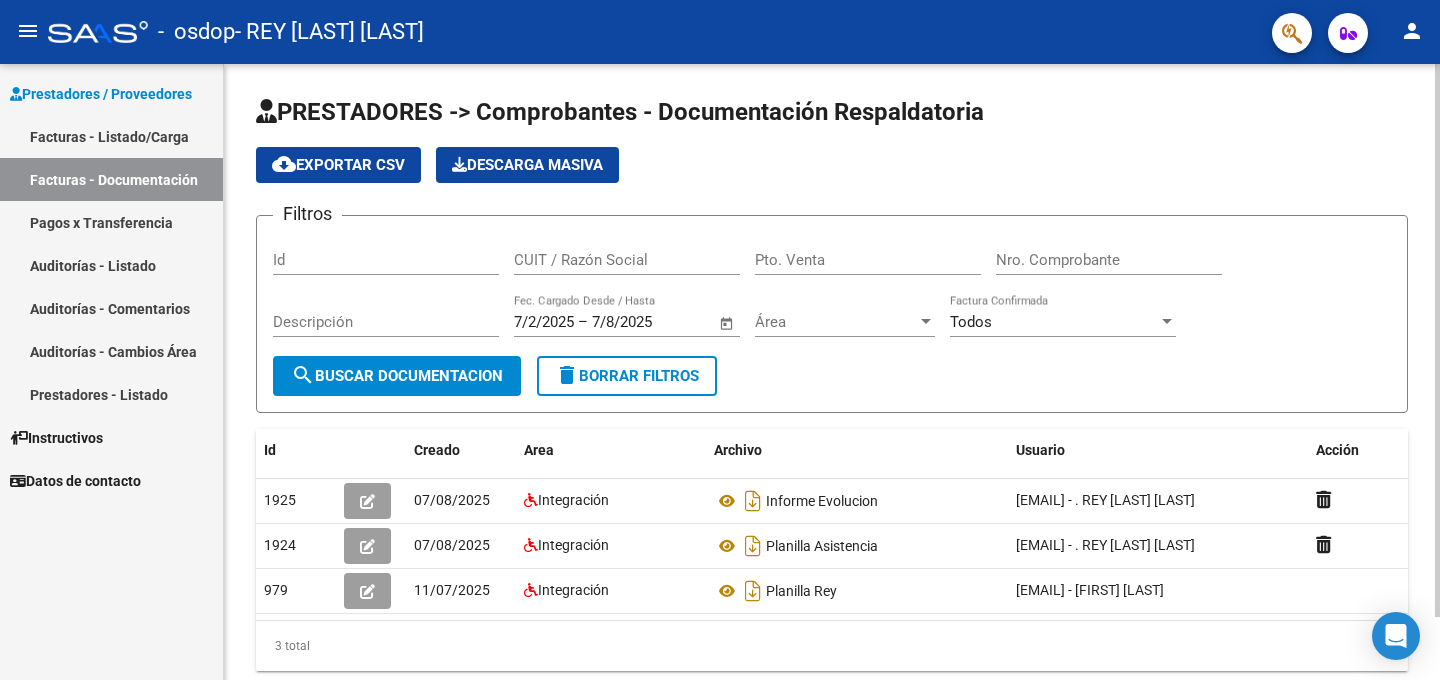 click on "PRESTADORES -> Comprobantes - Documentación Respaldatoria cloud_download  Exportar CSV   Descarga Masiva
Filtros Id CUIT / Razón Social Pto. Venta Nro. Comprobante Descripción 7/2/2025 7/2/2025 – 7/8/2025 7/8/2025 Fec. Cargado Desde / Hasta Área Área Todos Factura Confirmada search  Buscar Documentacion  delete  Borrar Filtros  Id Creado Area Archivo Usuario Acción 1925
07/08/2025 Integración Informe Evolucion  [EMAIL] - . REY [LAST] [LAST]  1924
07/08/2025 Integración Planilla Asistencia  [EMAIL] - . REY [LAST] [LAST]  979
11/07/2025 Integración Planilla Rey  [EMAIL] - [FIRST] [LAST]   3 total   1" 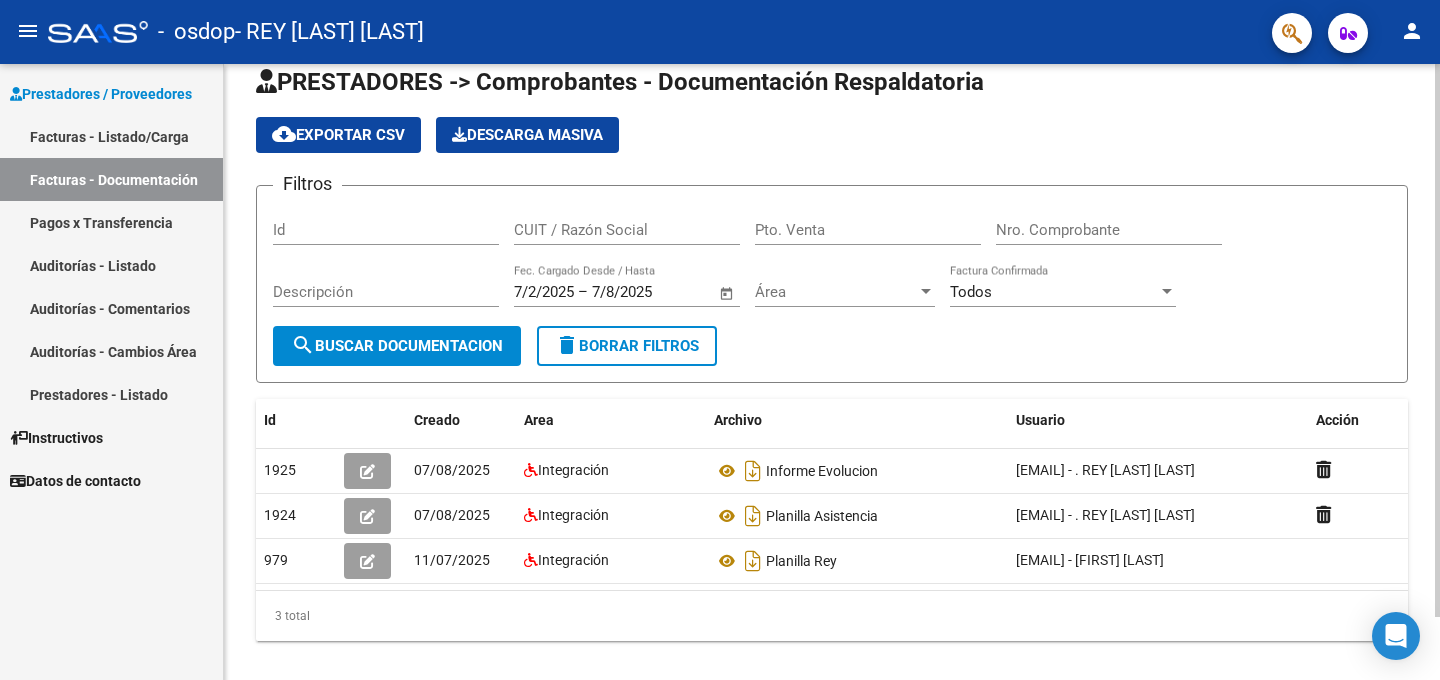 scroll, scrollTop: 0, scrollLeft: 0, axis: both 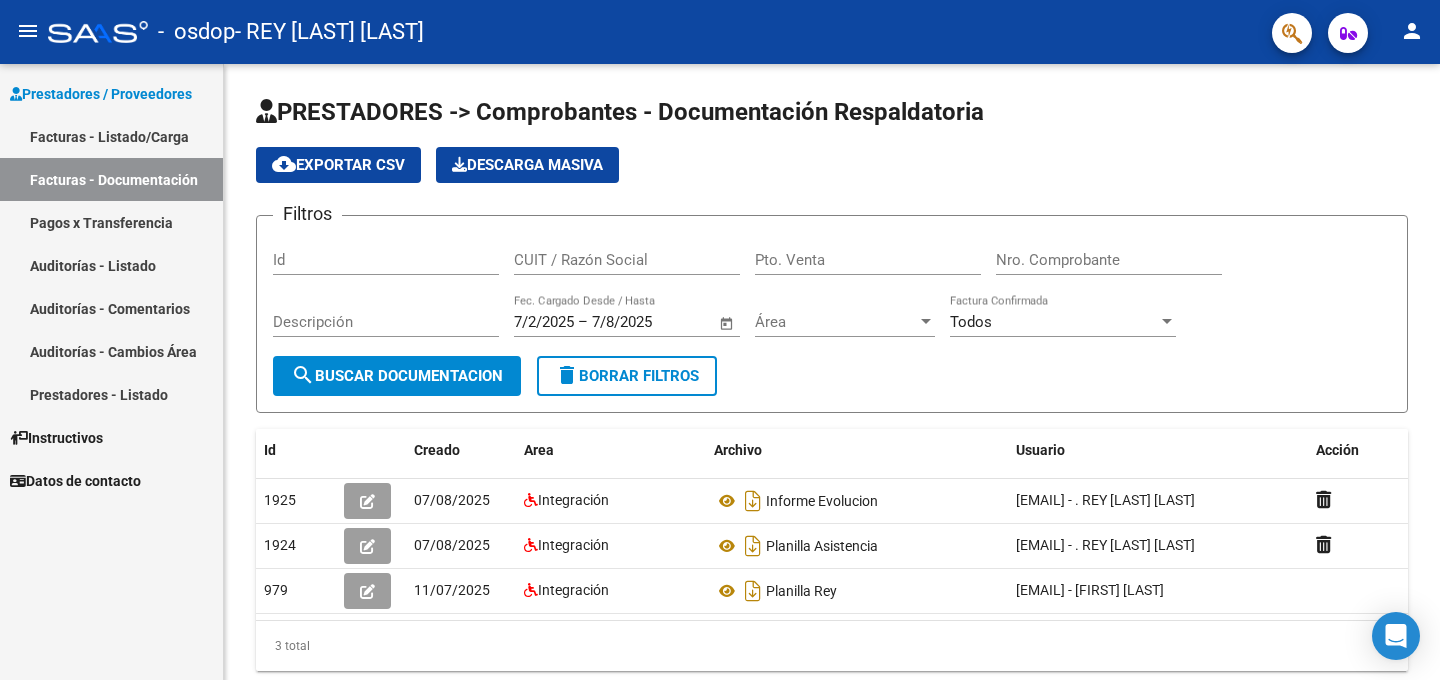 click on "Pagos x Transferencia" at bounding box center (111, 222) 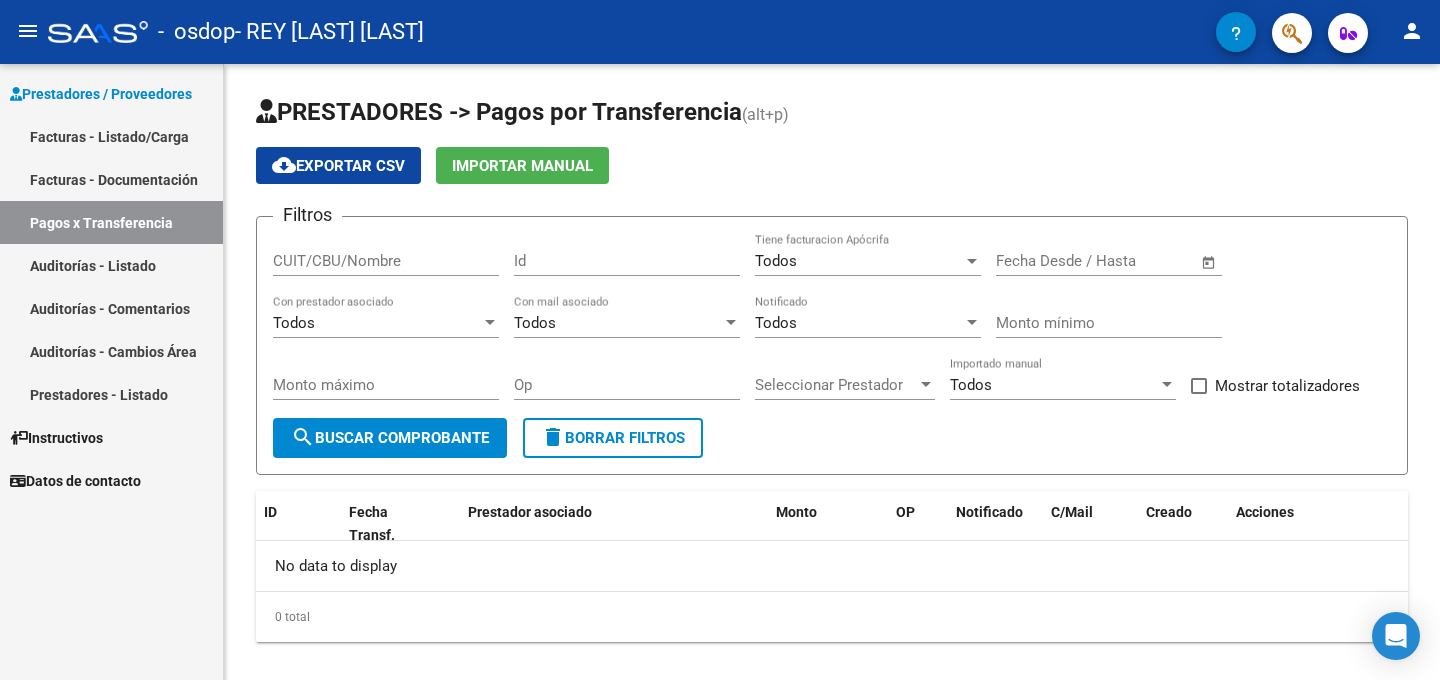 click on "Auditorías - Listado" at bounding box center [111, 265] 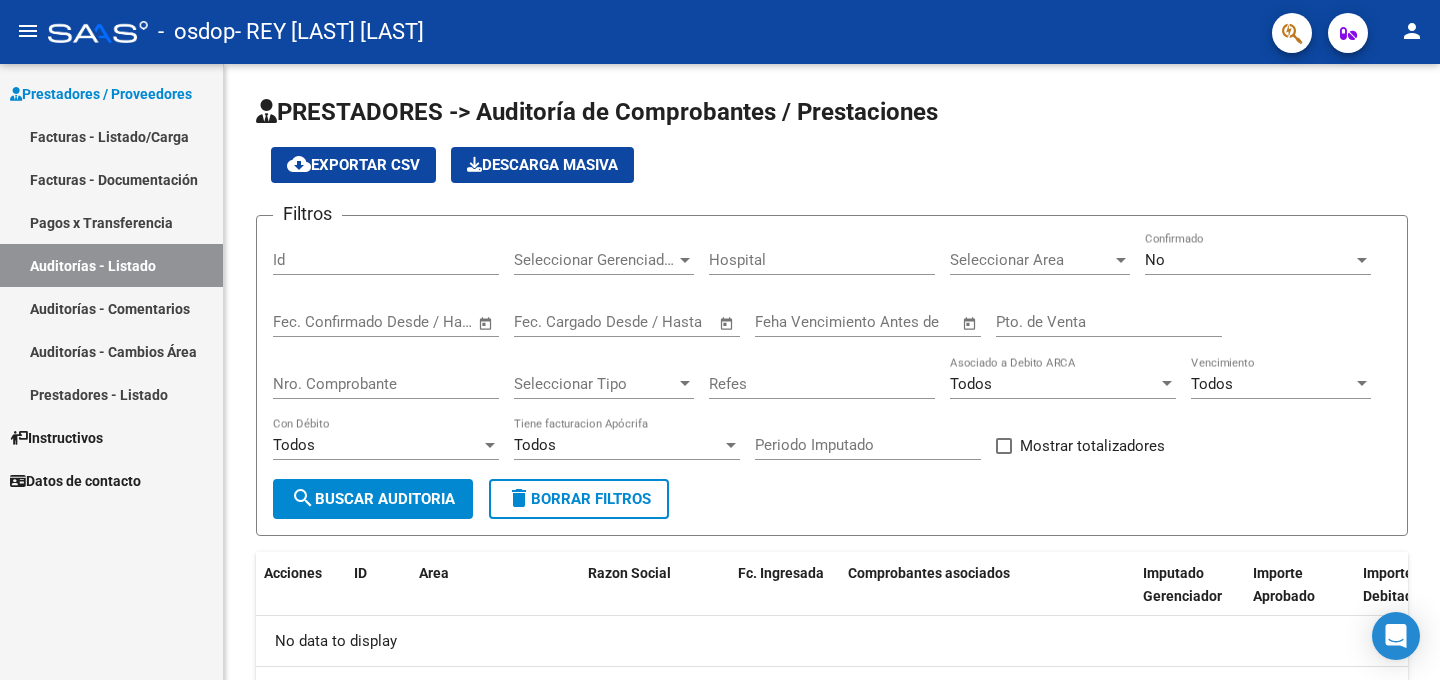 click on "Auditorías - Comentarios" at bounding box center [111, 308] 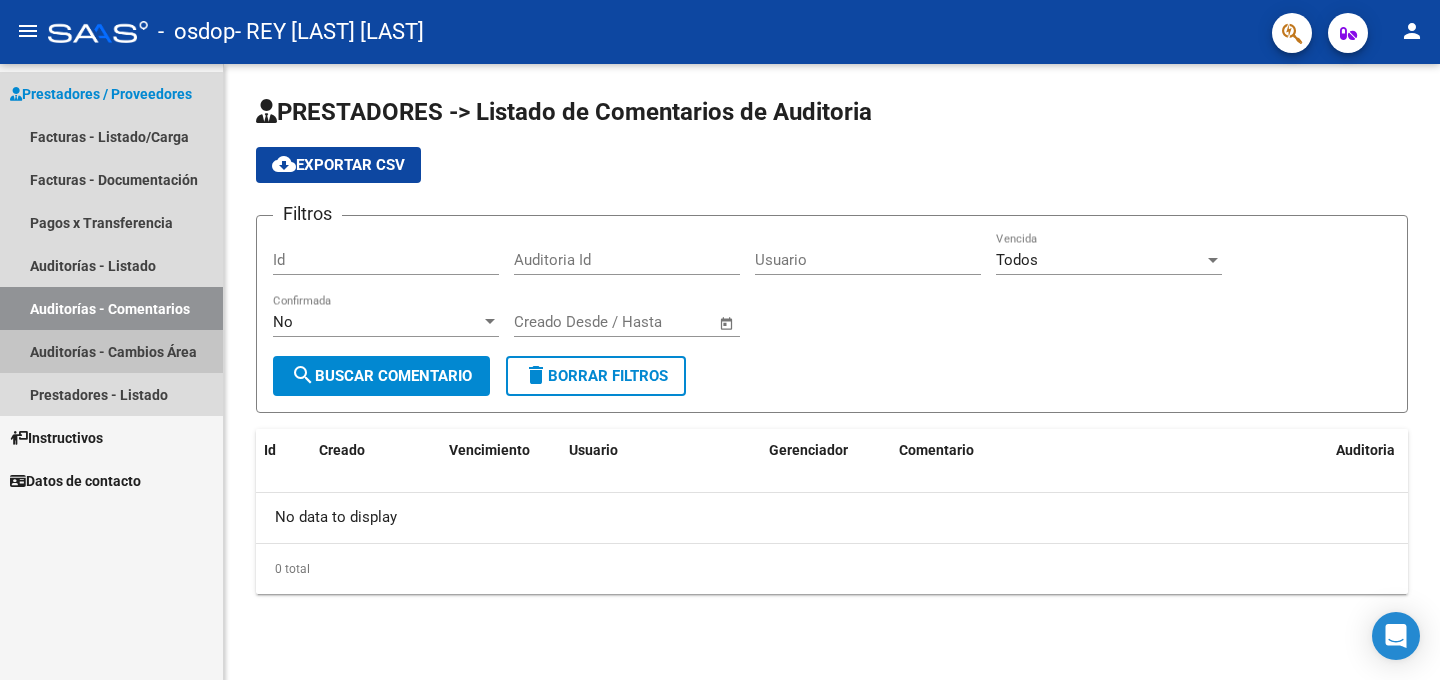 click on "Auditorías - Cambios Área" at bounding box center (111, 351) 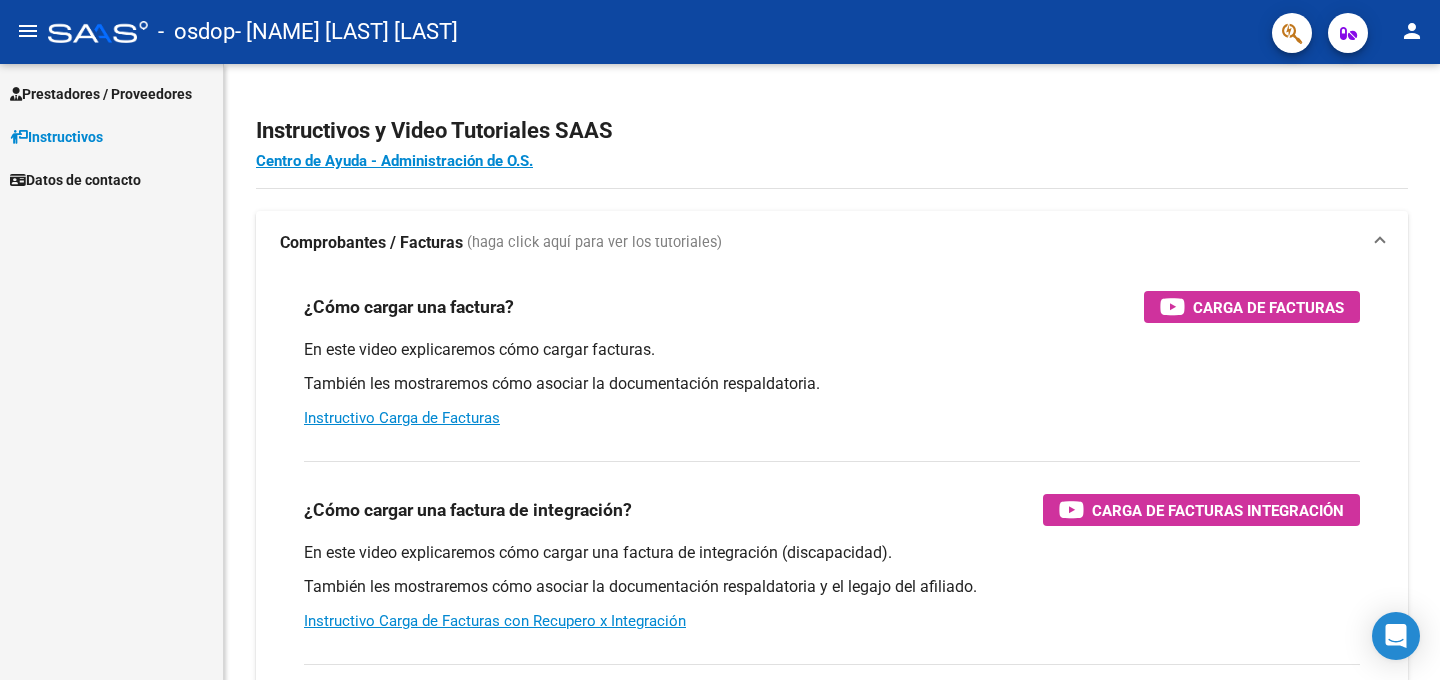 scroll, scrollTop: 0, scrollLeft: 0, axis: both 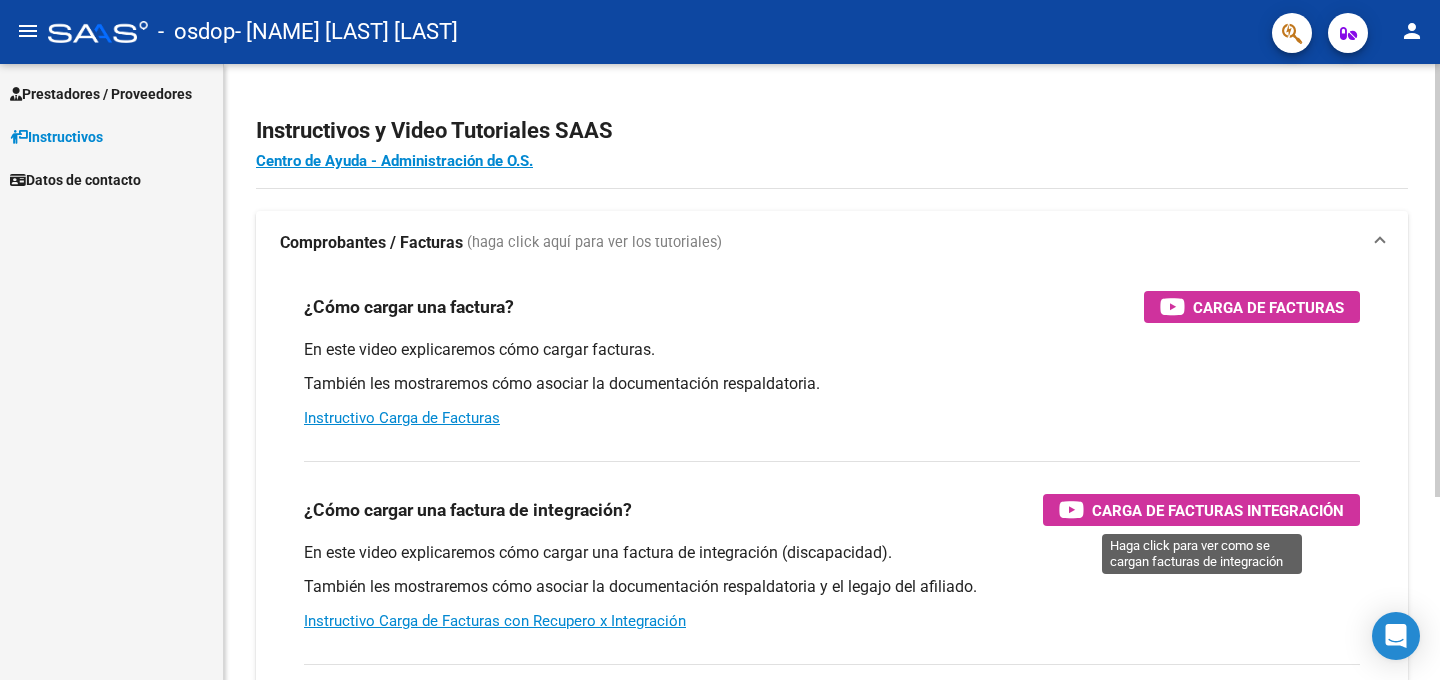 click on "Carga de Facturas Integración" at bounding box center [1218, 510] 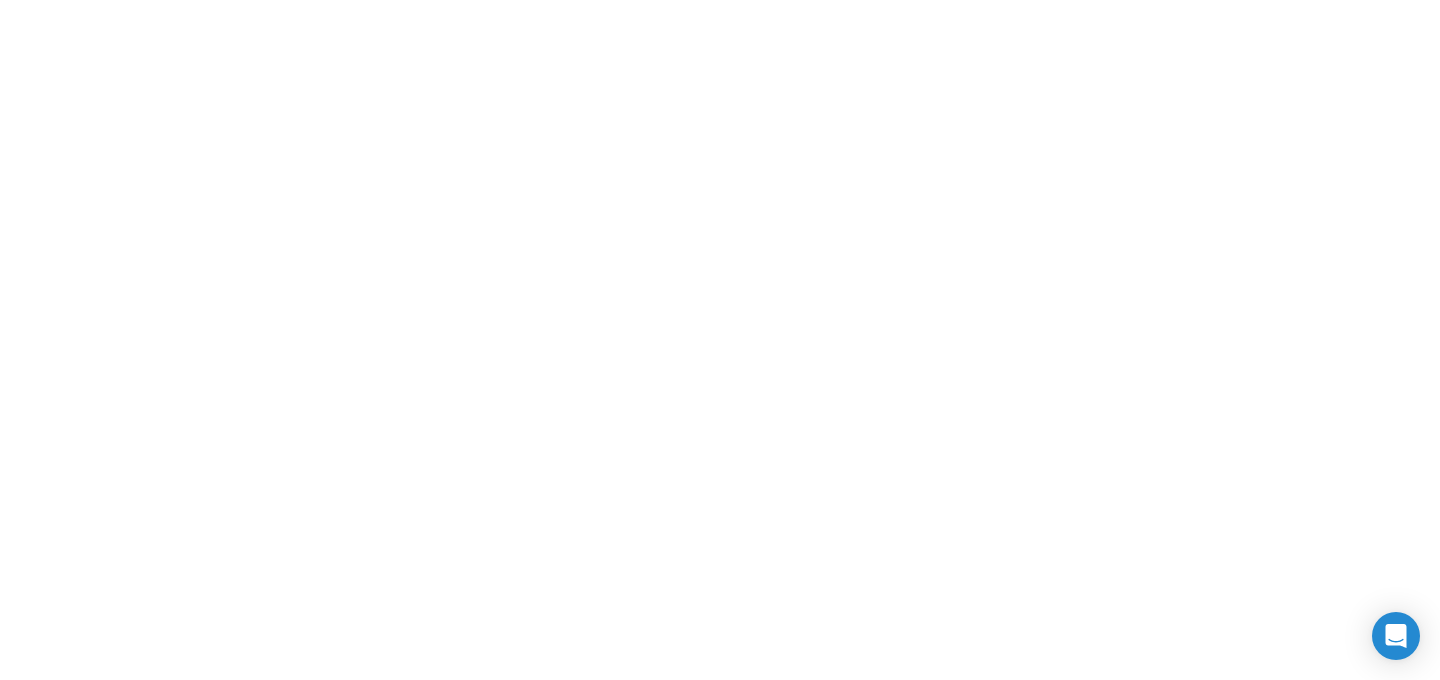 scroll, scrollTop: 0, scrollLeft: 0, axis: both 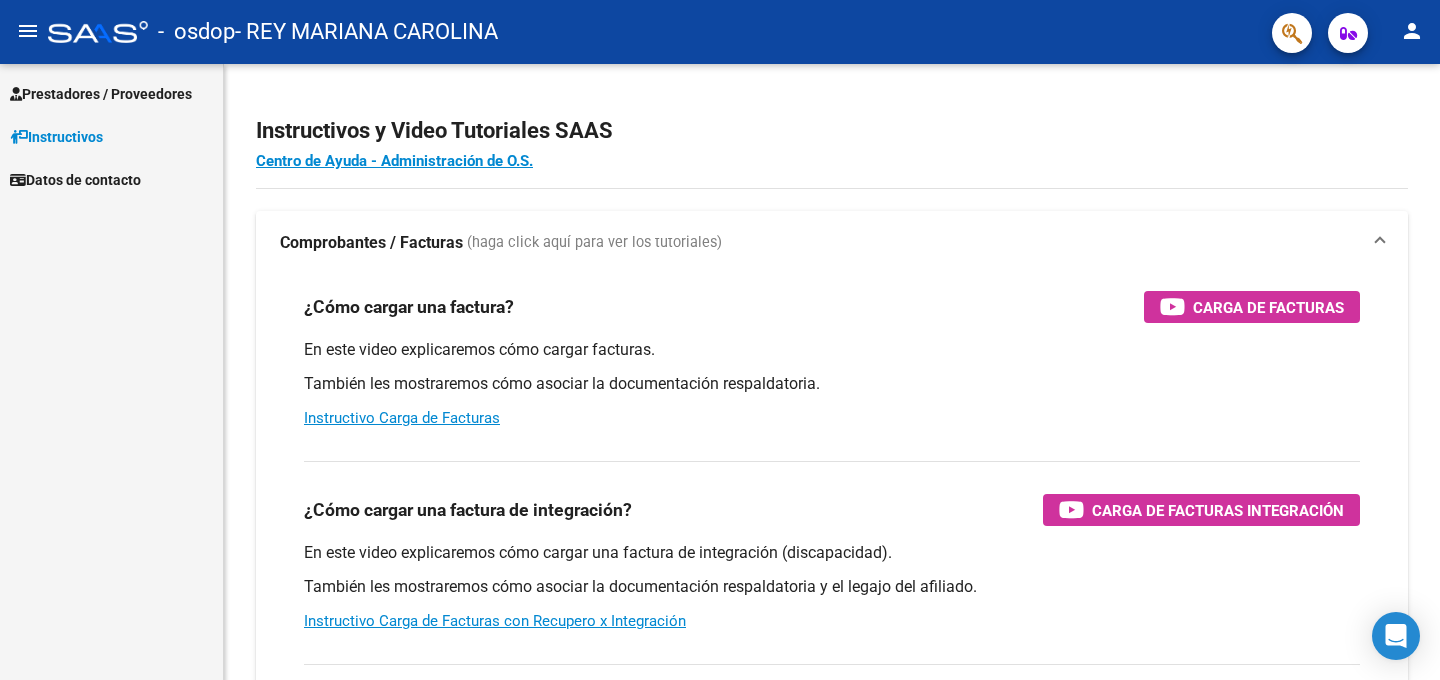 click on "Prestadores / Proveedores" at bounding box center (101, 94) 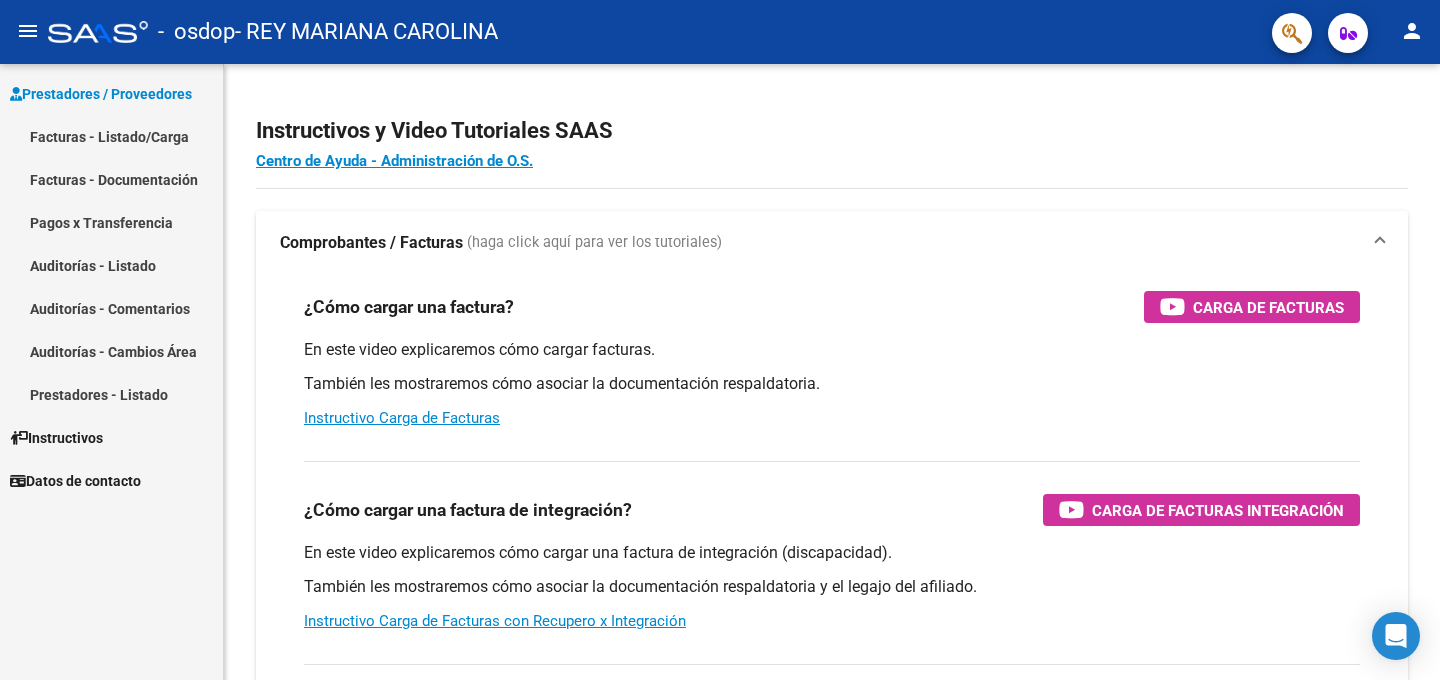 click on "Facturas - Documentación" at bounding box center [111, 179] 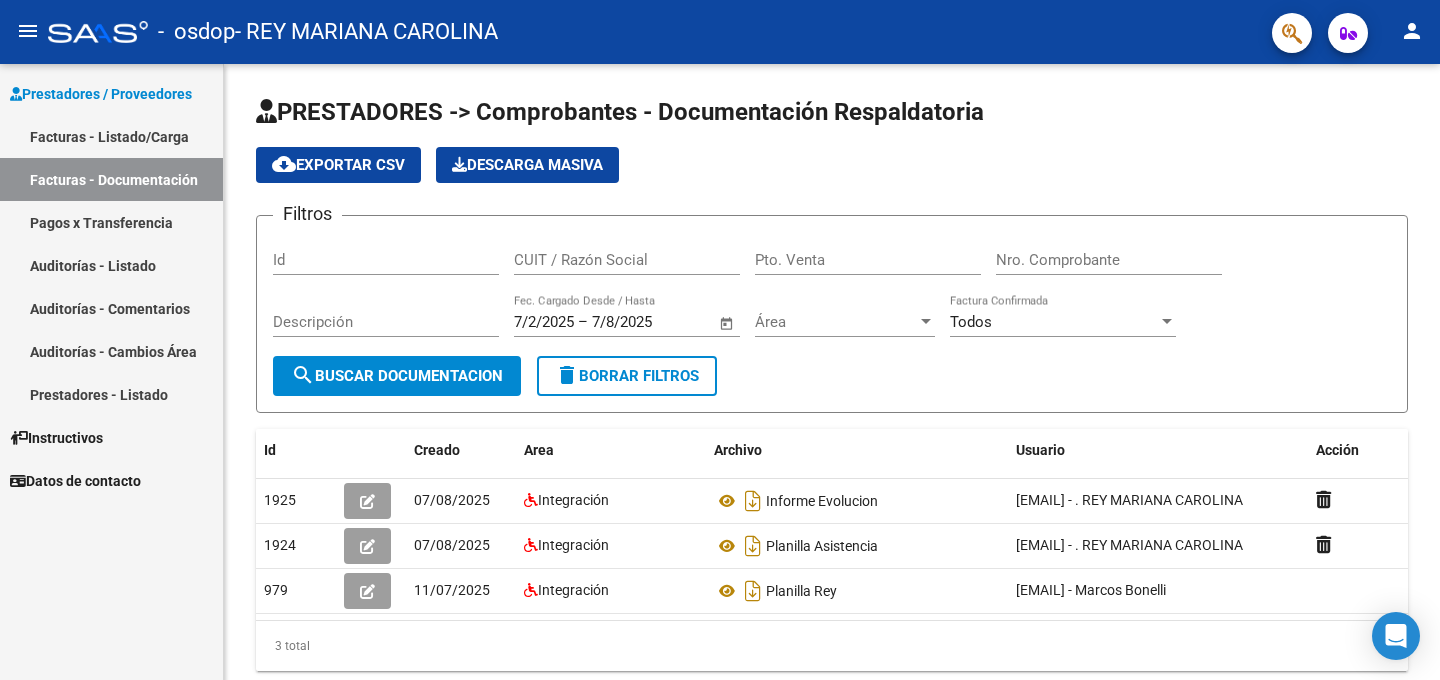 click on "Auditorías - Listado" at bounding box center [111, 265] 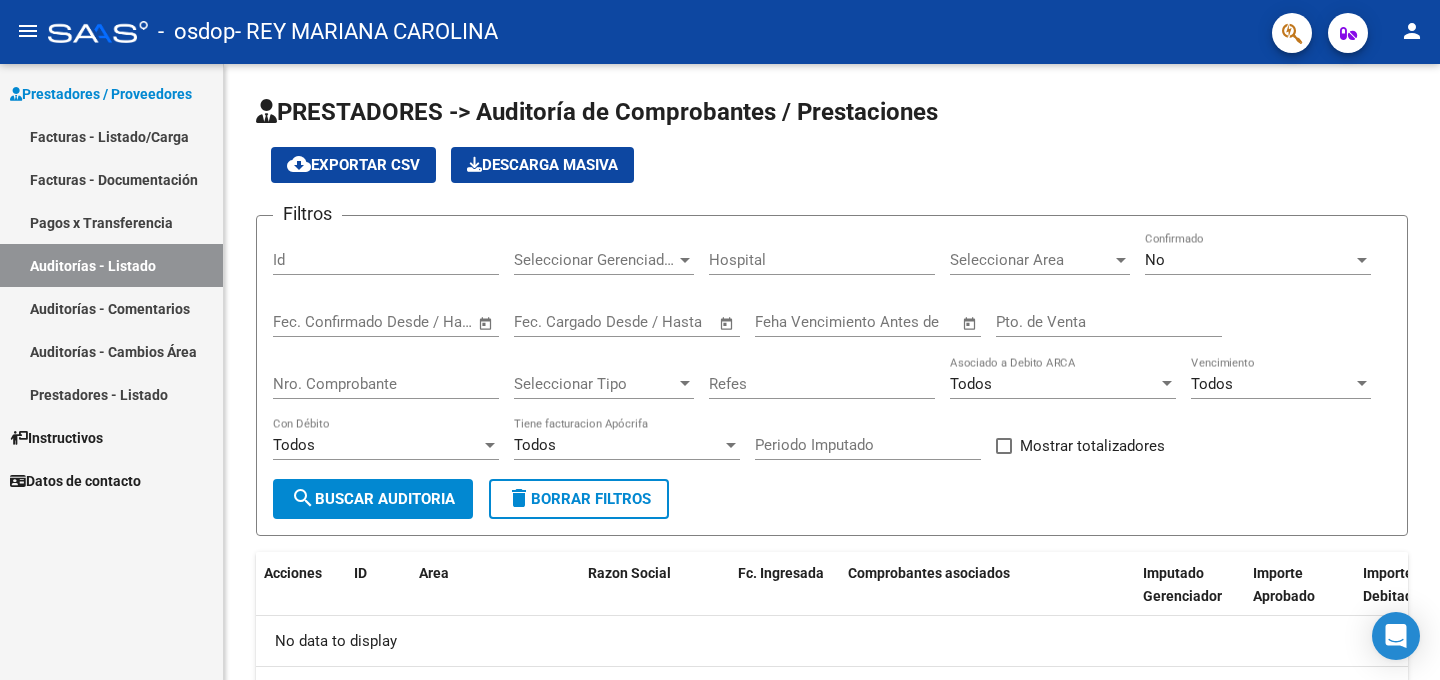 click on "Auditorías - Comentarios" at bounding box center (111, 308) 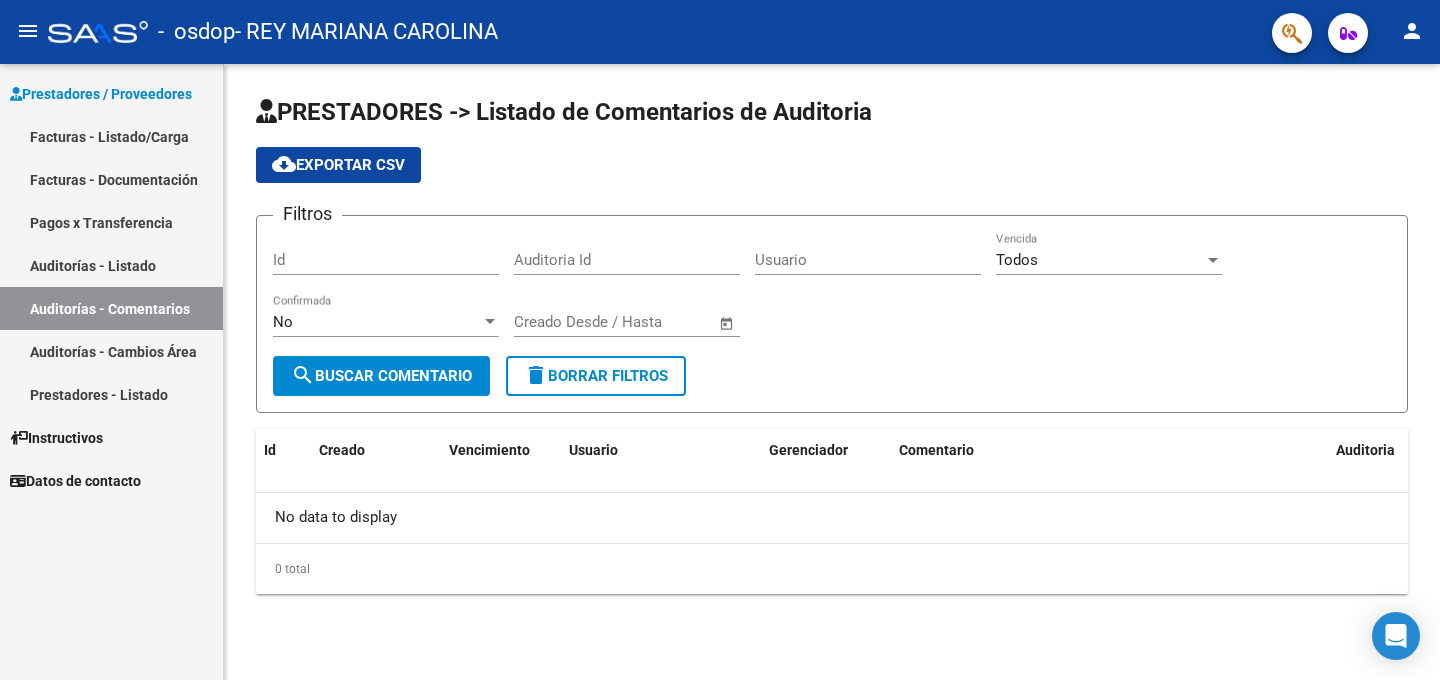 click on "Auditorías - Cambios Área" at bounding box center (111, 351) 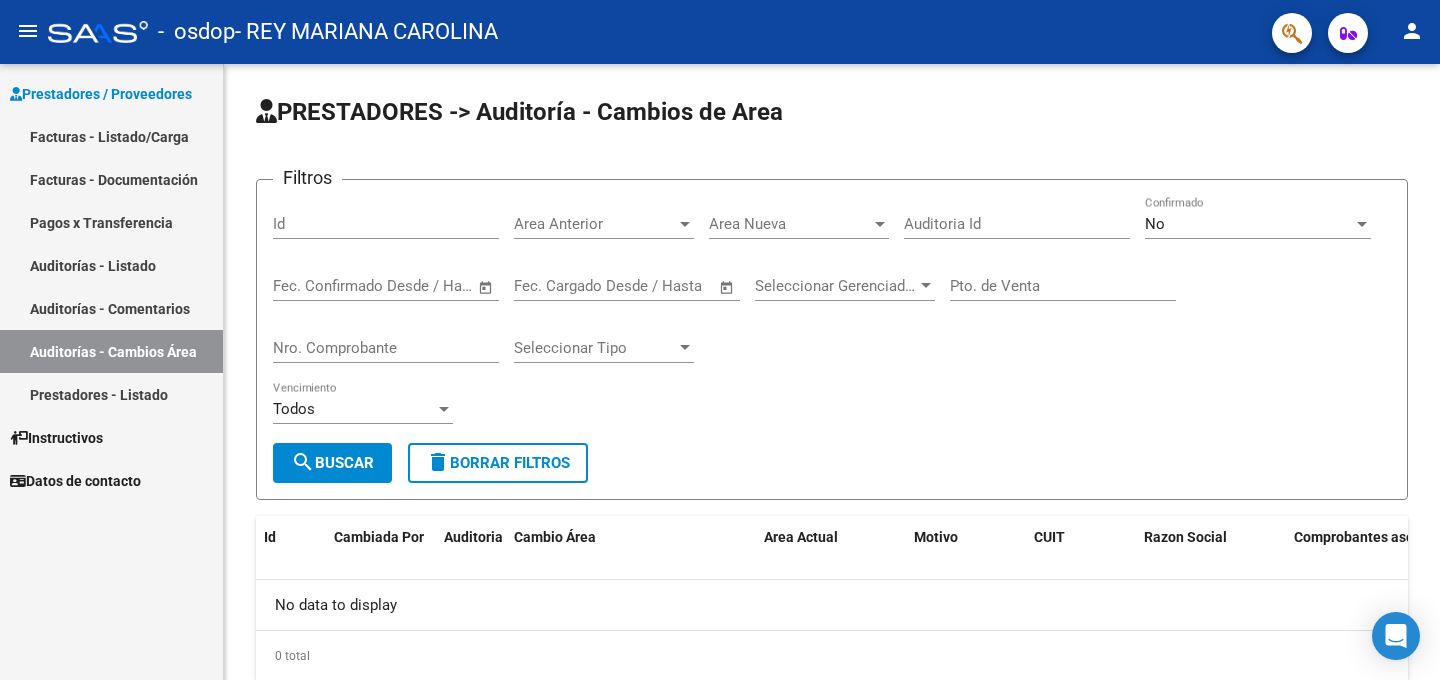 click on "Prestadores - Listado" at bounding box center [111, 394] 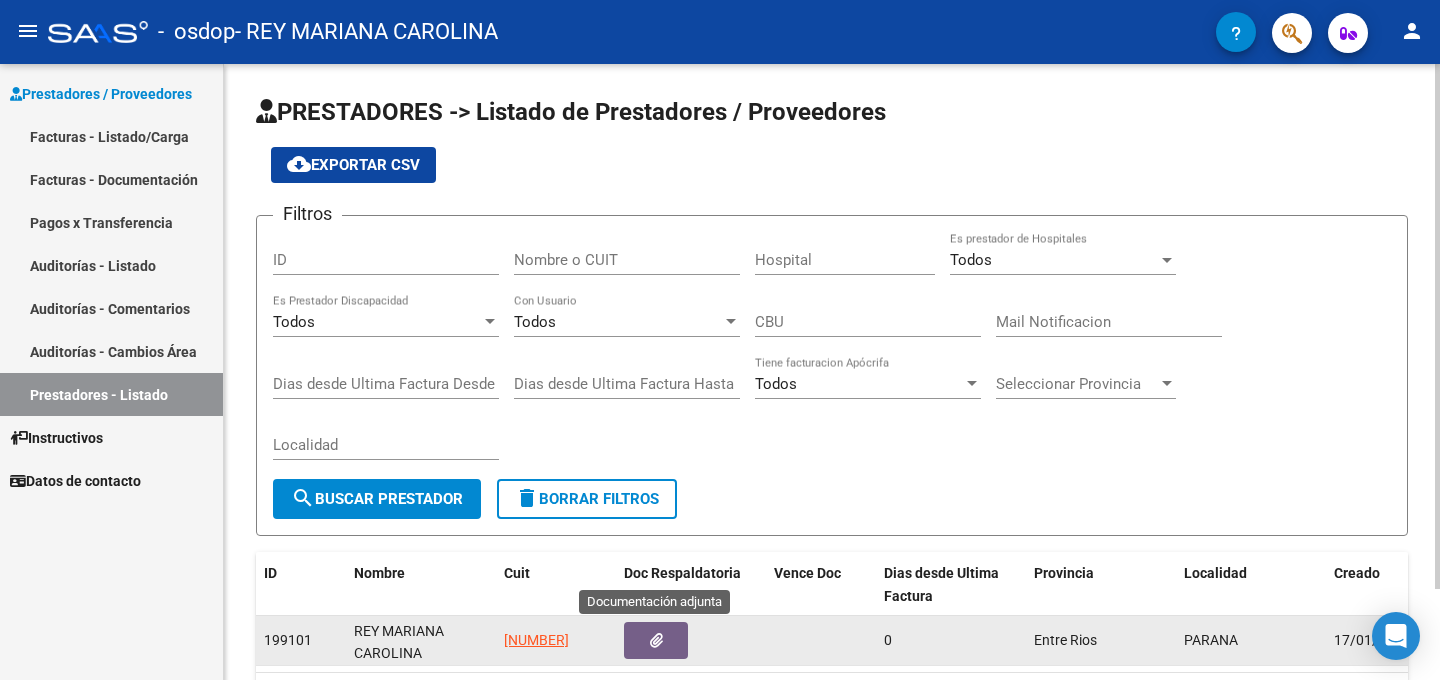click 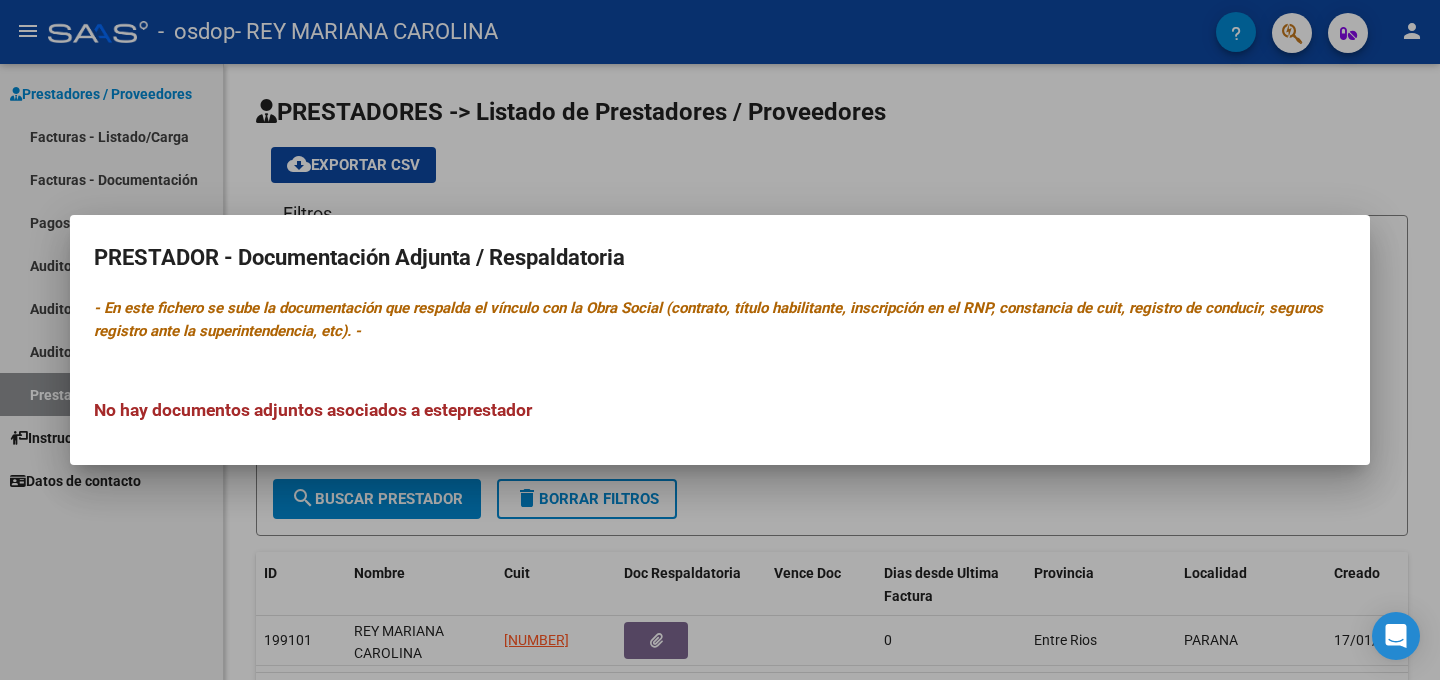 click at bounding box center (720, 340) 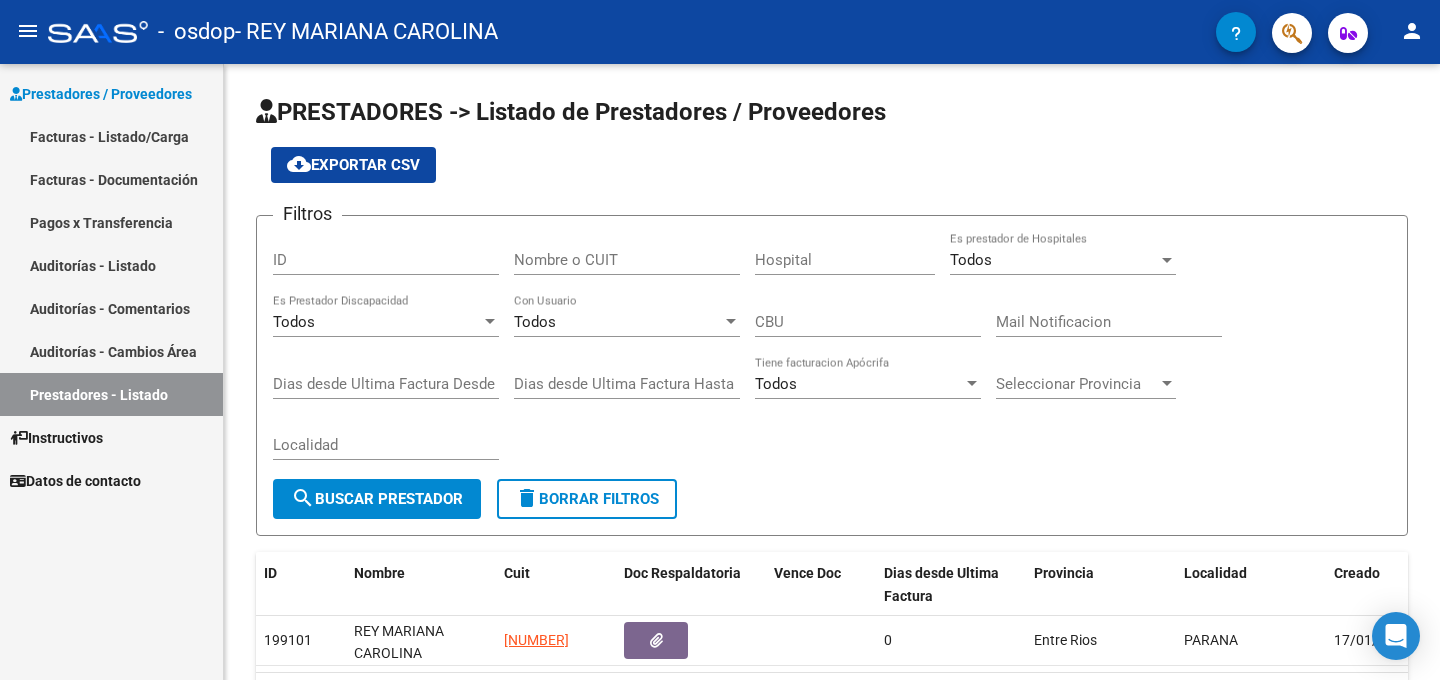 click on "Facturas - Listado/Carga" at bounding box center (111, 136) 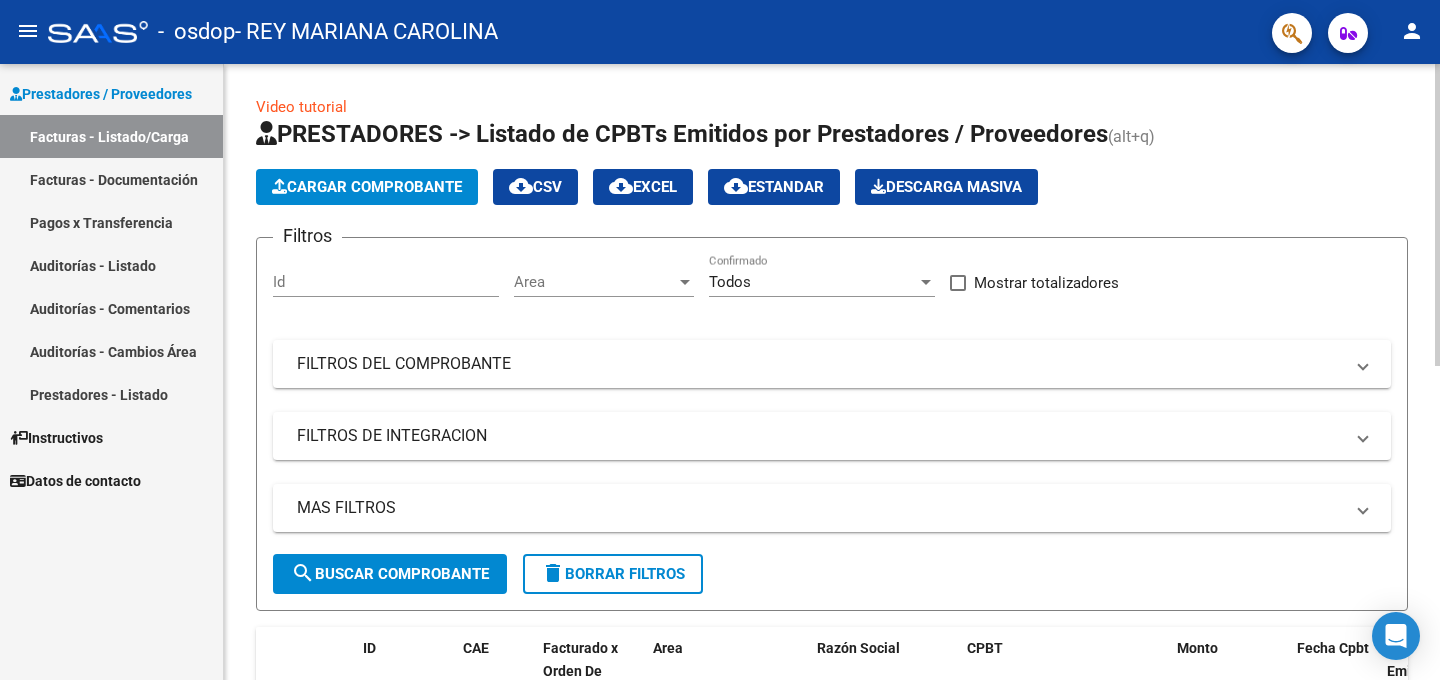 click on "Video tutorial   PRESTADORES -> Listado de CPBTs Emitidos por Prestadores / Proveedores (alt+q)   Cargar Comprobante
cloud_download  CSV  cloud_download  EXCEL  cloud_download  Estandar   Descarga Masiva
Filtros Id Area Area Todos Confirmado   Mostrar totalizadores   FILTROS DEL COMPROBANTE  Comprobante Tipo Comprobante Tipo Start date – End date Fec. Comprobante Desde / Hasta Días Emisión Desde(cant. días) Días Emisión Hasta(cant. días) CUIT / Razón Social Pto. Venta Nro. Comprobante Código SSS CAE Válido CAE Válido Todos Cargado Módulo Hosp. Todos Tiene facturacion Apócrifa Hospital Refes  FILTROS DE INTEGRACION  Período De Prestación Campos del Archivo de Rendición Devuelto x SSS (dr_envio) Todos Rendido x SSS (dr_envio) Tipo de Registro Tipo de Registro Período Presentación Período Presentación Campos del Legajo Asociado (preaprobación) Afiliado Legajo (cuil/nombre) Todos Solo facturas preaprobadas  MAS FILTROS  Todos Con Doc. Respaldatoria Todos Con Trazabilidad Todos – – 2" 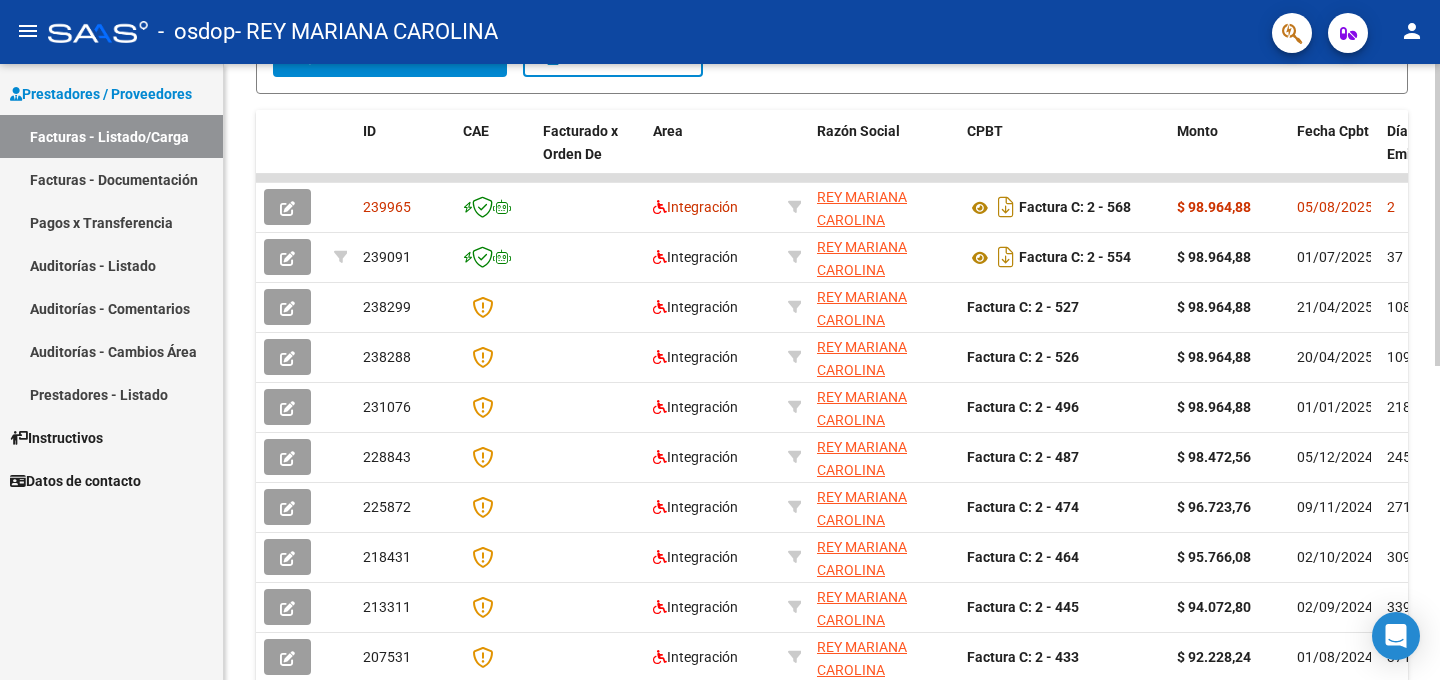scroll, scrollTop: 520, scrollLeft: 0, axis: vertical 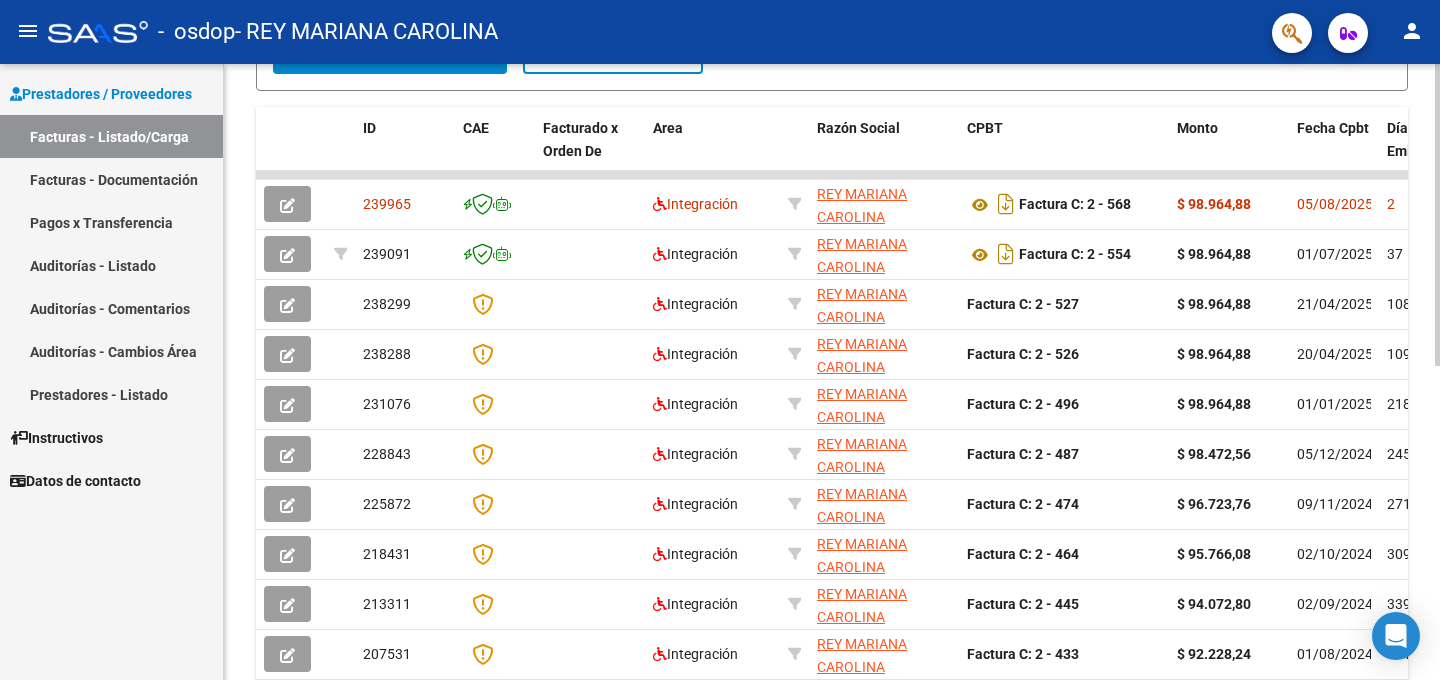 click on "Video tutorial   PRESTADORES -> Listado de CPBTs Emitidos por Prestadores / Proveedores (alt+q)   Cargar Comprobante
cloud_download  CSV  cloud_download  EXCEL  cloud_download  Estandar   Descarga Masiva
Filtros Id Area Area Todos Confirmado   Mostrar totalizadores   FILTROS DEL COMPROBANTE  Comprobante Tipo Comprobante Tipo Start date – End date Fec. Comprobante Desde / Hasta Días Emisión Desde(cant. días) Días Emisión Hasta(cant. días) CUIT / Razón Social Pto. Venta Nro. Comprobante Código SSS CAE Válido CAE Válido Todos Cargado Módulo Hosp. Todos Tiene facturacion Apócrifa Hospital Refes  FILTROS DE INTEGRACION  Período De Prestación Campos del Archivo de Rendición Devuelto x SSS (dr_envio) Todos Rendido x SSS (dr_envio) Tipo de Registro Tipo de Registro Período Presentación Período Presentación Campos del Legajo Asociado (preaprobación) Afiliado Legajo (cuil/nombre) Todos Solo facturas preaprobadas  MAS FILTROS  Todos Con Doc. Respaldatoria Todos Con Trazabilidad Todos – – 2" 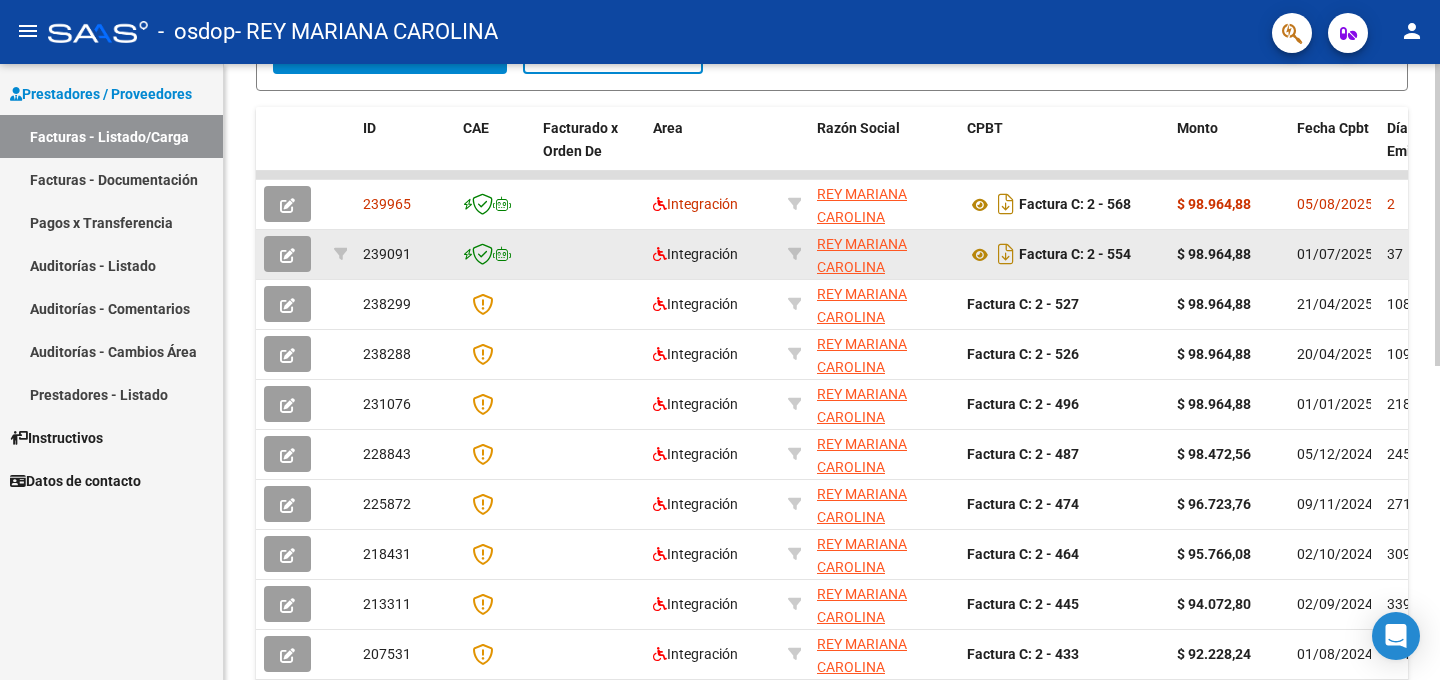 click on "37" 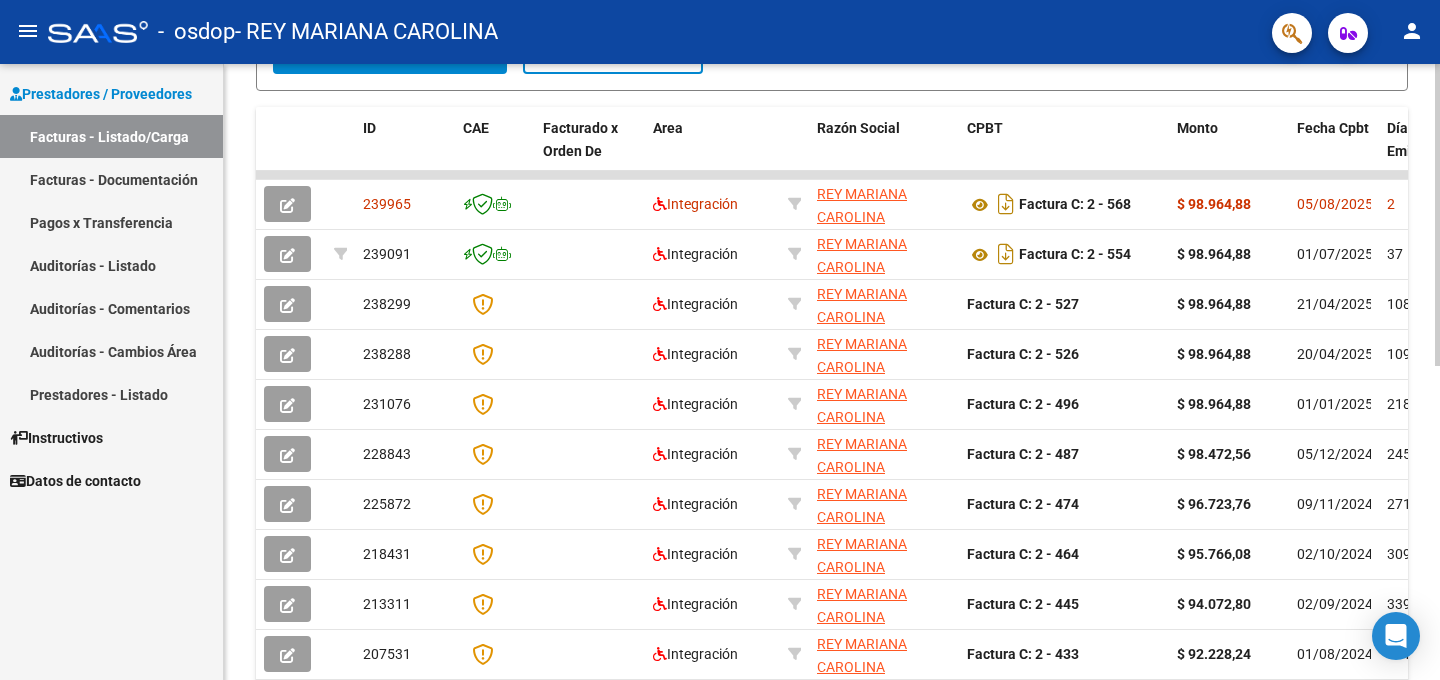 click on "Video tutorial   PRESTADORES -> Listado de CPBTs Emitidos por Prestadores / Proveedores (alt+q)   Cargar Comprobante
cloud_download  CSV  cloud_download  EXCEL  cloud_download  Estandar   Descarga Masiva
Filtros Id Area Area Todos Confirmado   Mostrar totalizadores   FILTROS DEL COMPROBANTE  Comprobante Tipo Comprobante Tipo Start date – End date Fec. Comprobante Desde / Hasta Días Emisión Desde(cant. días) Días Emisión Hasta(cant. días) CUIT / Razón Social Pto. Venta Nro. Comprobante Código SSS CAE Válido CAE Válido Todos Cargado Módulo Hosp. Todos Tiene facturacion Apócrifa Hospital Refes  FILTROS DE INTEGRACION  Período De Prestación Campos del Archivo de Rendición Devuelto x SSS (dr_envio) Todos Rendido x SSS (dr_envio) Tipo de Registro Tipo de Registro Período Presentación Período Presentación Campos del Legajo Asociado (preaprobación) Afiliado Legajo (cuil/nombre) Todos Solo facturas preaprobadas  MAS FILTROS  Todos Con Doc. Respaldatoria Todos Con Trazabilidad Todos – – 2" 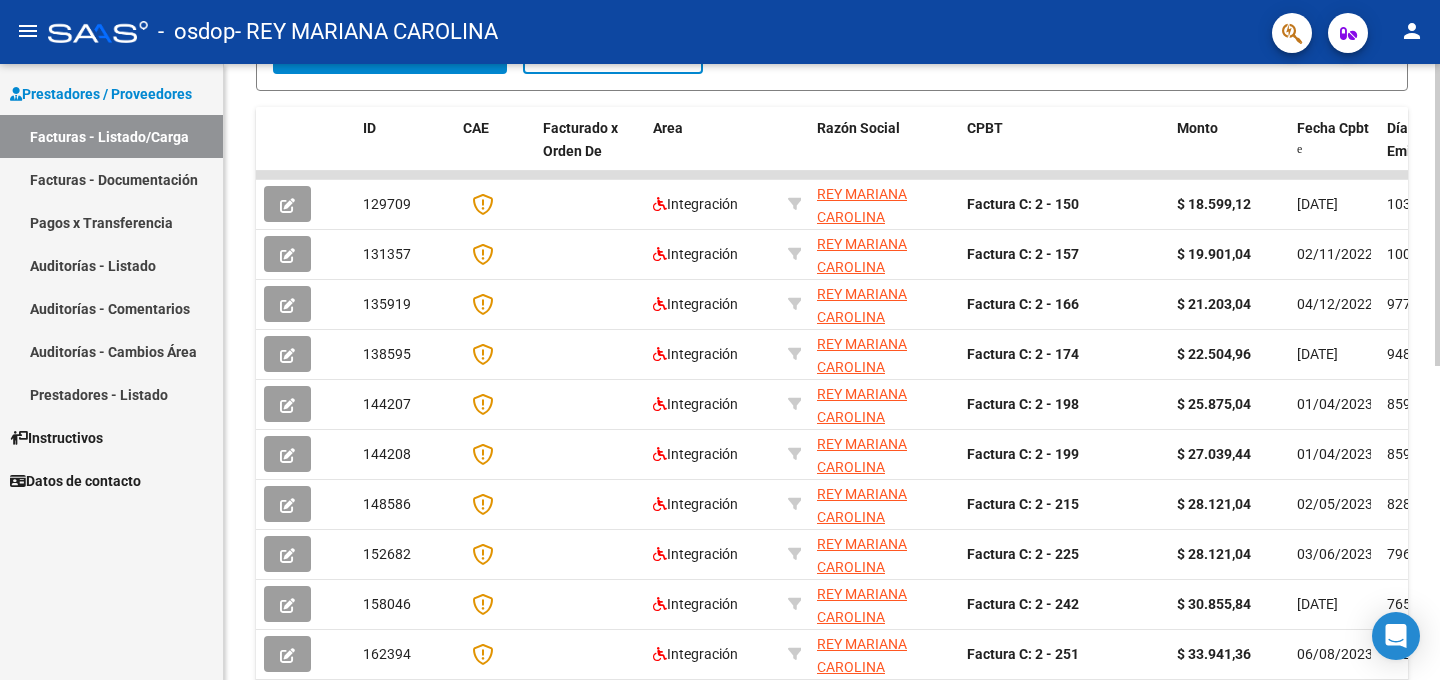 click on "Días desde Emisión" 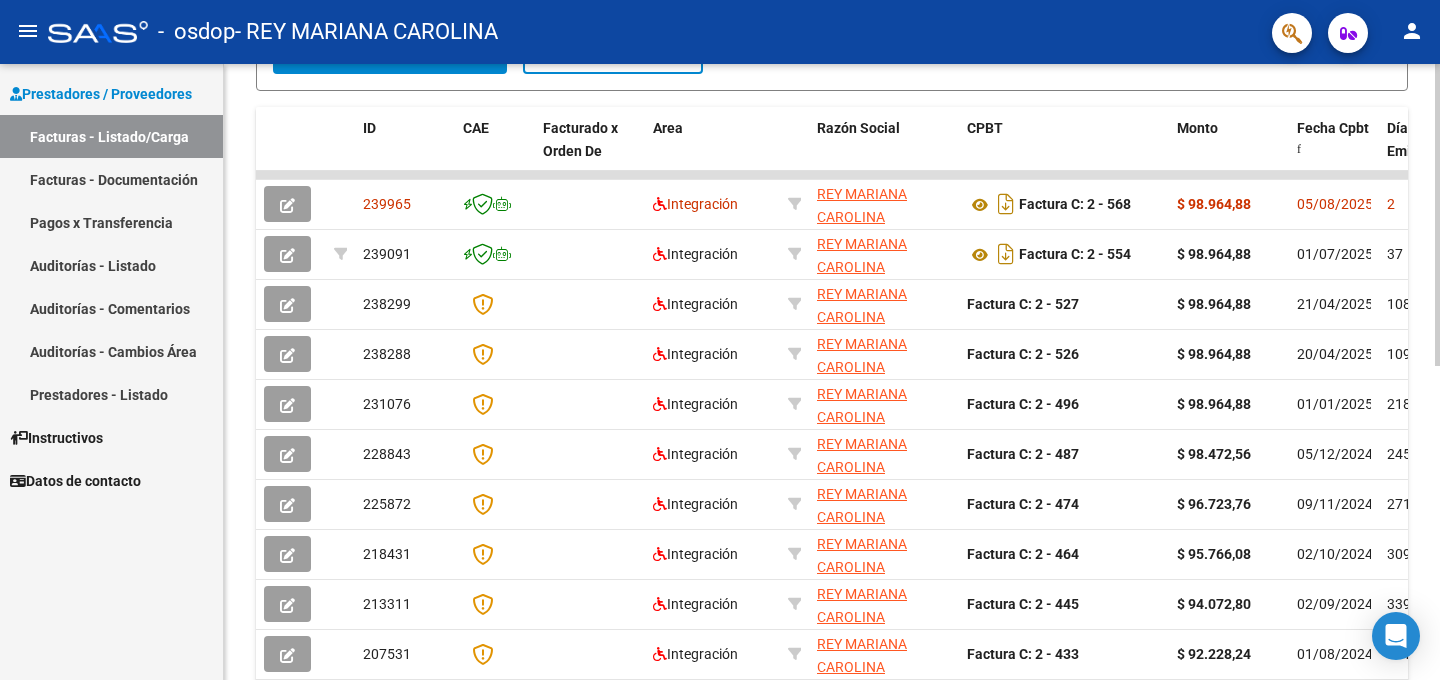 click on "Video tutorial   PRESTADORES -> Listado de CPBTs Emitidos por Prestadores / Proveedores (alt+q)   Cargar Comprobante
cloud_download  CSV  cloud_download  EXCEL  cloud_download  Estandar   Descarga Masiva
Filtros Id Area Area Todos Confirmado   Mostrar totalizadores   FILTROS DEL COMPROBANTE  Comprobante Tipo Comprobante Tipo Start date – End date Fec. Comprobante Desde / Hasta Días Emisión Desde(cant. días) Días Emisión Hasta(cant. días) CUIT / Razón Social Pto. Venta Nro. Comprobante Código SSS CAE Válido CAE Válido Todos Cargado Módulo Hosp. Todos Tiene facturacion Apócrifa Hospital Refes  FILTROS DE INTEGRACION  Período De Prestación Campos del Archivo de Rendición Devuelto x SSS (dr_envio) Todos Rendido x SSS (dr_envio) Tipo de Registro Tipo de Registro Período Presentación Período Presentación Campos del Legajo Asociado (preaprobación) Afiliado Legajo (cuil/nombre) Todos Solo facturas preaprobadas  MAS FILTROS  Todos Con Doc. Respaldatoria Todos Con Trazabilidad Todos – – 2" 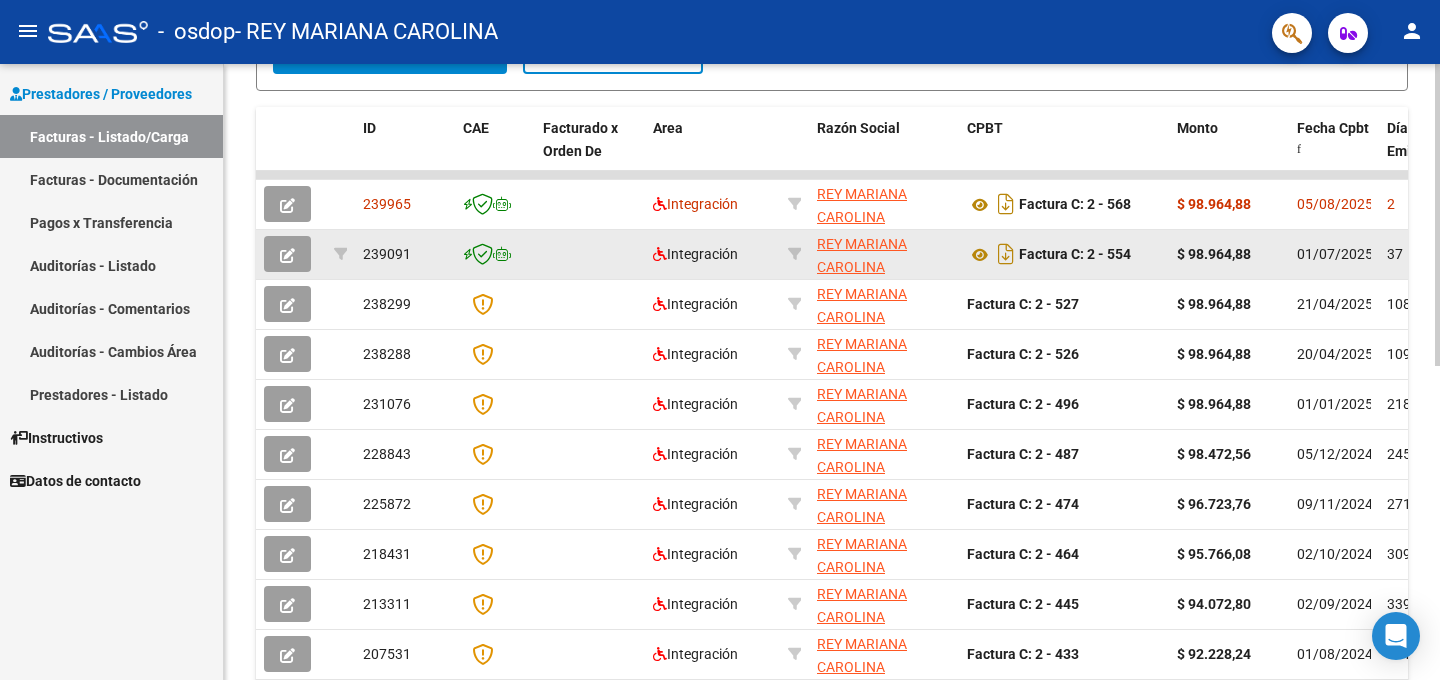 click on "$ 98.964,88" 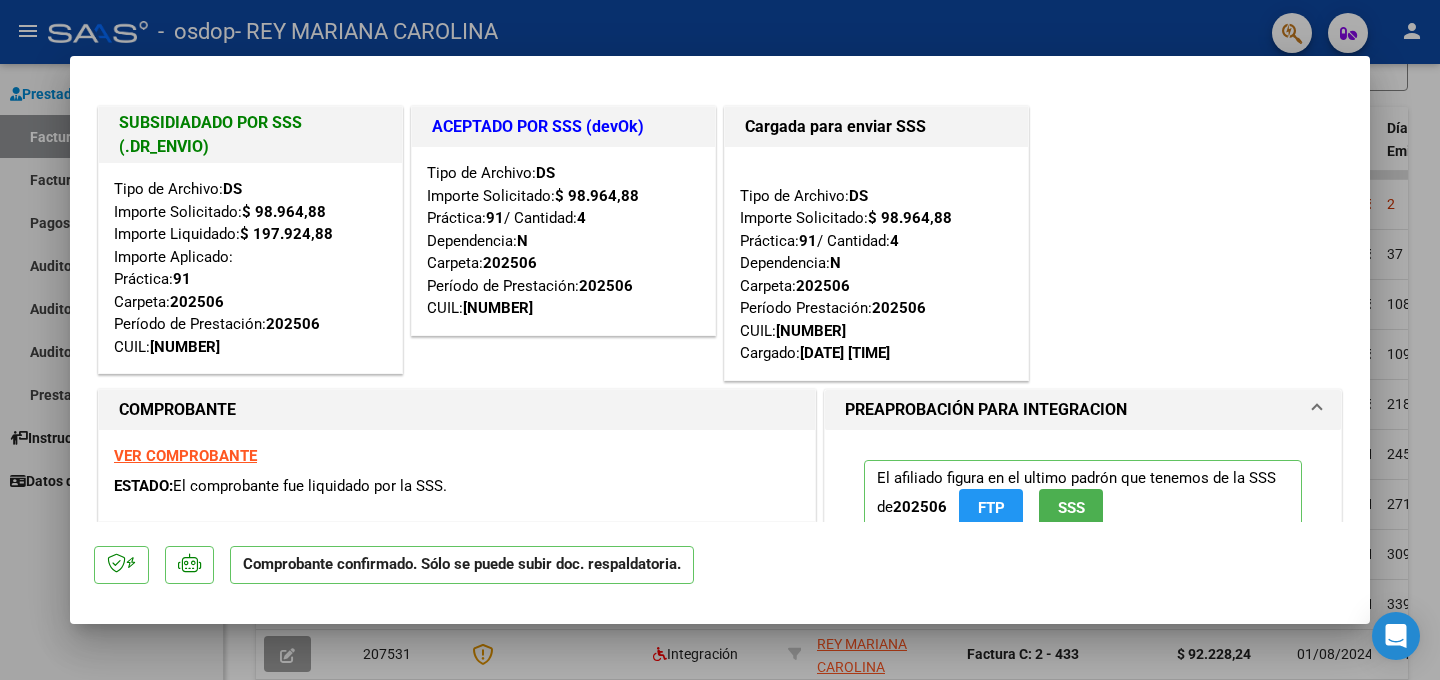 click on "VER COMPROBANTE" at bounding box center [185, 456] 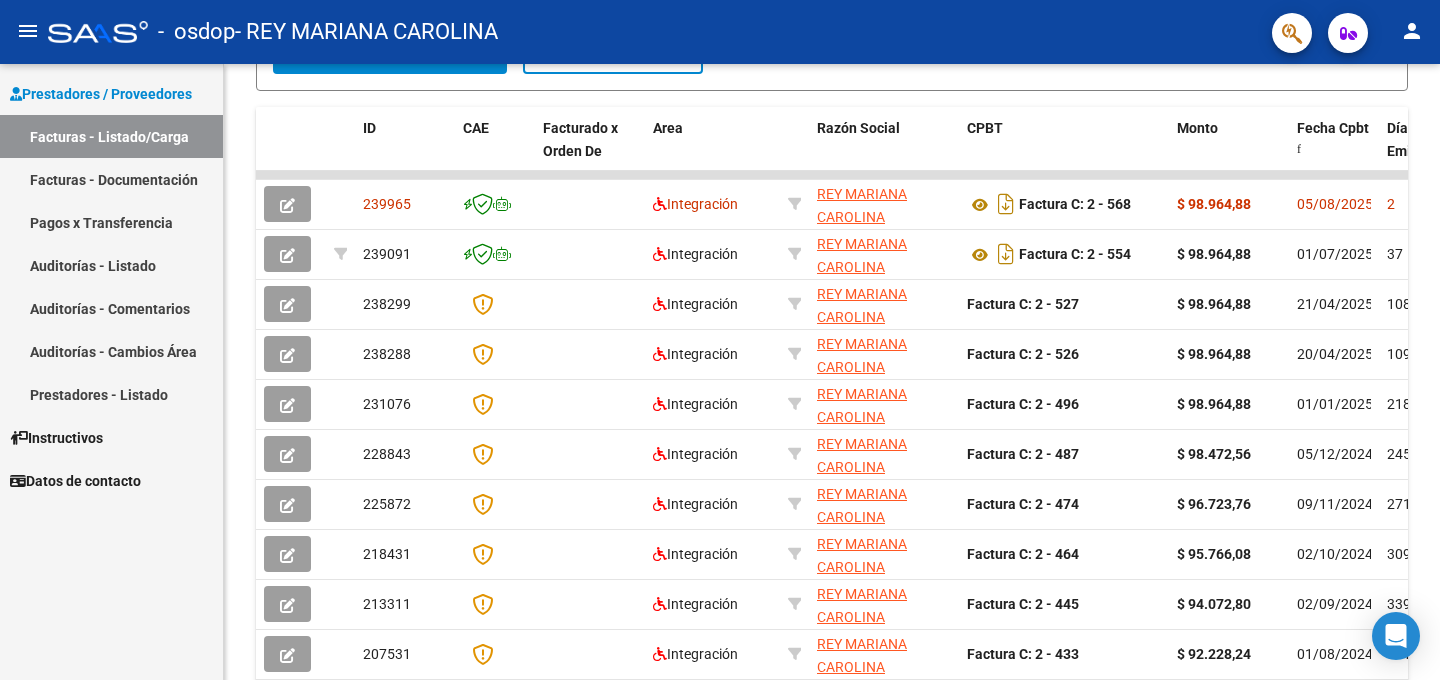 click on "person" 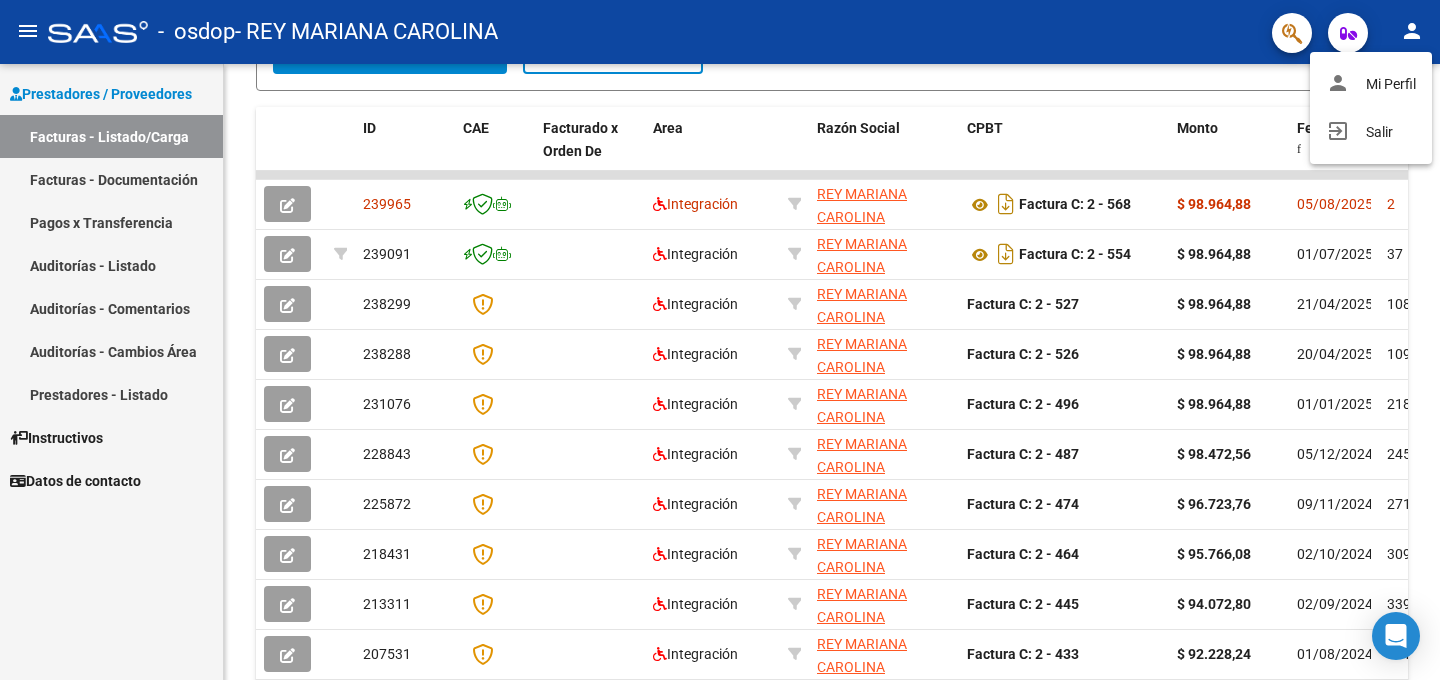 click at bounding box center [720, 340] 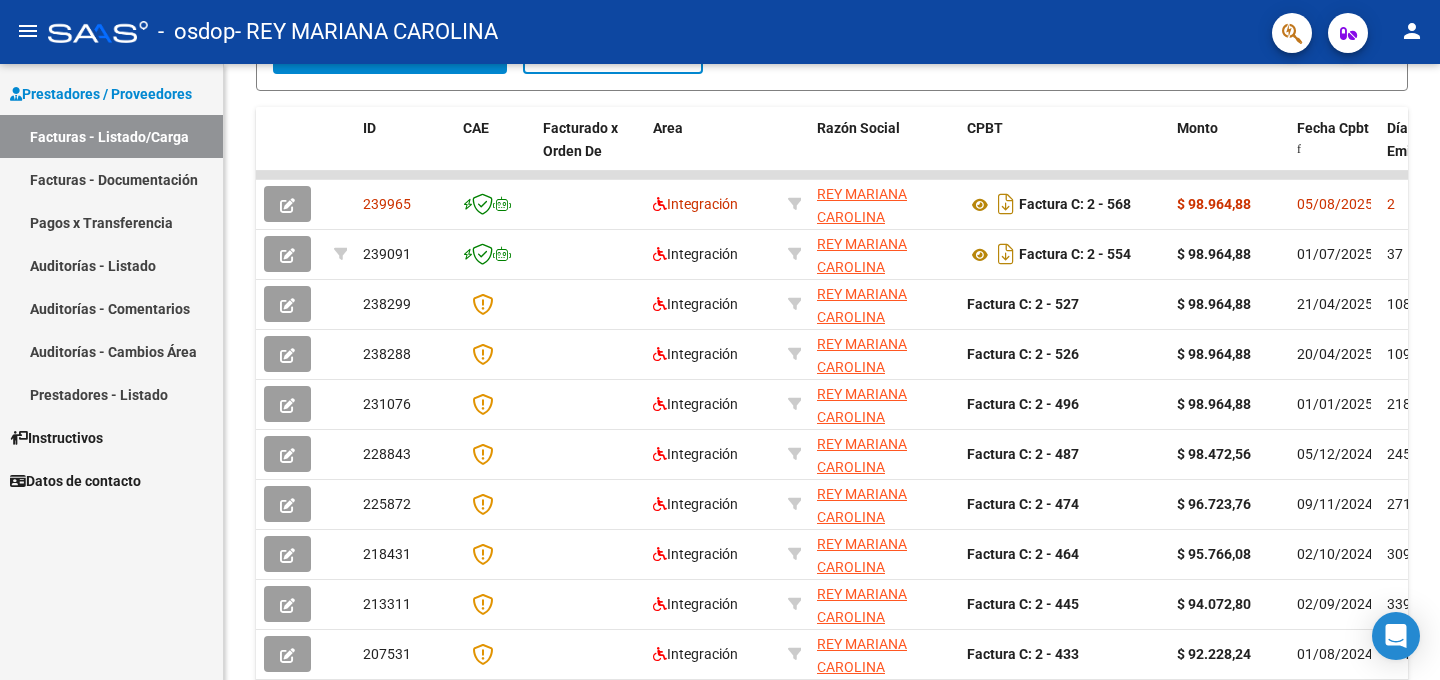 click on "Pagos x Transferencia" at bounding box center (111, 222) 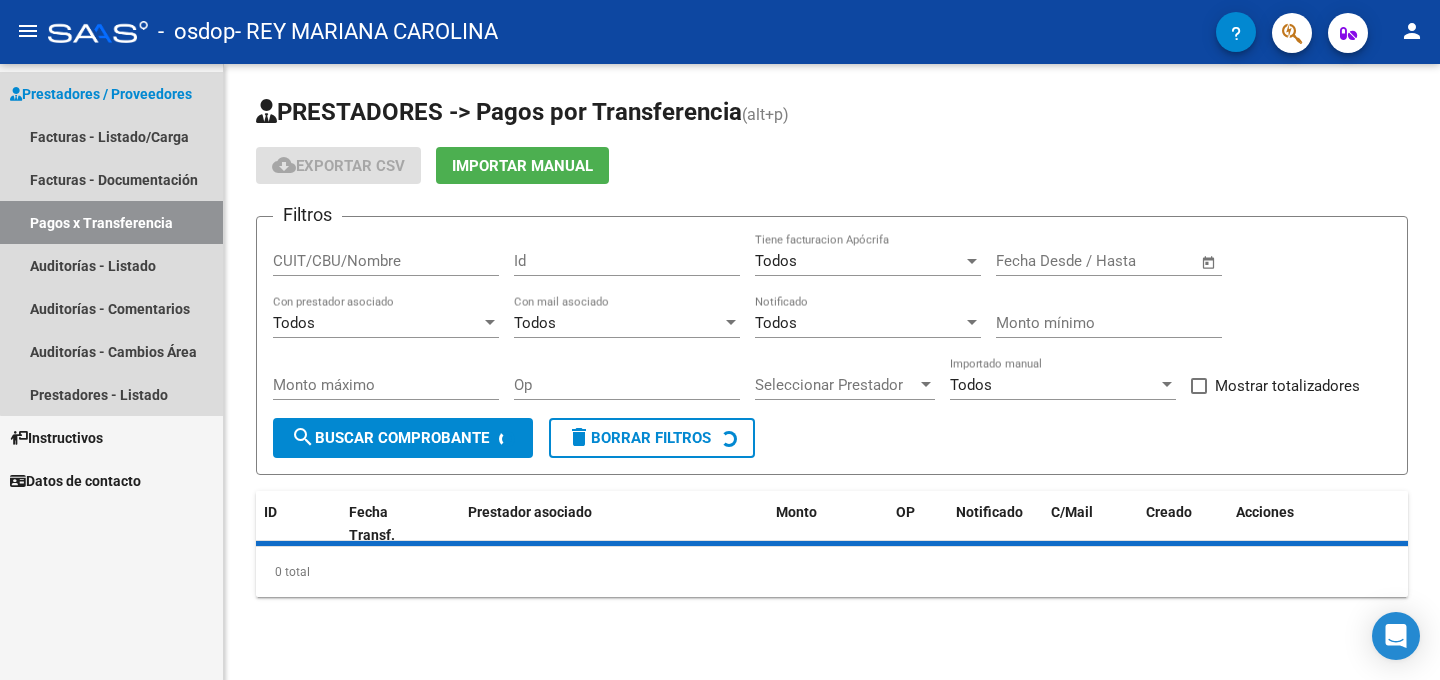 scroll, scrollTop: 0, scrollLeft: 0, axis: both 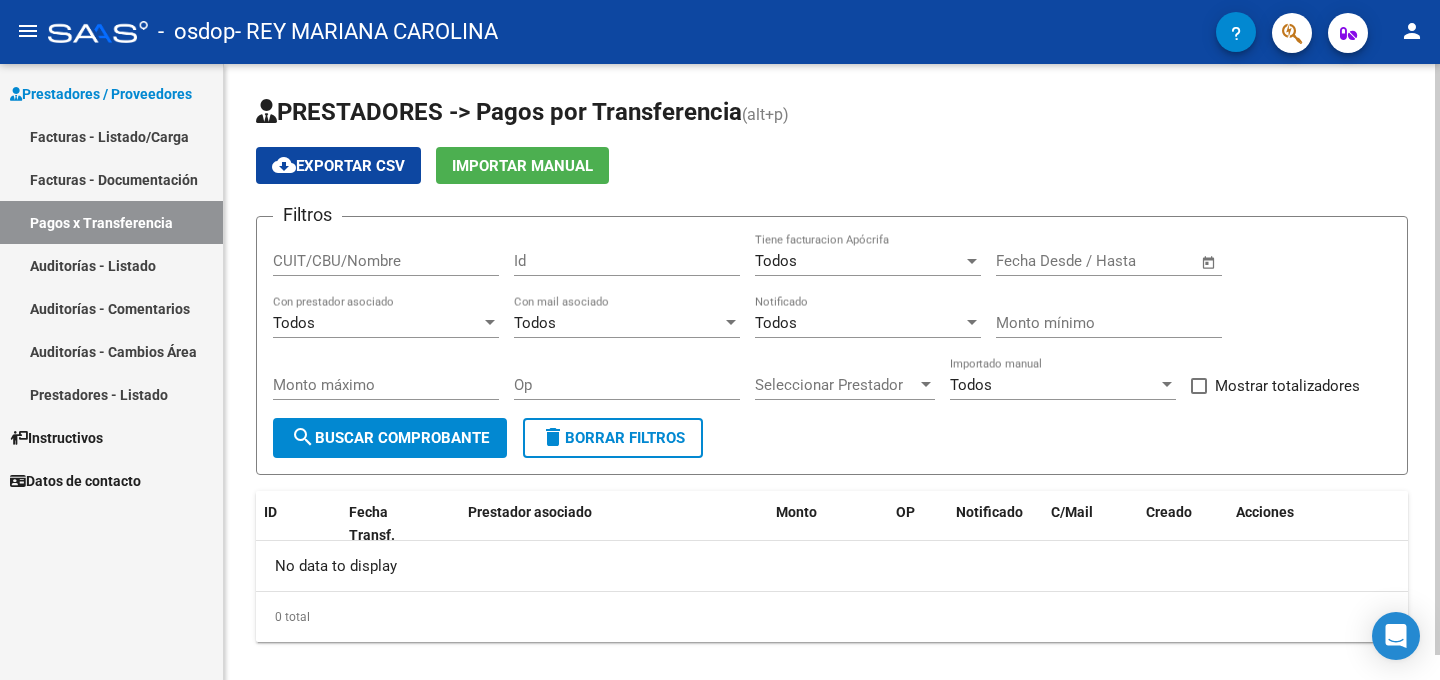 click on "CUIT/CBU/Nombre" 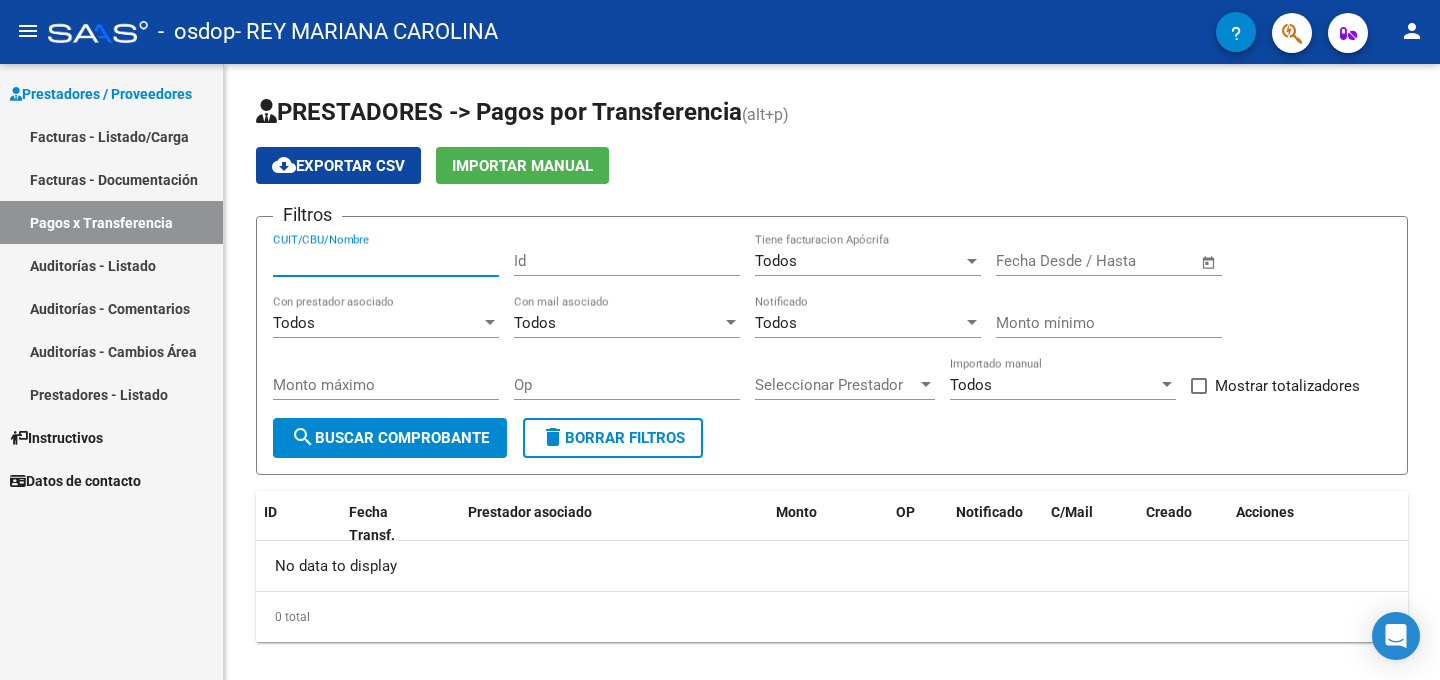click on "Datos de contacto" at bounding box center (75, 481) 